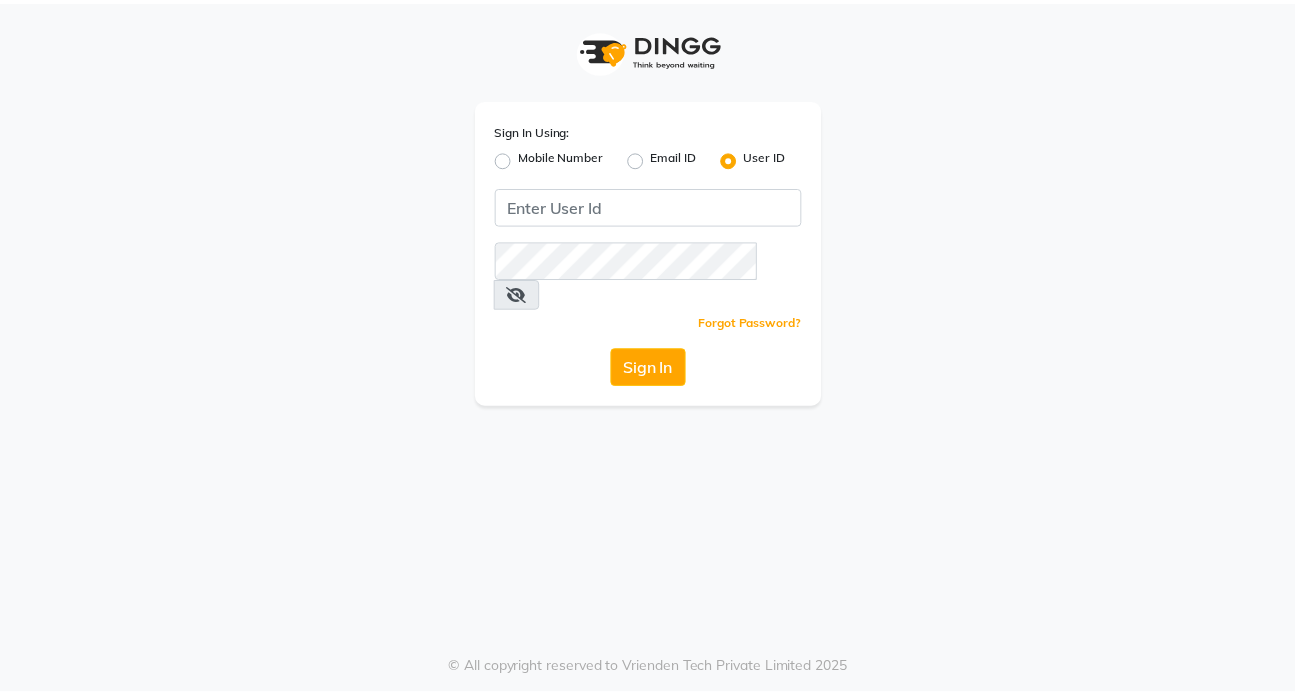 scroll, scrollTop: 0, scrollLeft: 0, axis: both 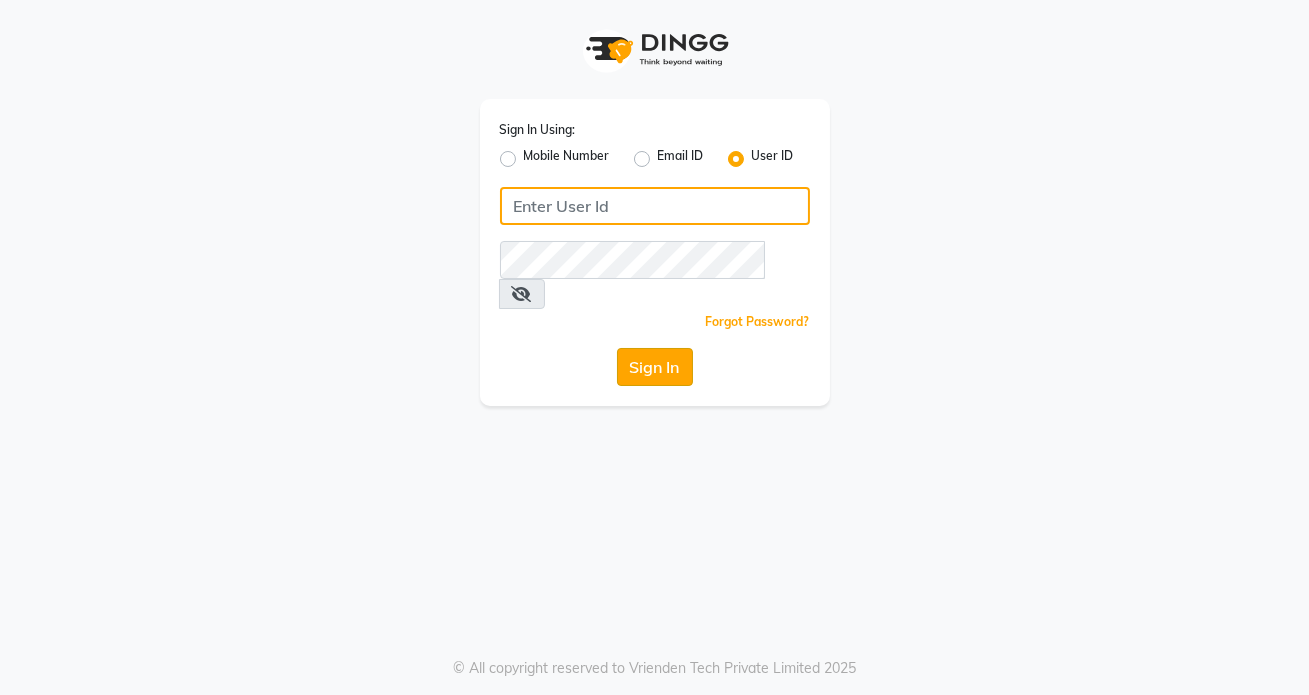 type on "hpl" 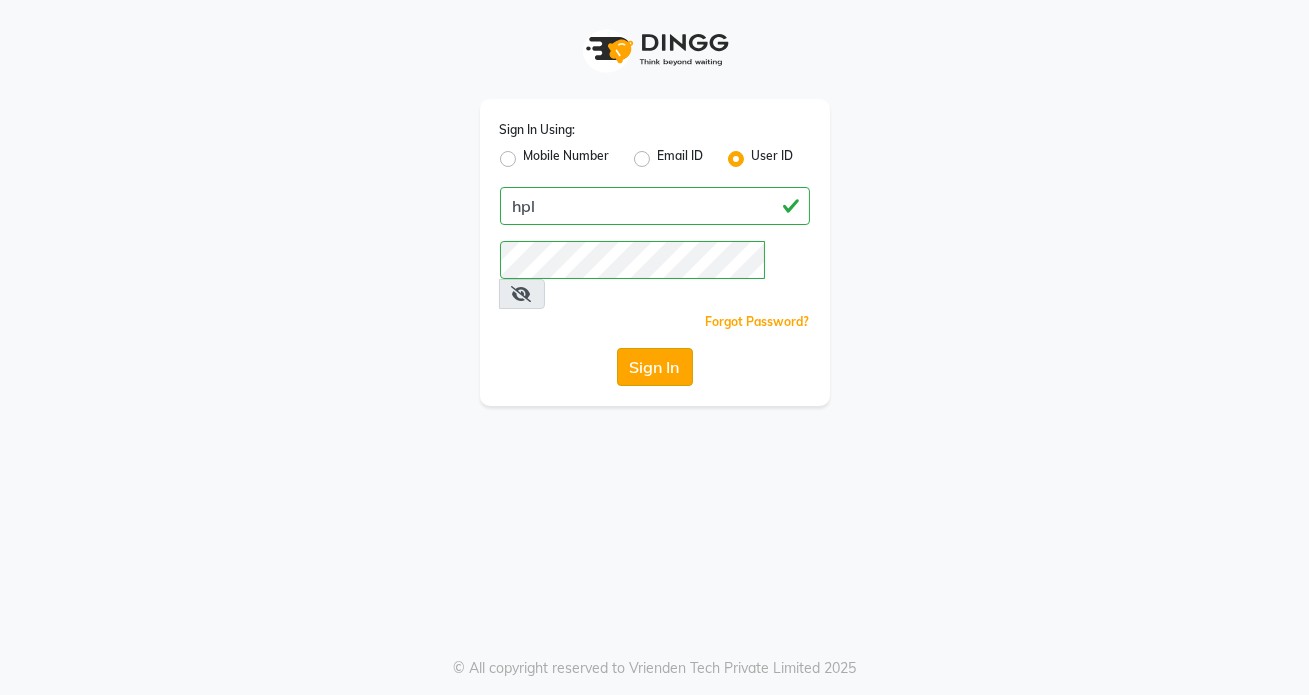 click on "Sign In" 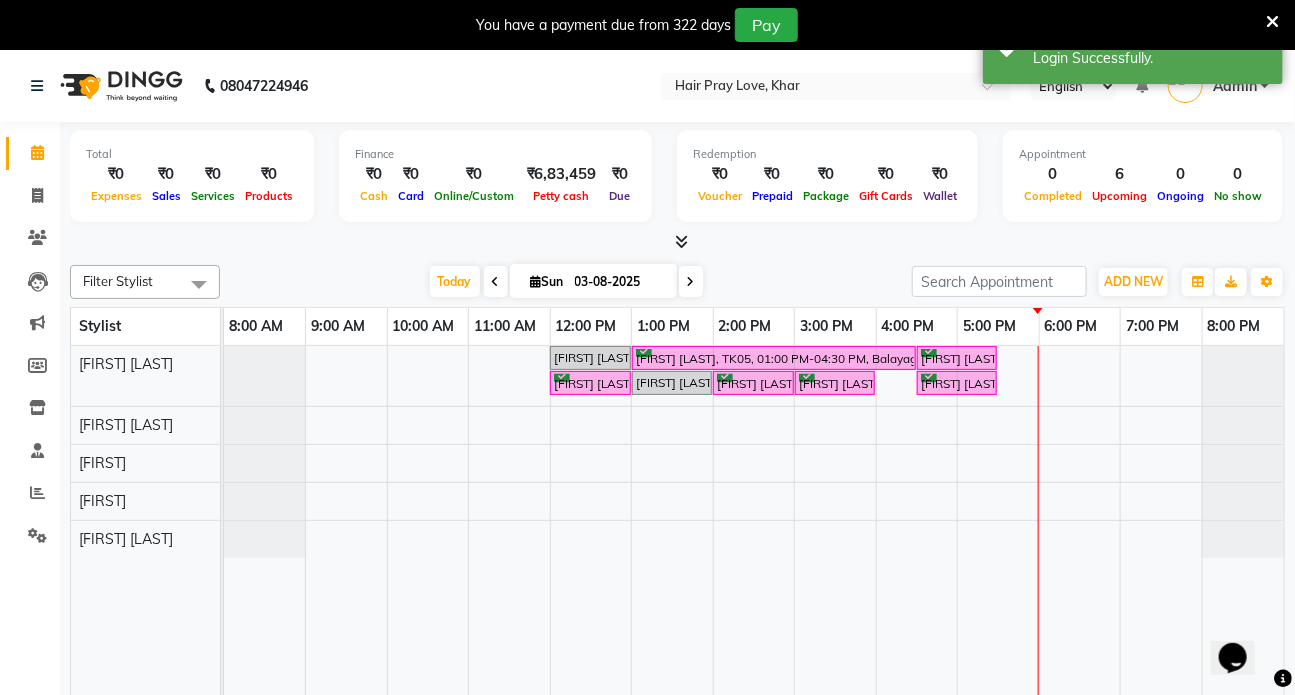 scroll, scrollTop: 0, scrollLeft: 0, axis: both 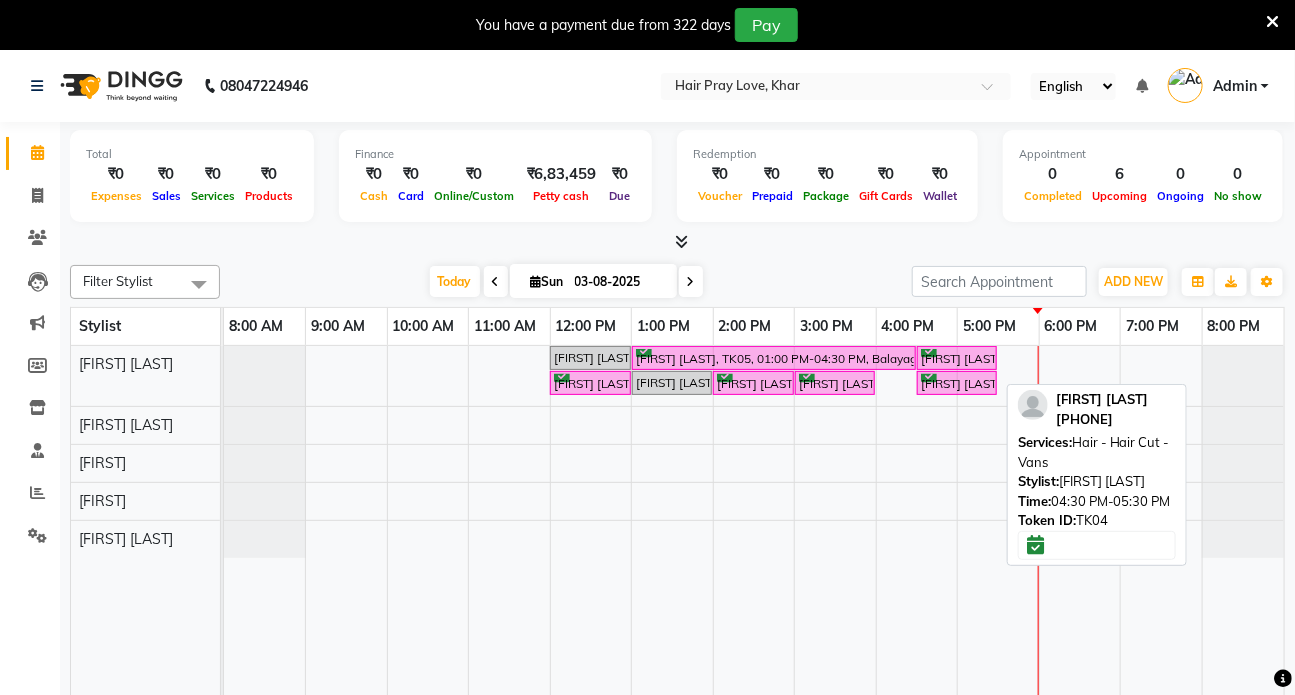 click on "[FIRST] [LAST], TK04, 04:30 PM-05:30 PM, Hair - Hair Cut - Vans" at bounding box center (957, 383) 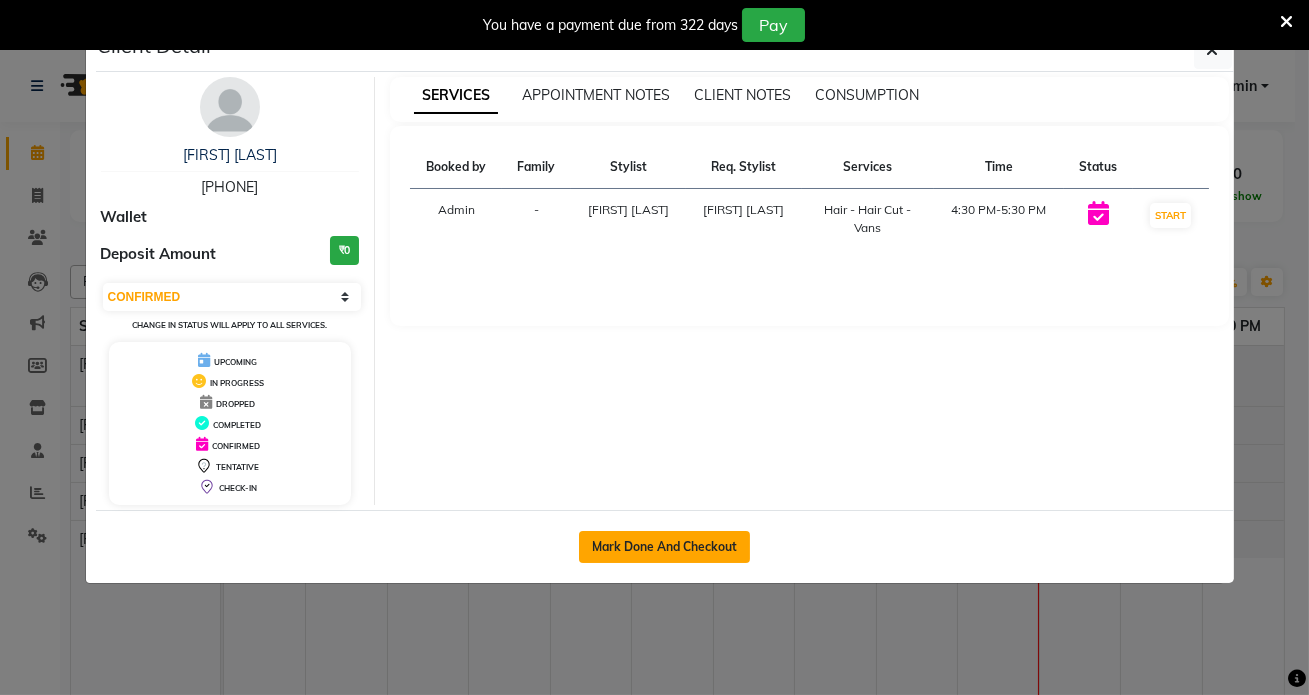 click on "Mark Done And Checkout" 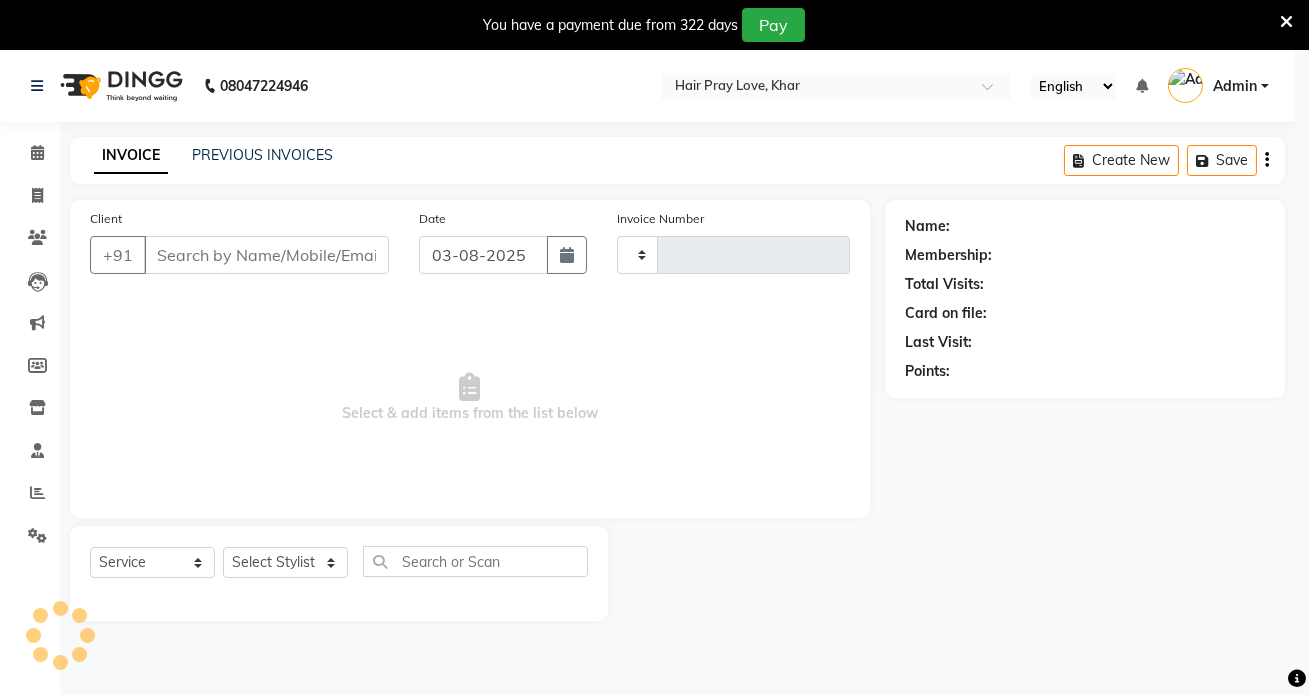 type on "0278" 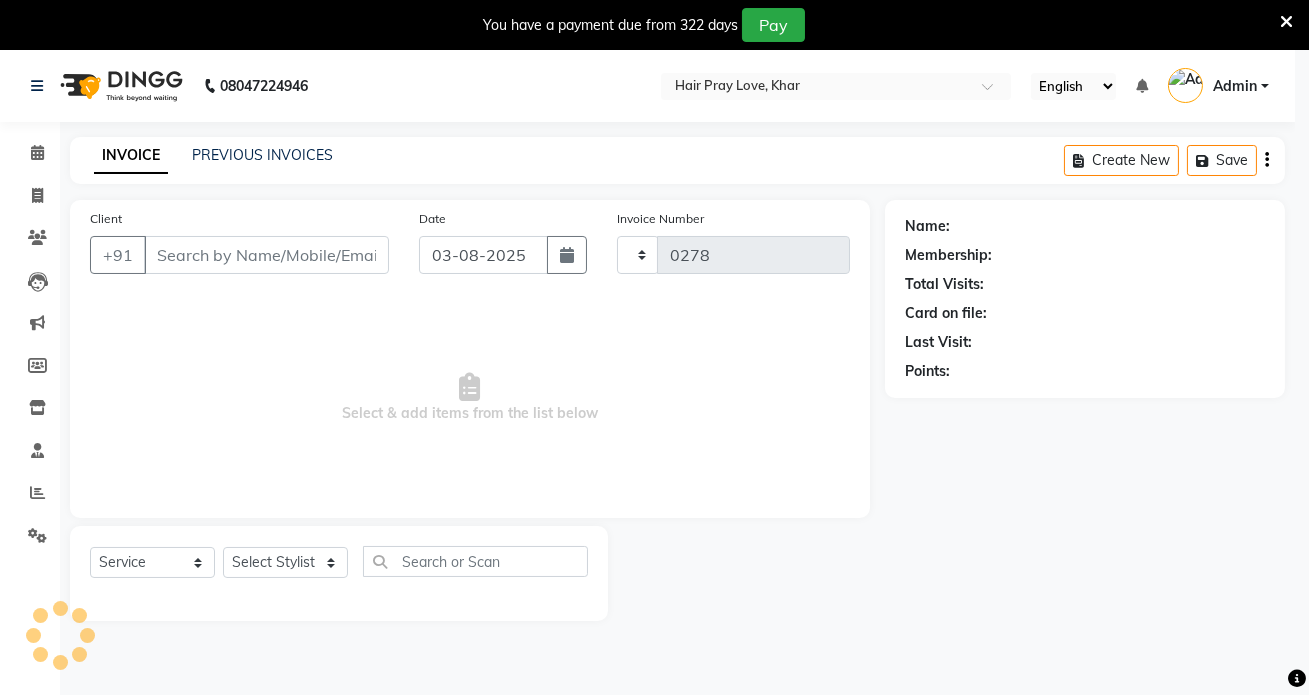 select on "6919" 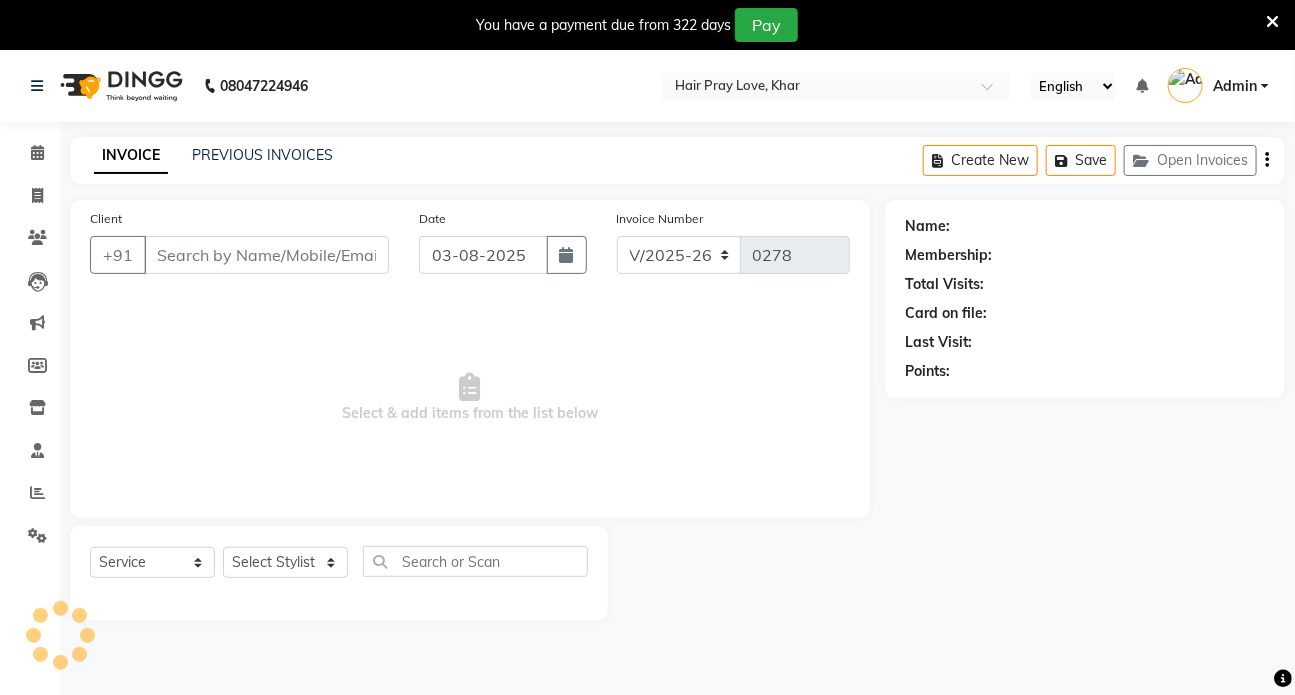 type on "[PHONE]" 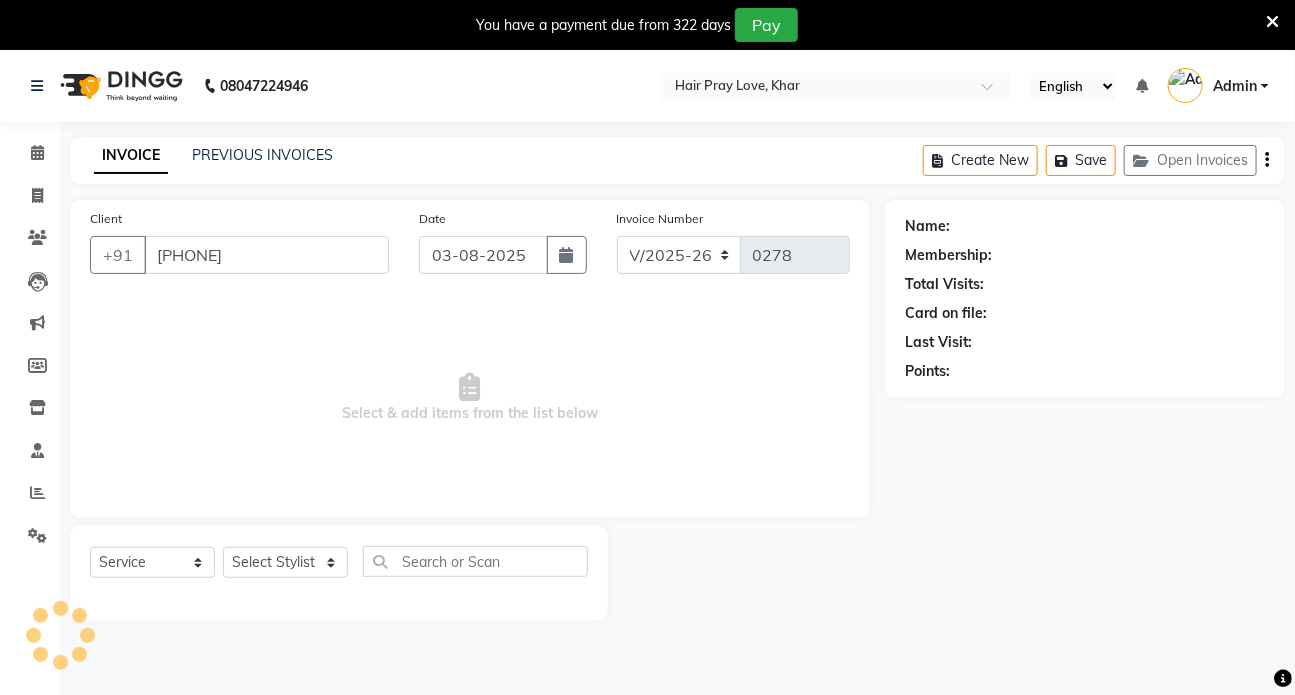 select on "54376" 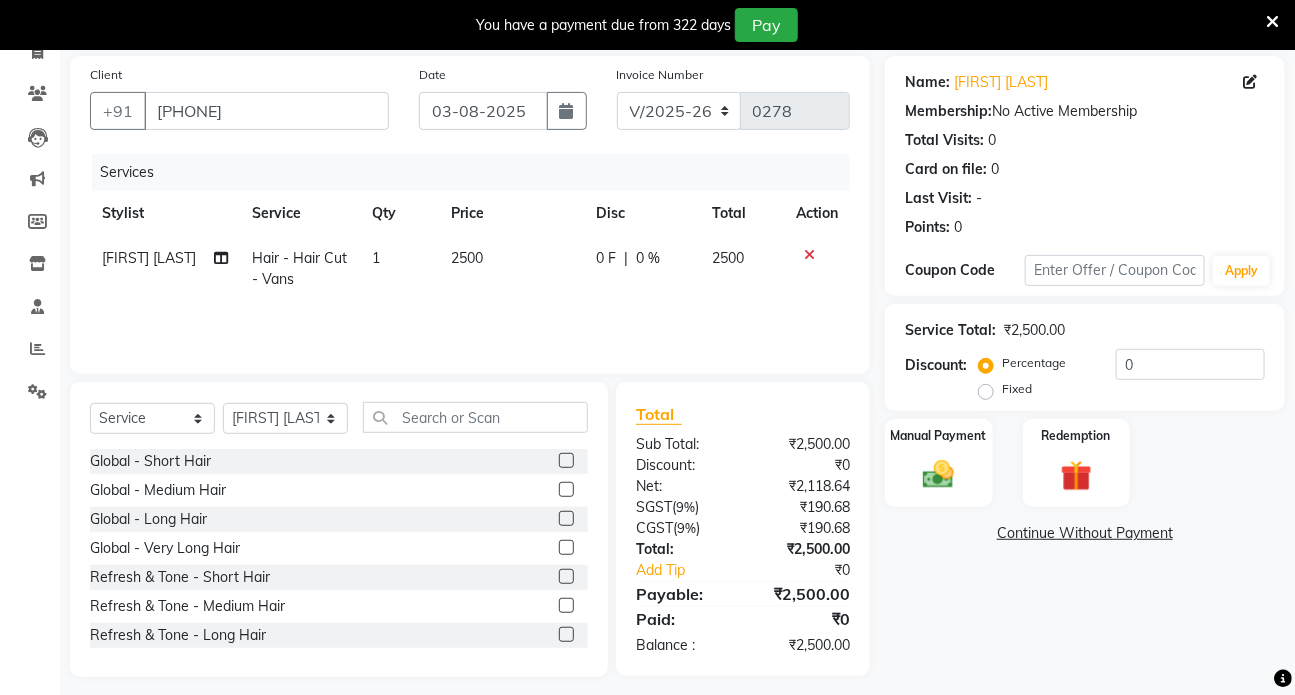 scroll, scrollTop: 156, scrollLeft: 0, axis: vertical 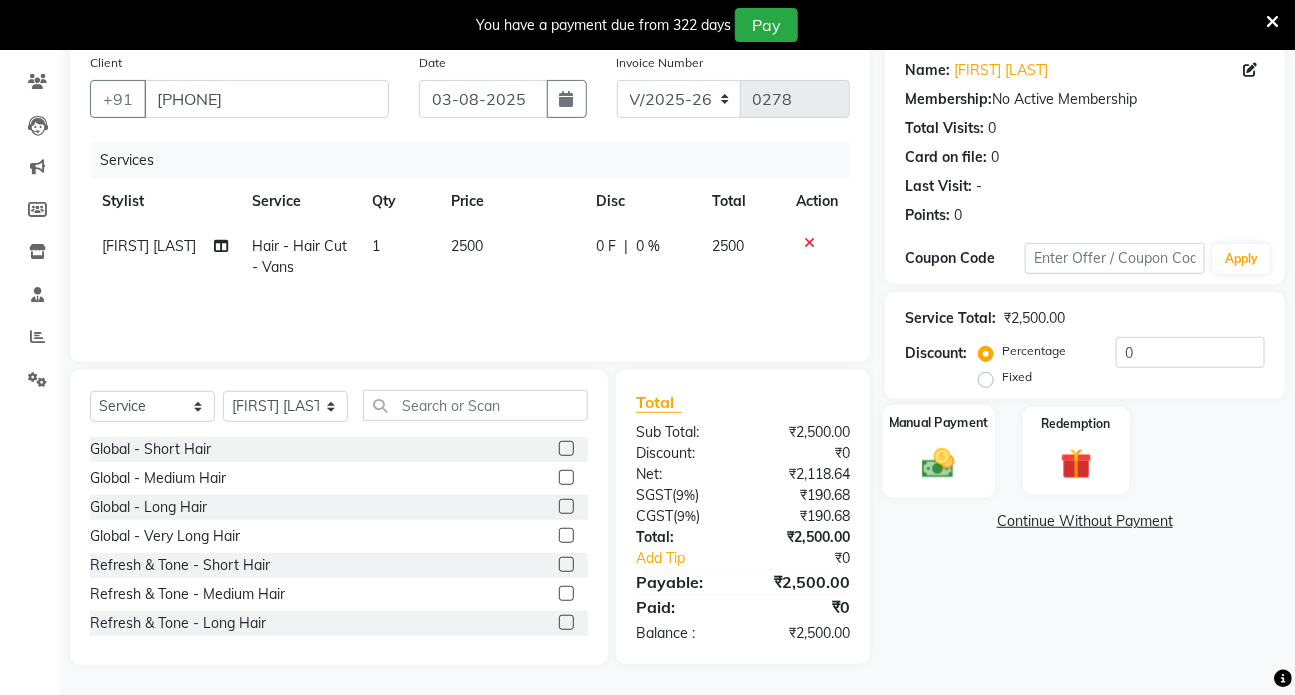 click 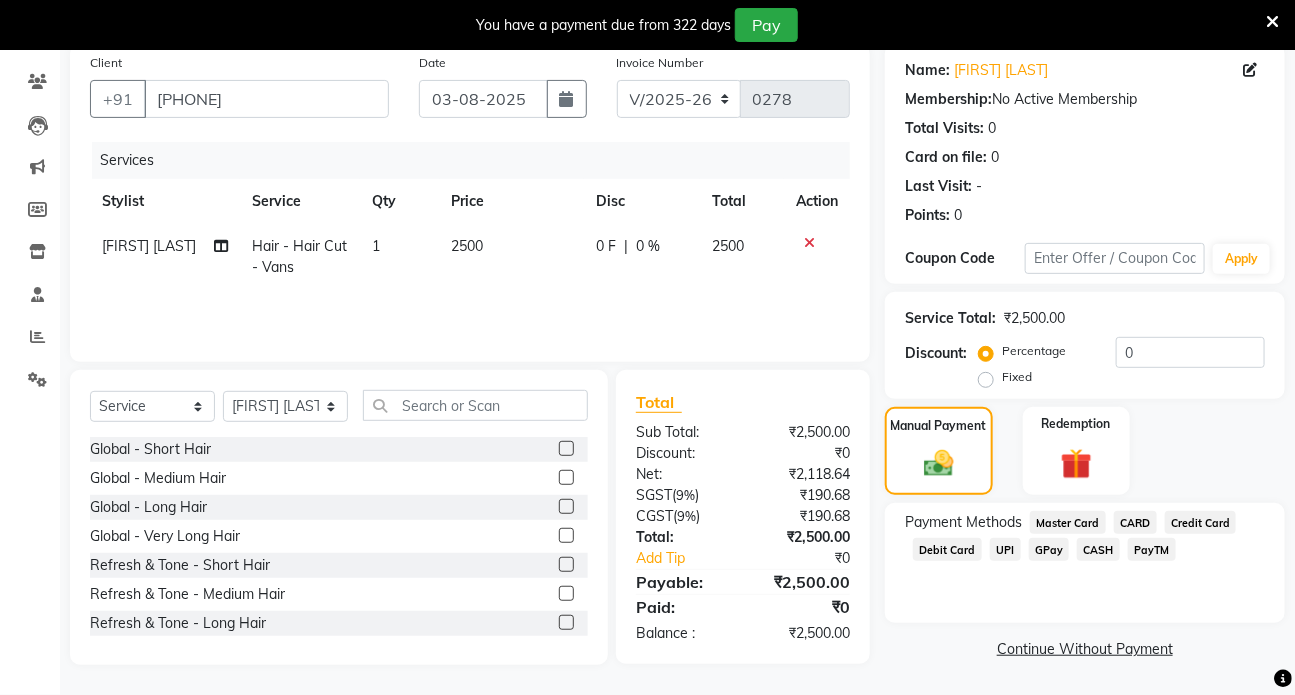 click on "GPay" 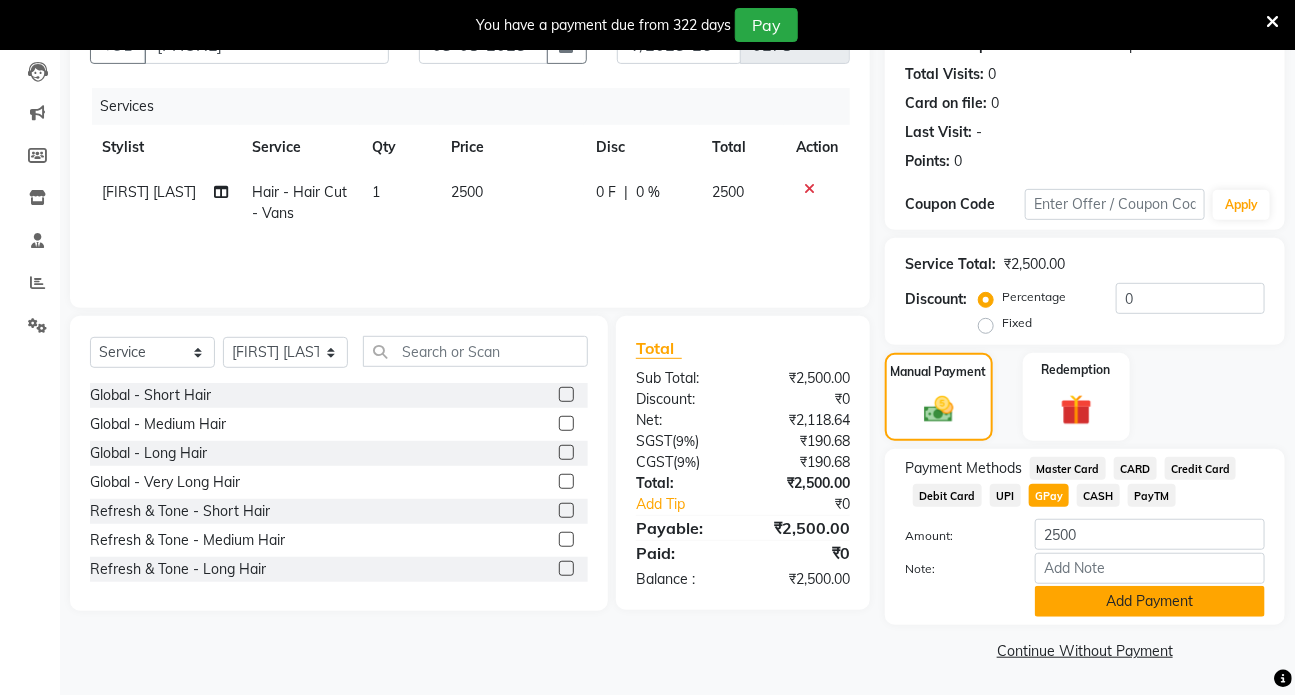 click on "Add Payment" 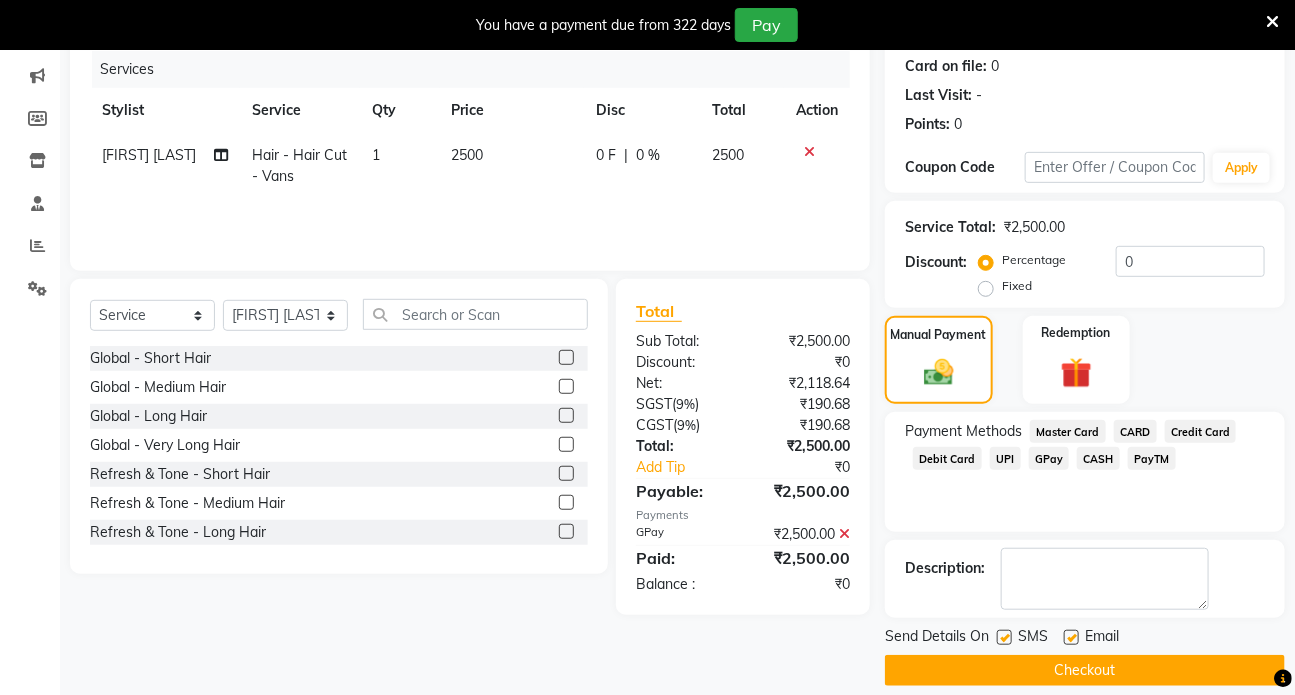 scroll, scrollTop: 267, scrollLeft: 0, axis: vertical 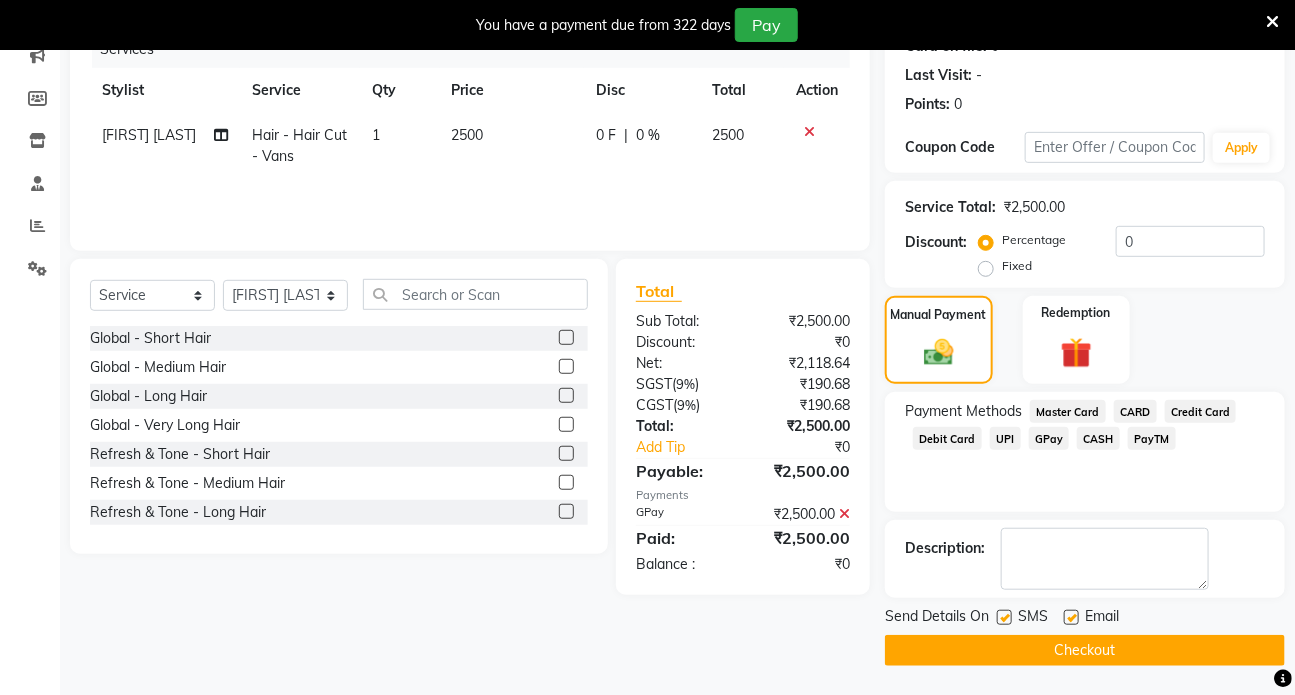 click on "Checkout" 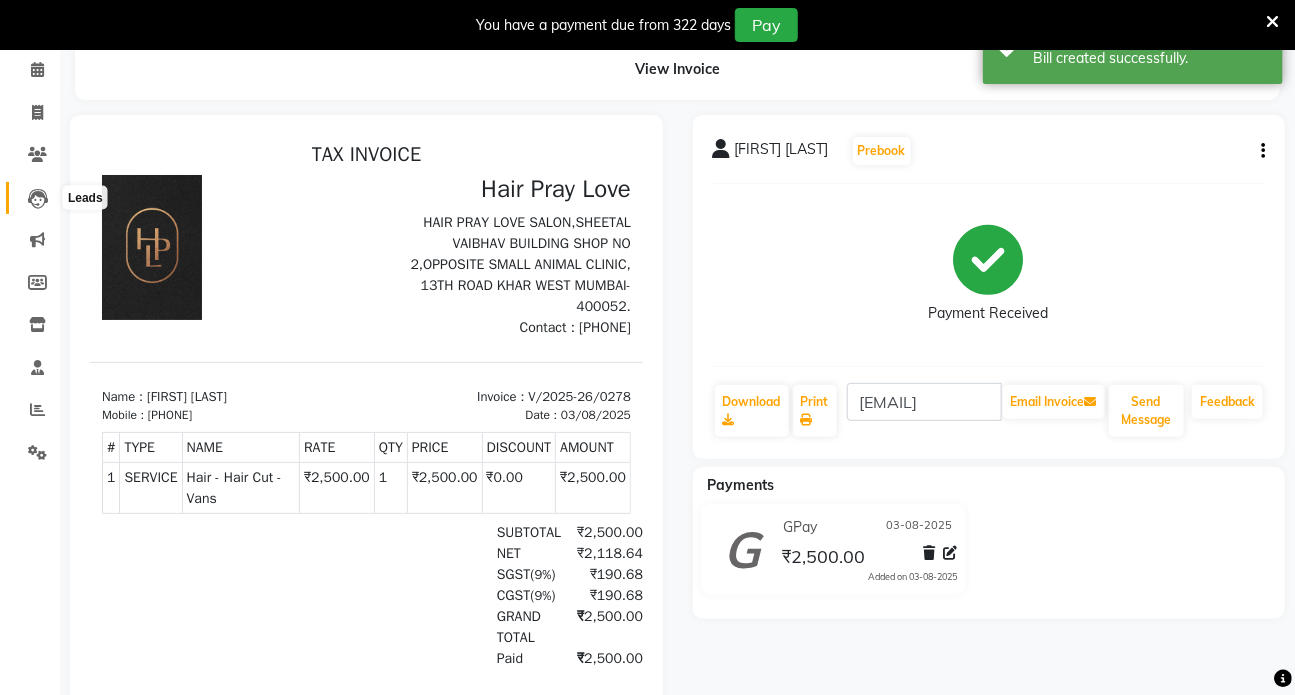 scroll, scrollTop: 0, scrollLeft: 0, axis: both 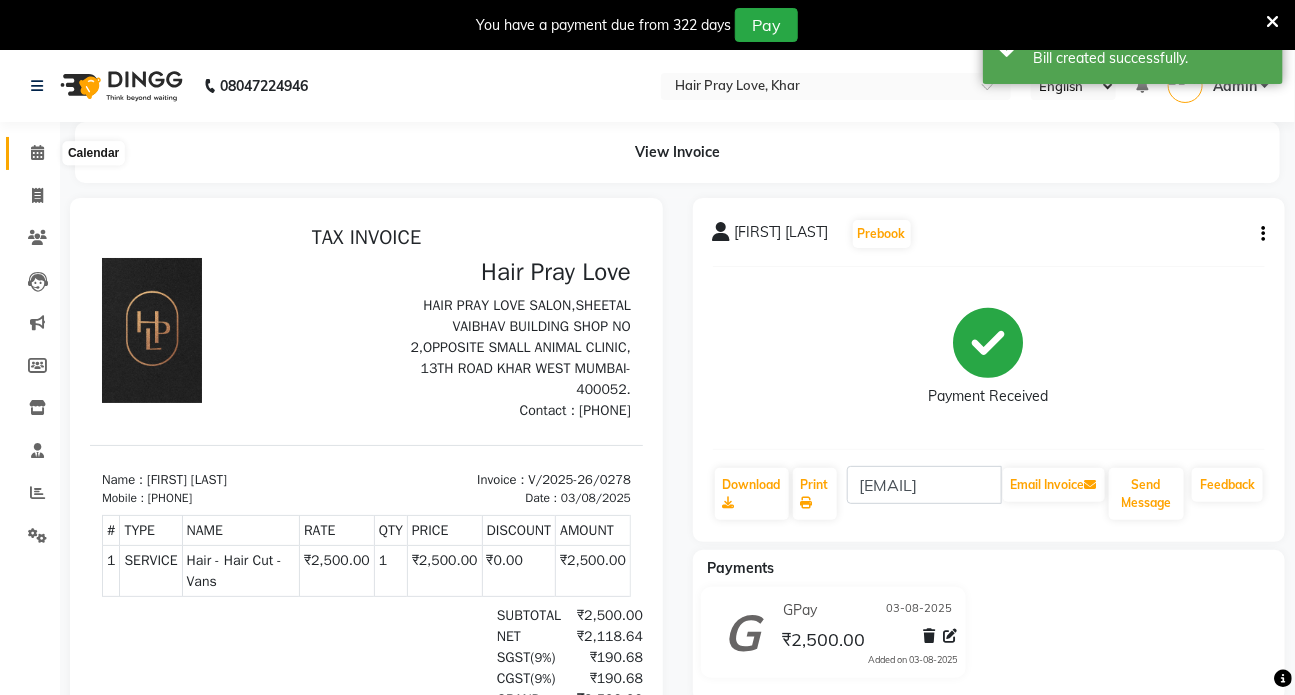 click 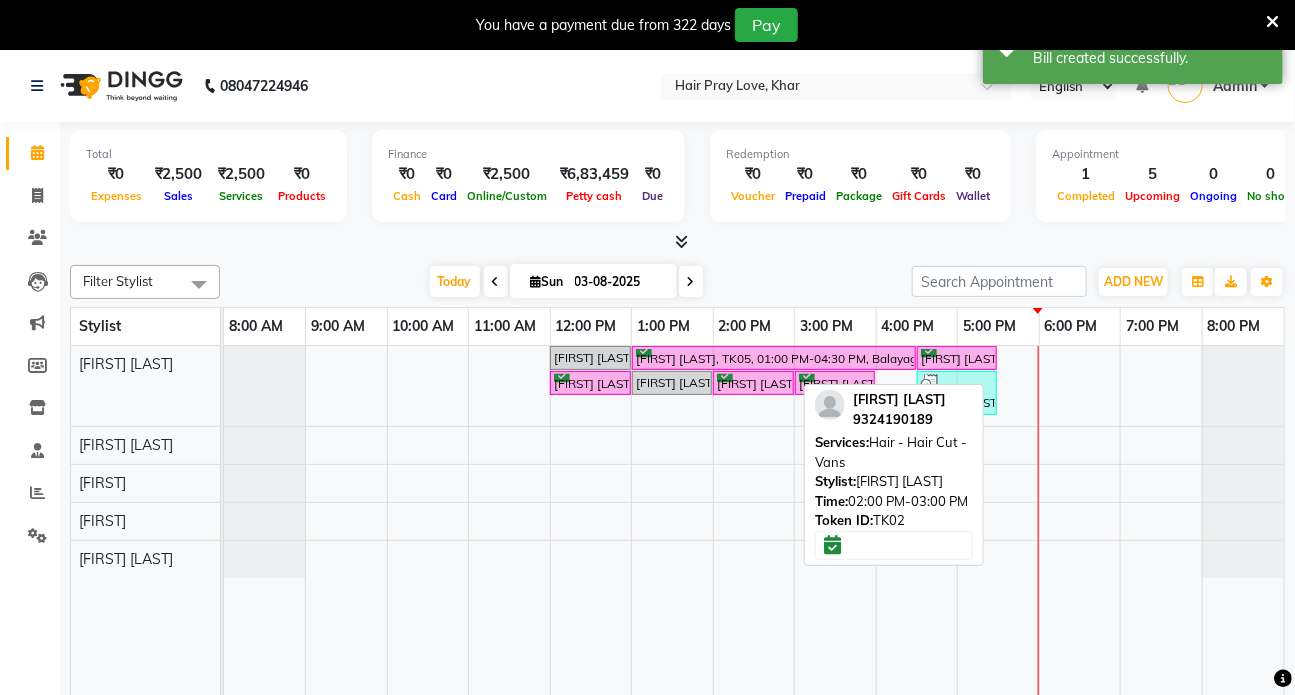 click on "[FIRST] [LAST], TK02, 02:00 PM-03:00 PM, Hair - Hair Cut - Vans" at bounding box center (753, 383) 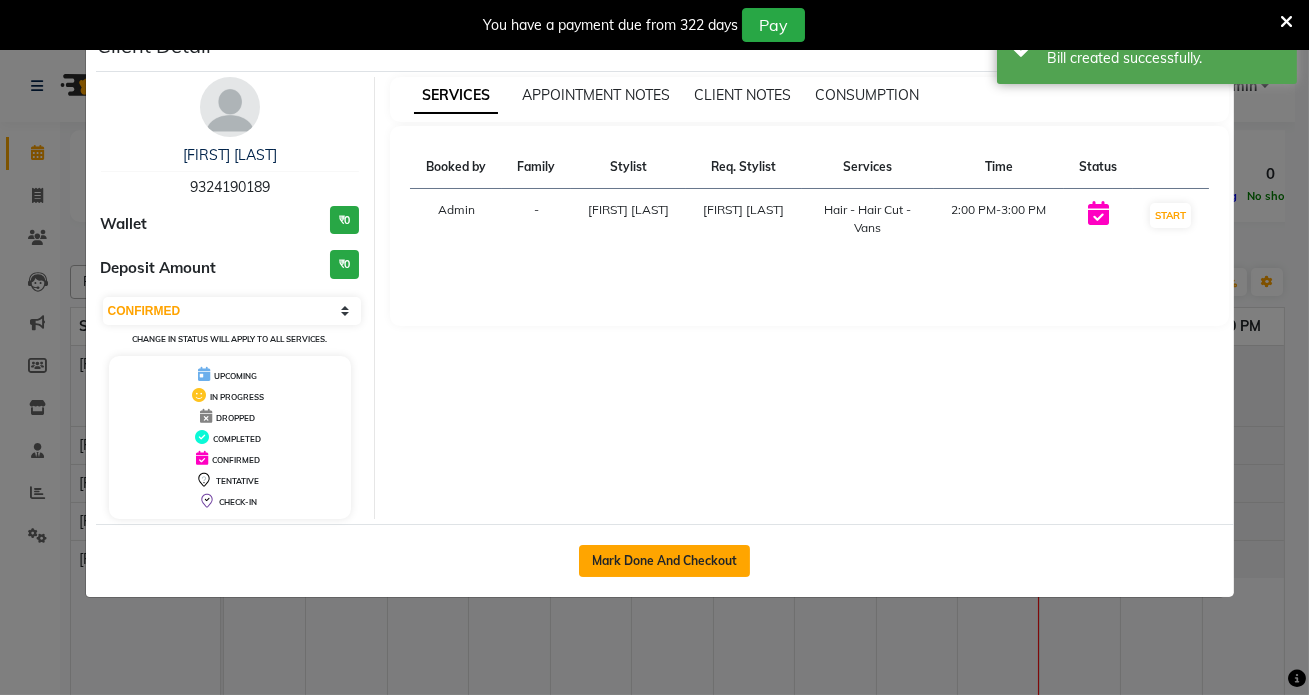 click on "Mark Done And Checkout" 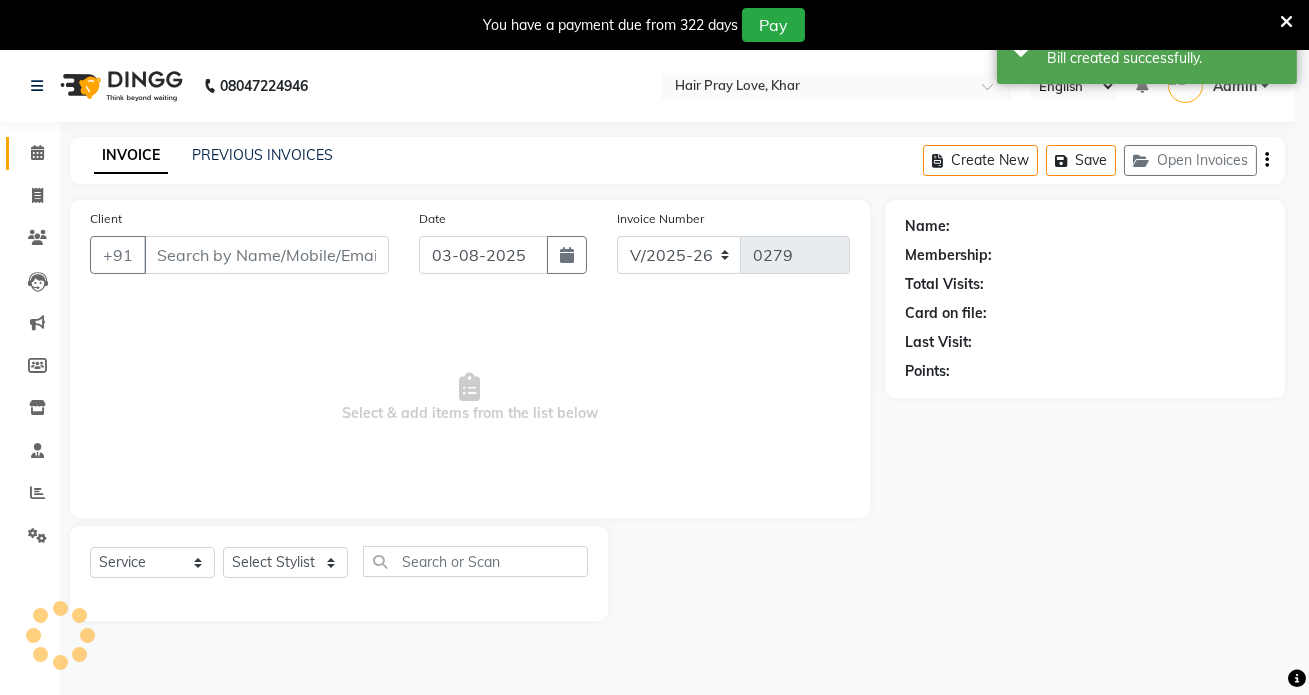 type on "9324190189" 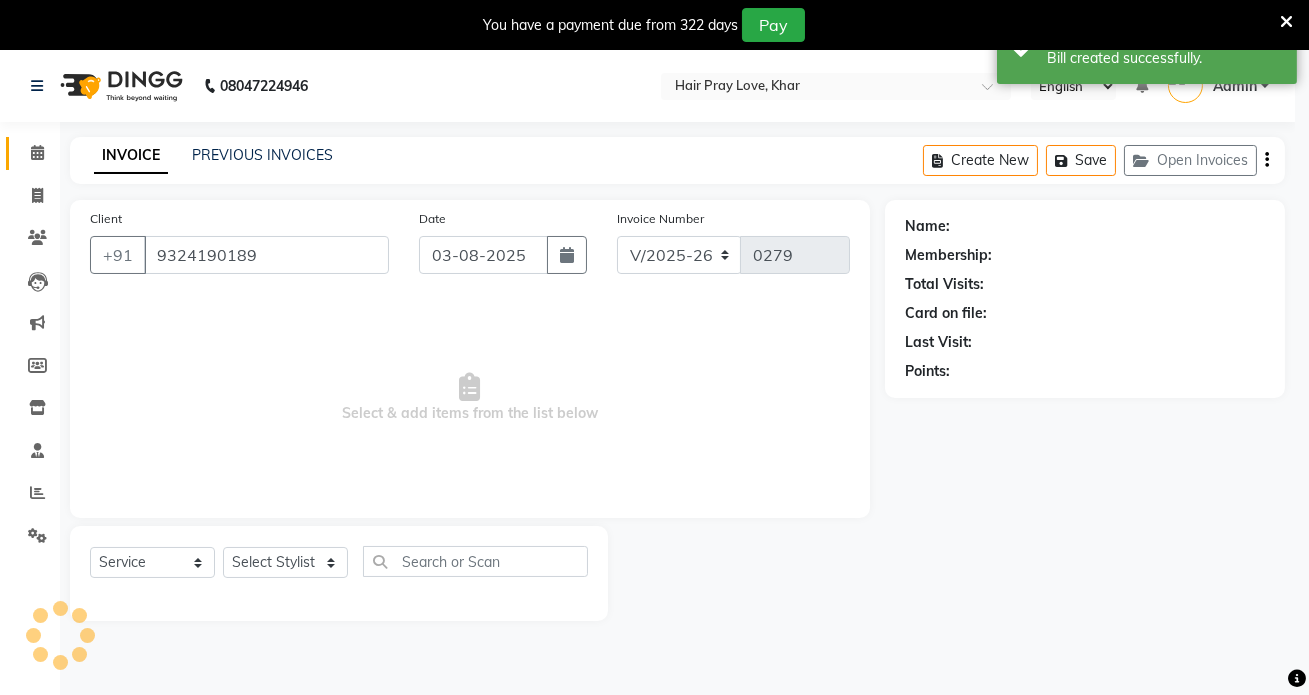 select on "54376" 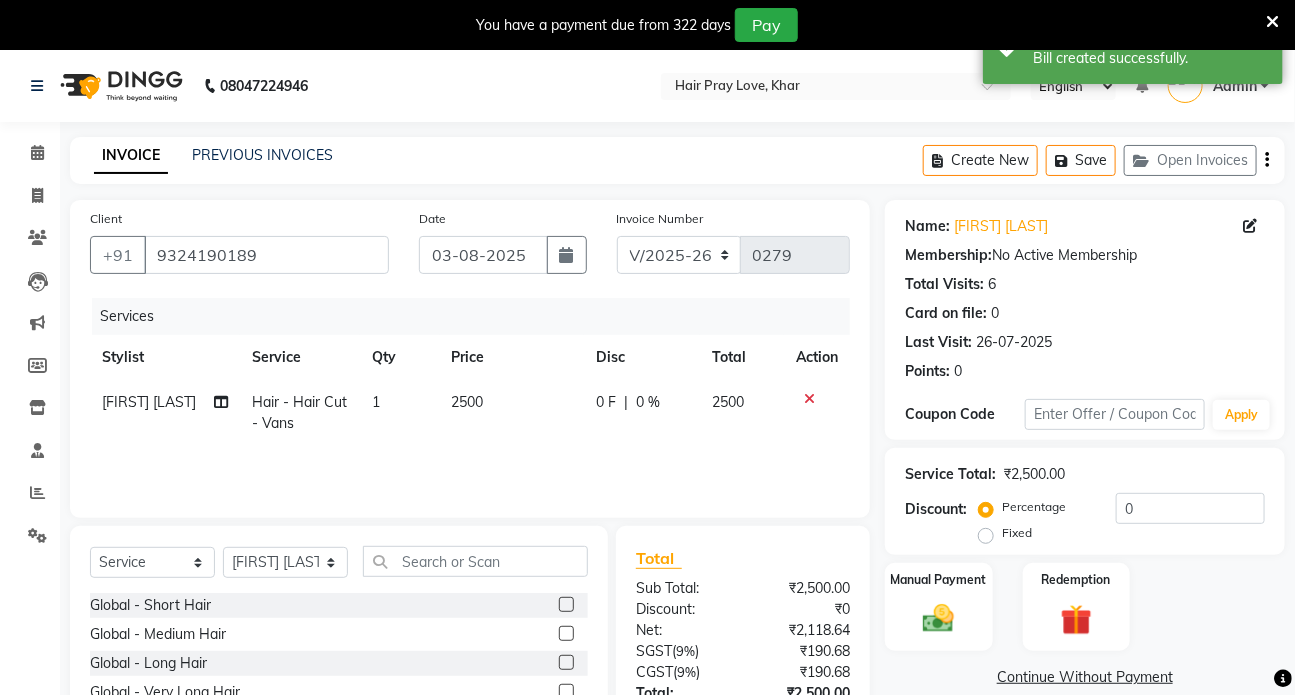 click 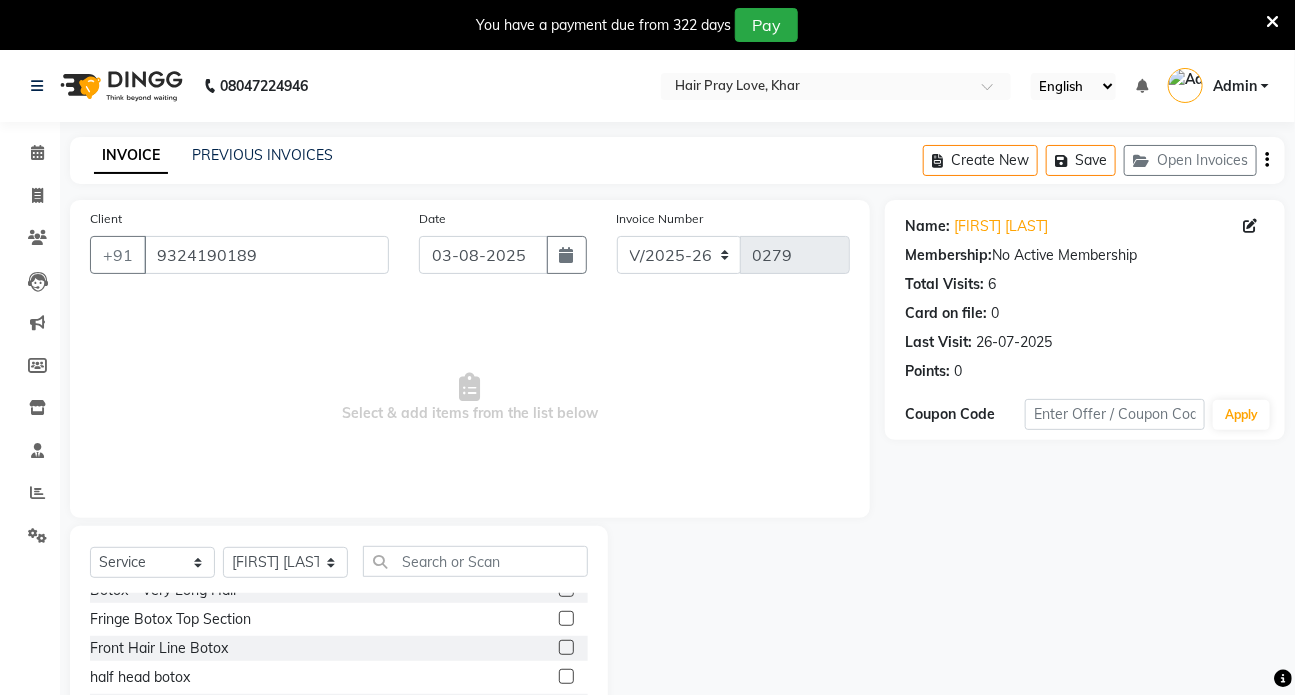 scroll, scrollTop: 454, scrollLeft: 0, axis: vertical 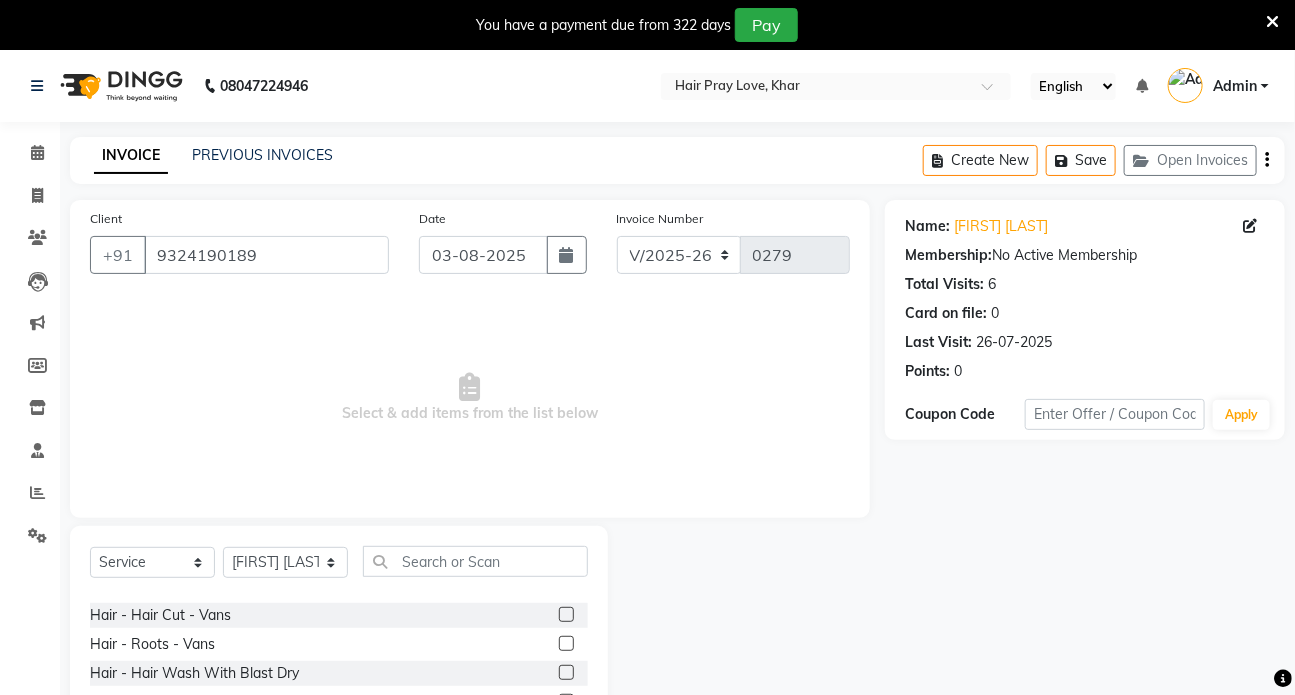 click on "Hair - Hair Cut - Vans" 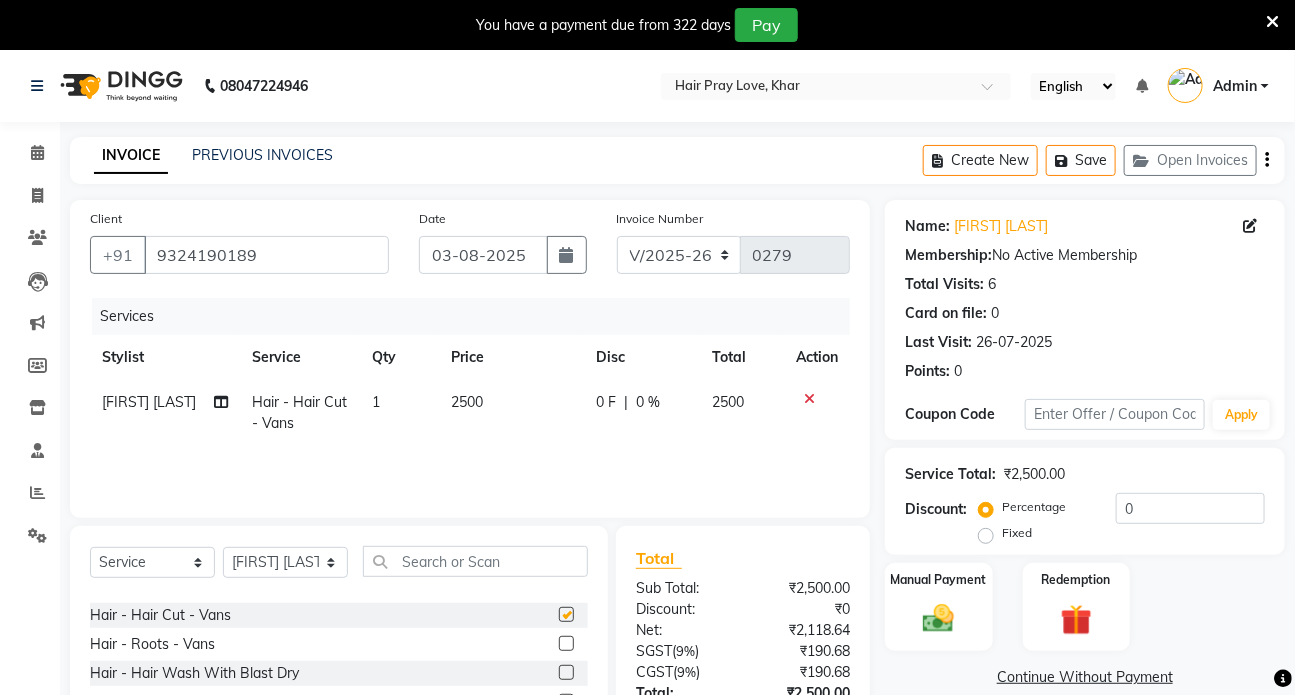 checkbox on "false" 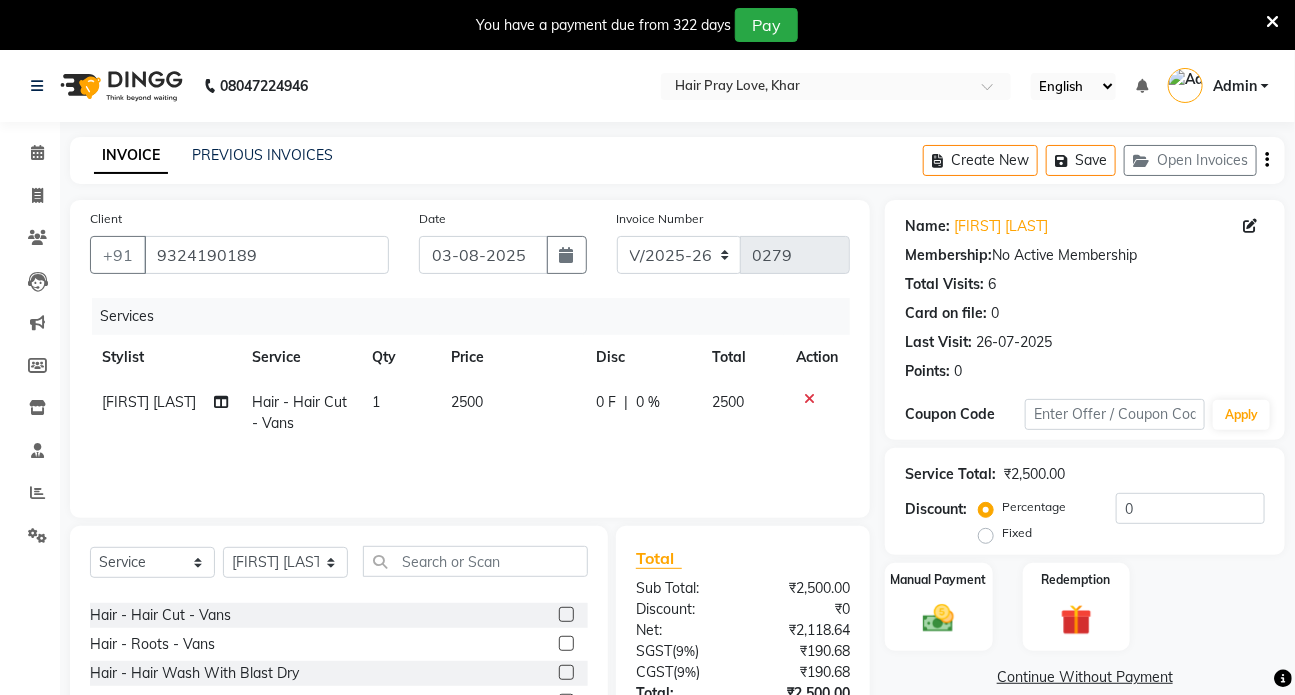 click 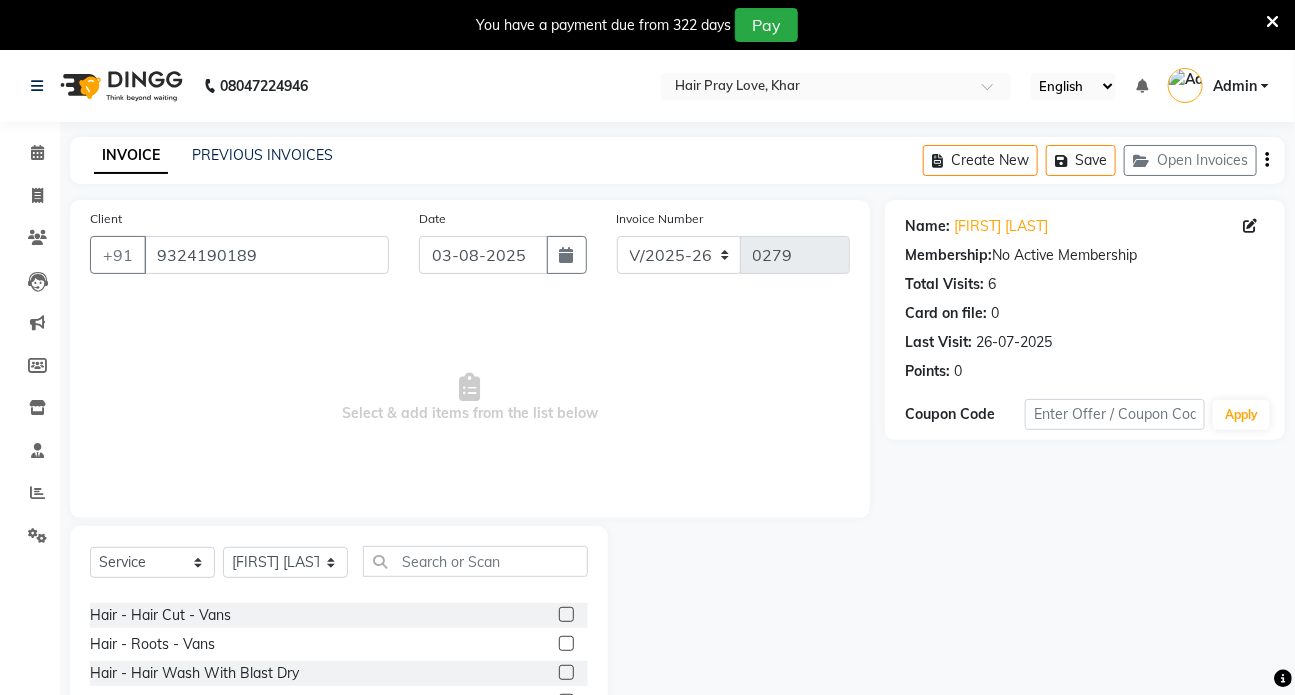 click on "Hair - Roots - Vans" 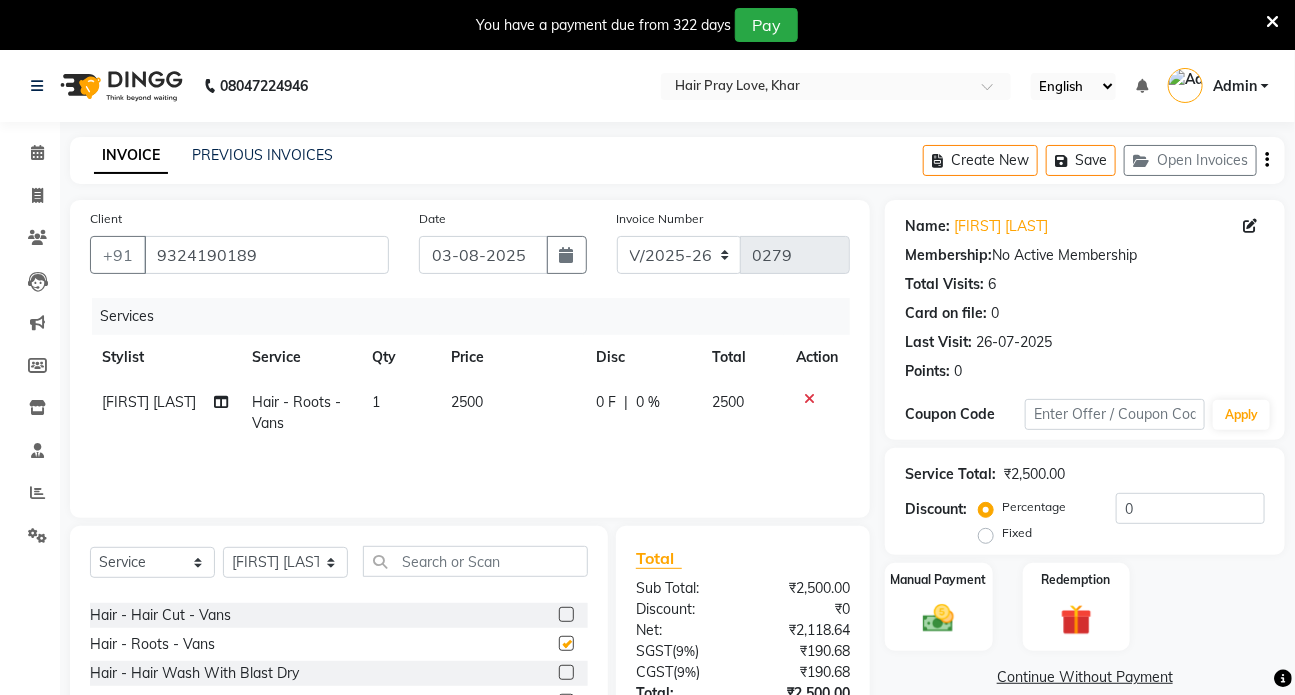 checkbox on "false" 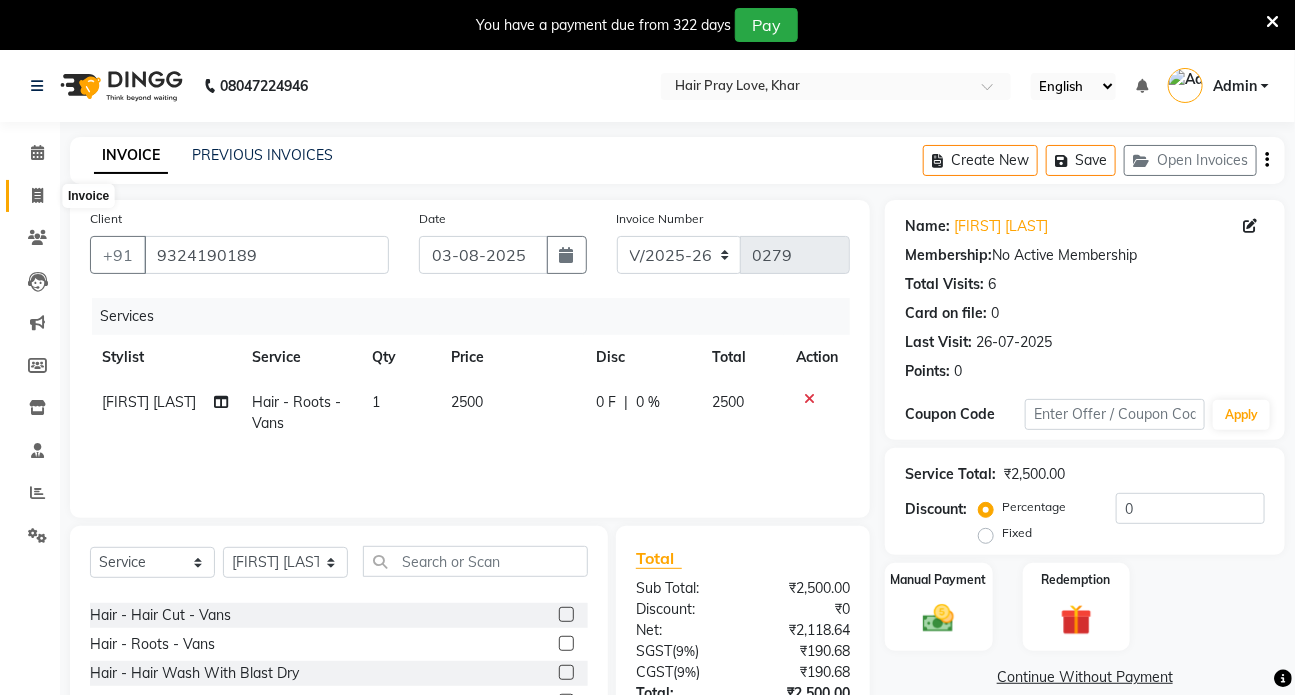 click 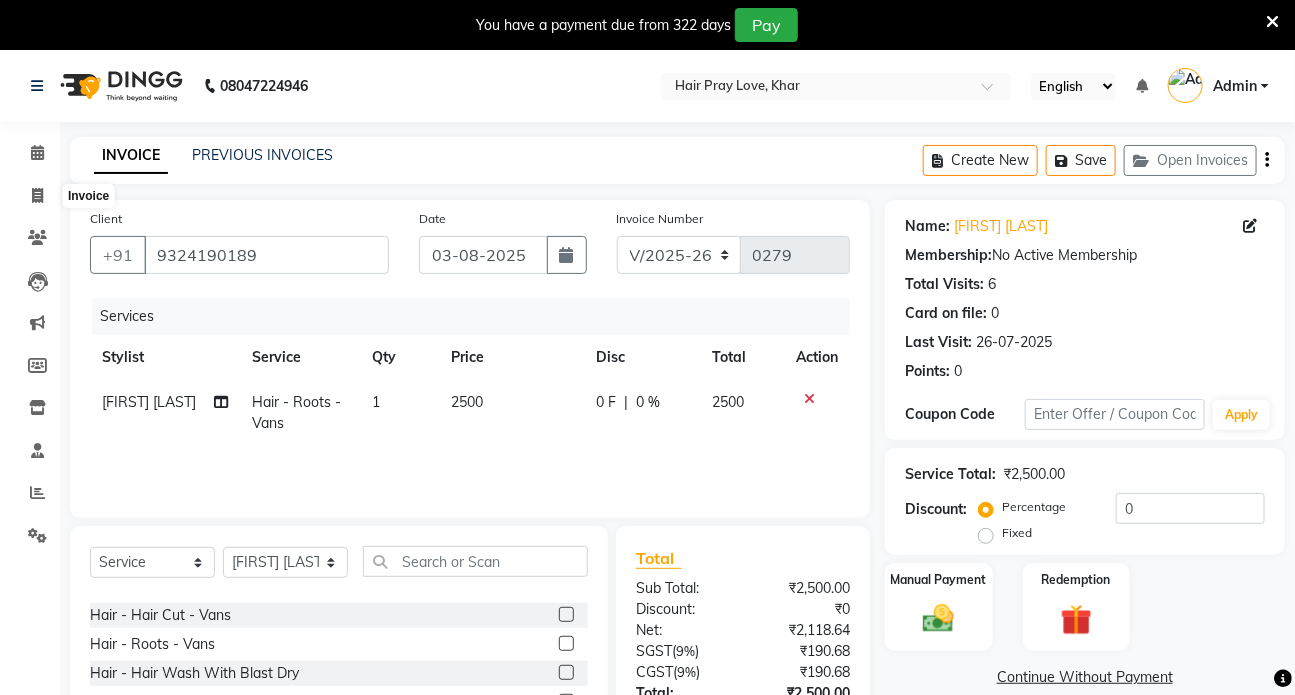 select on "6919" 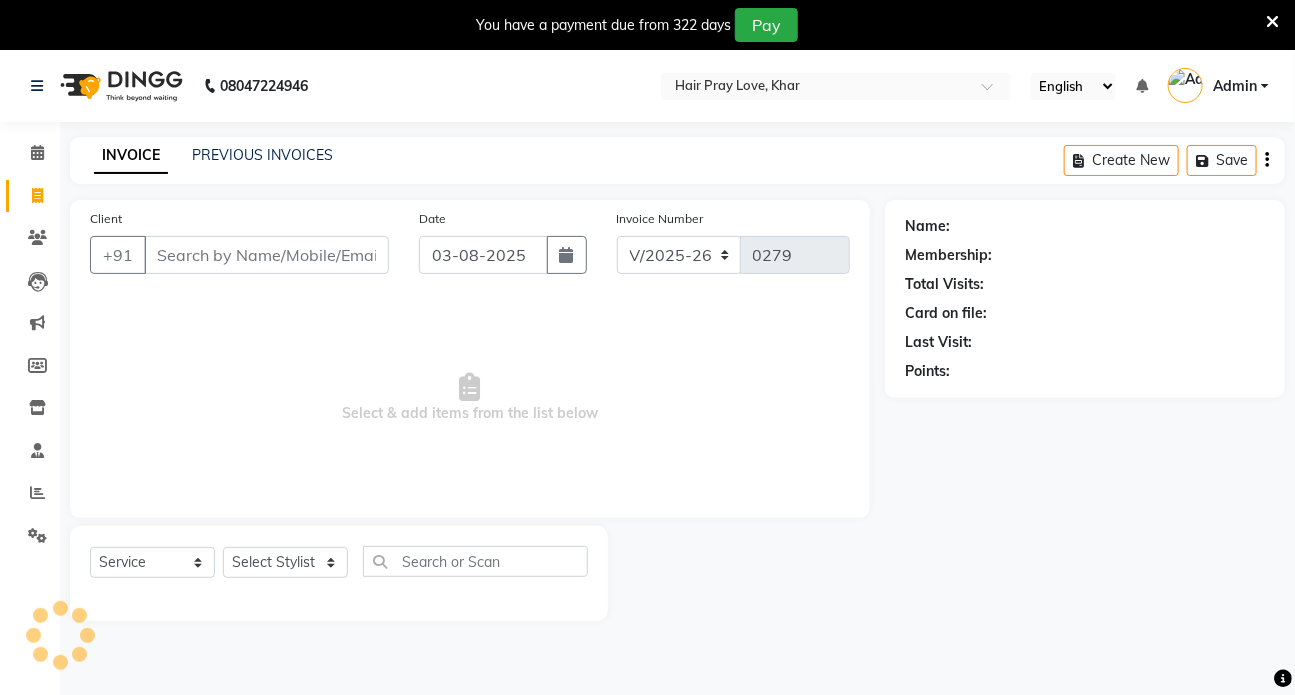scroll, scrollTop: 50, scrollLeft: 0, axis: vertical 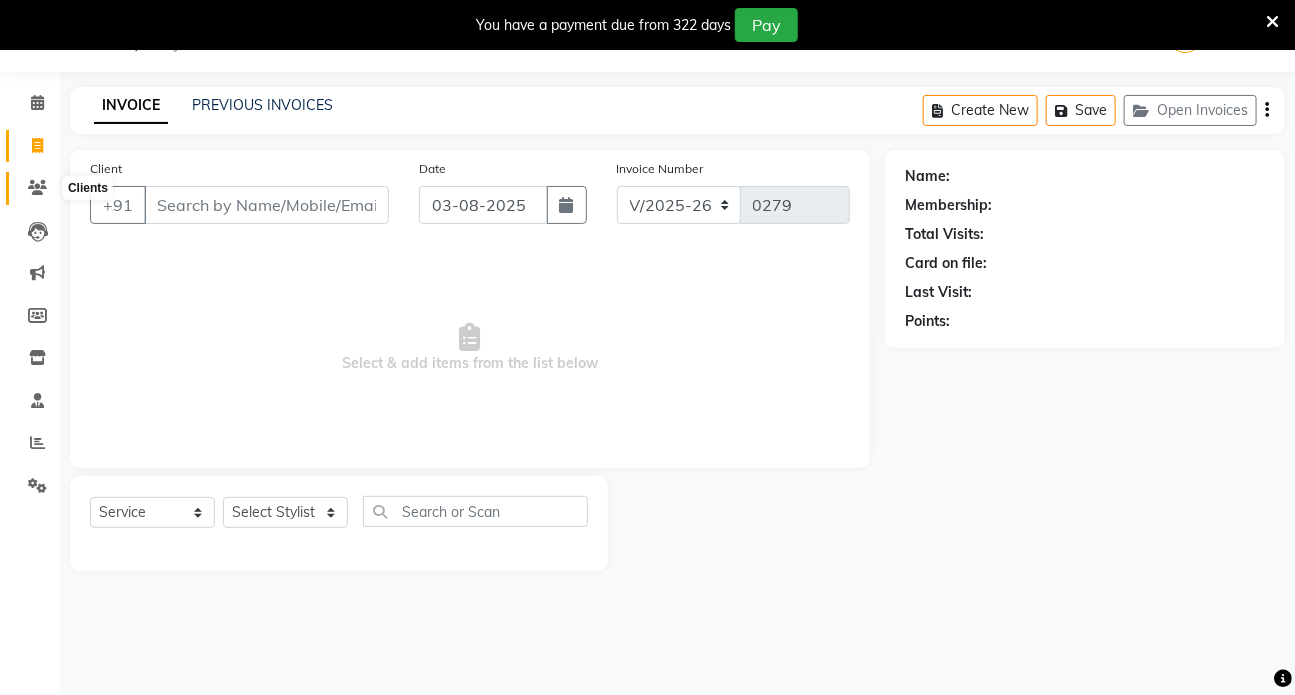 click 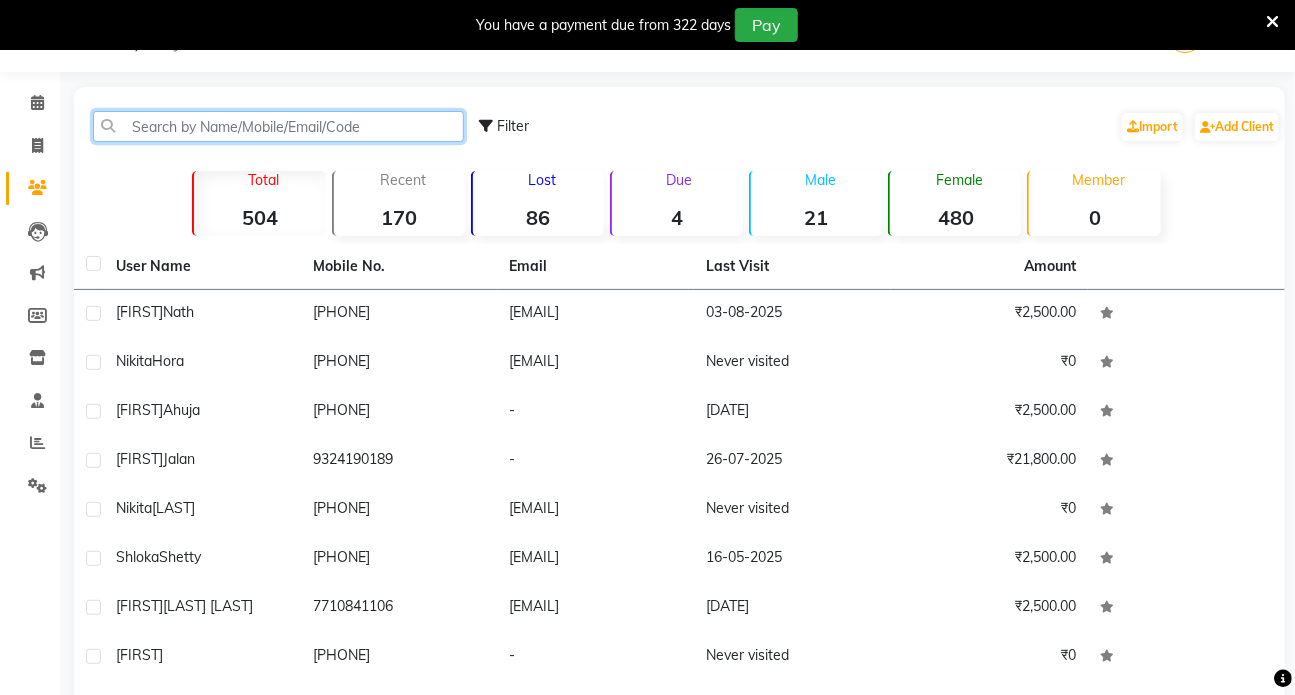 click 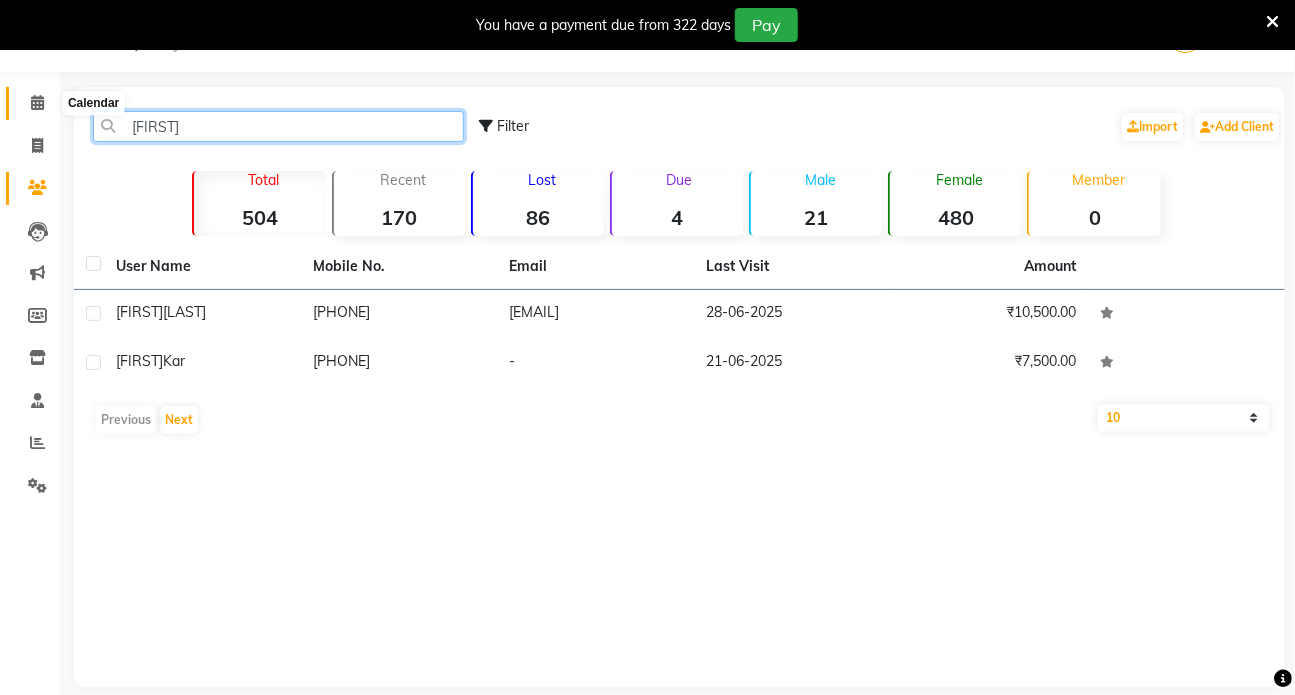 type on "[FIRST]" 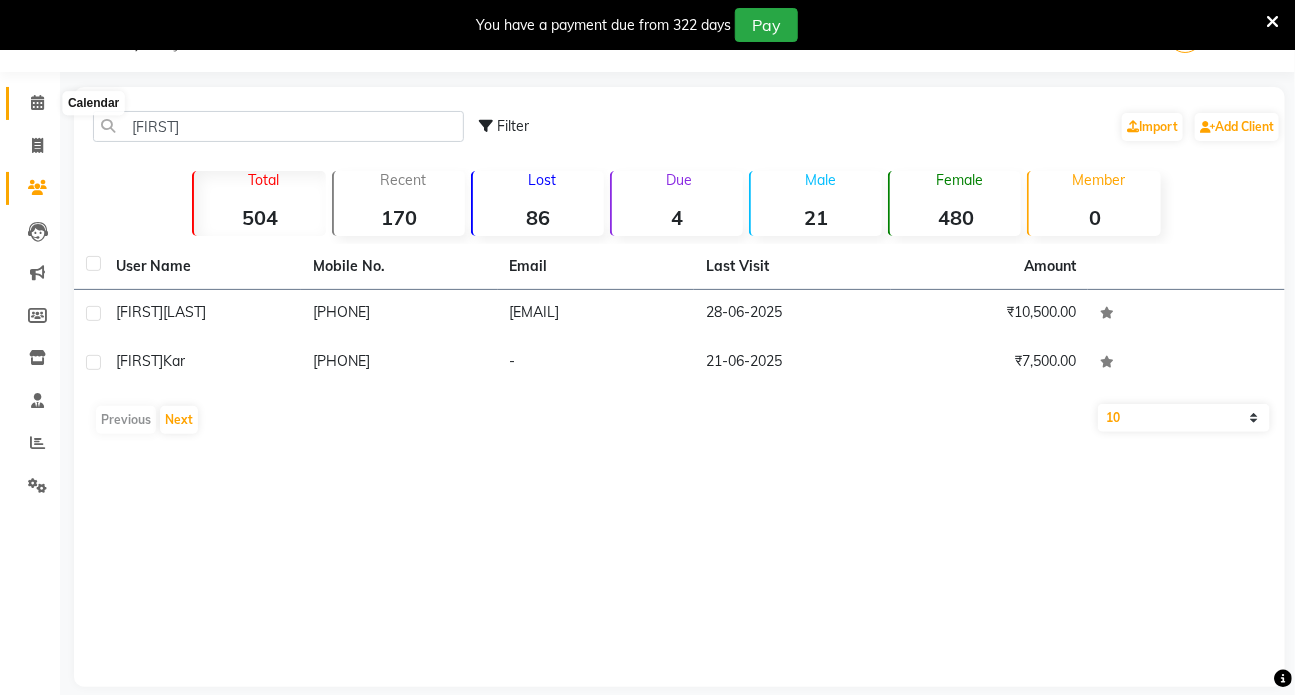 click 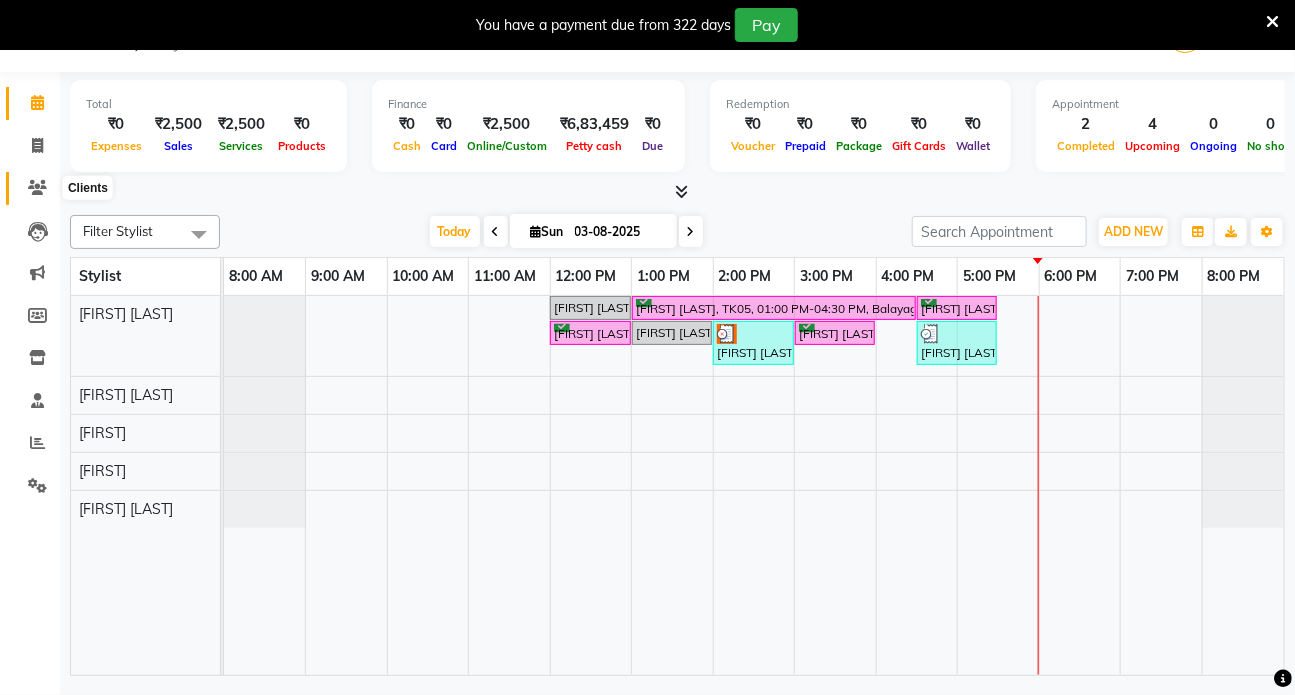 click 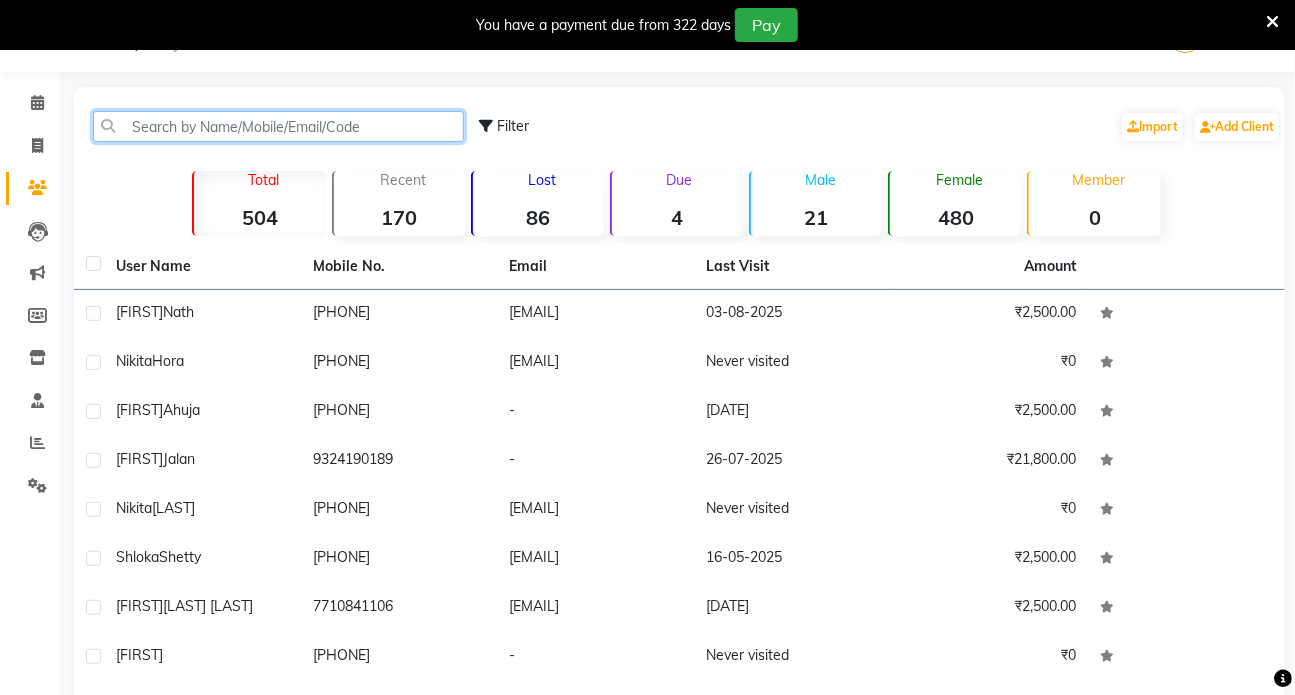 click 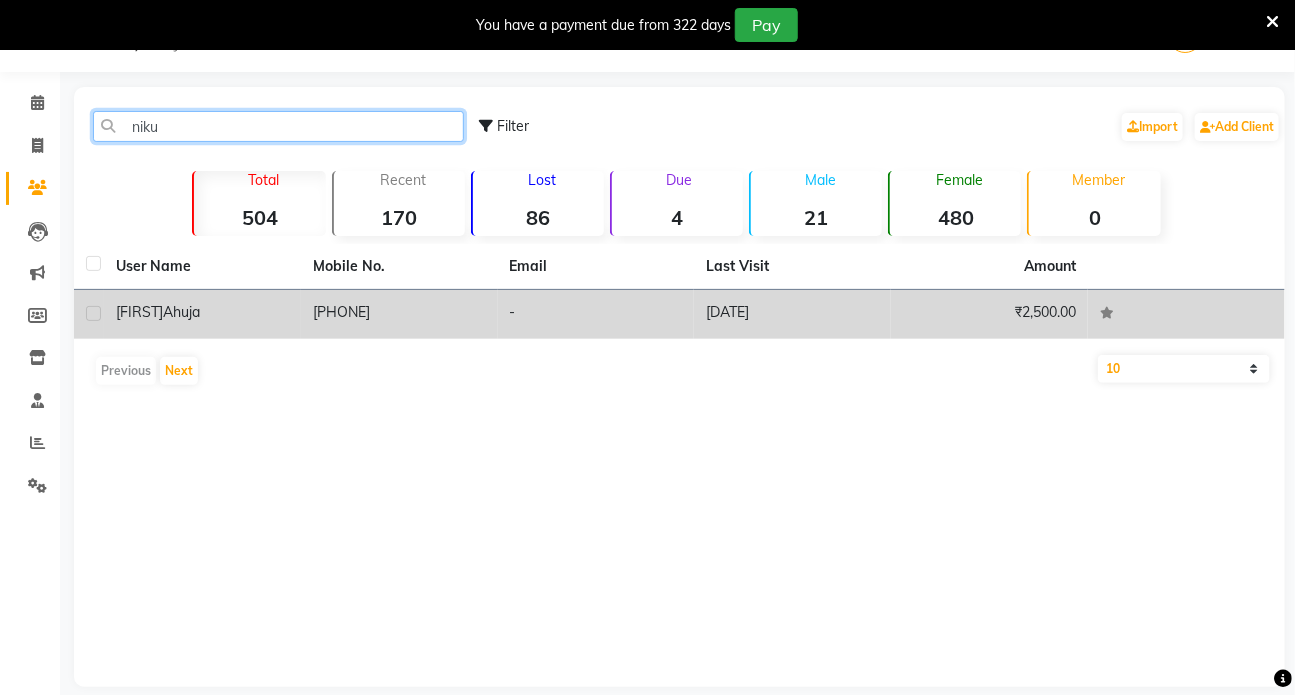type on "niku" 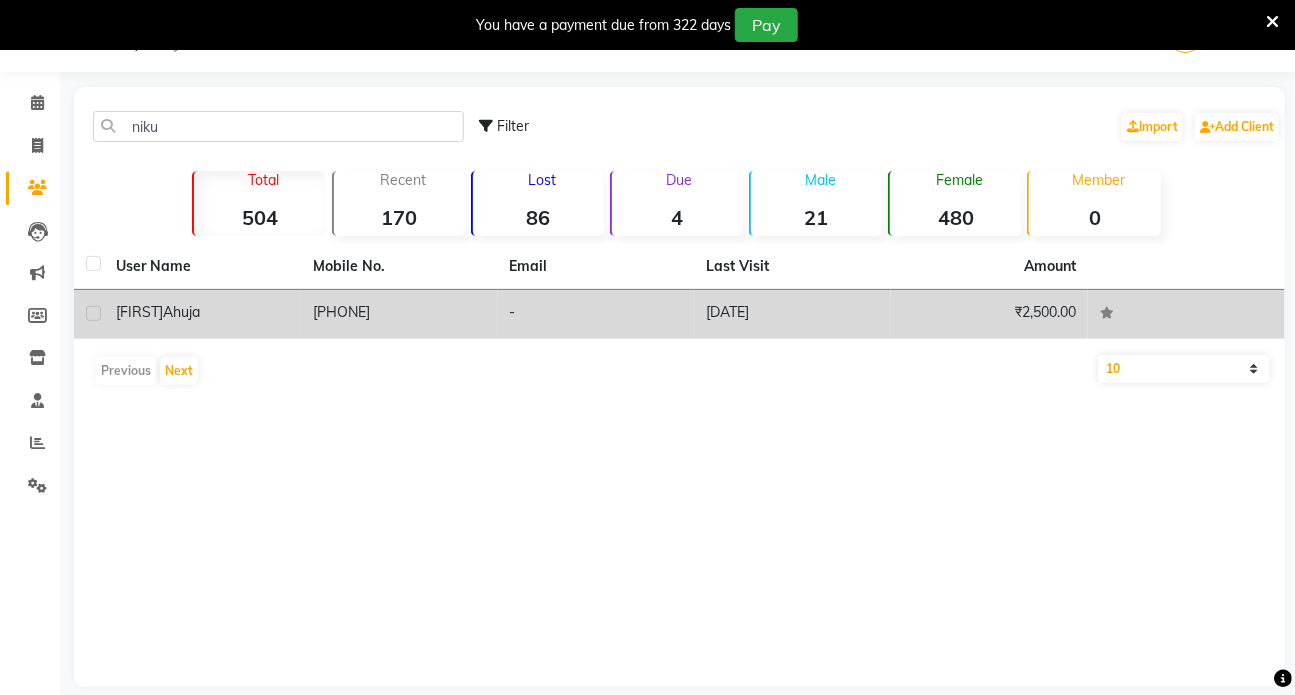 click on "[PHONE]" 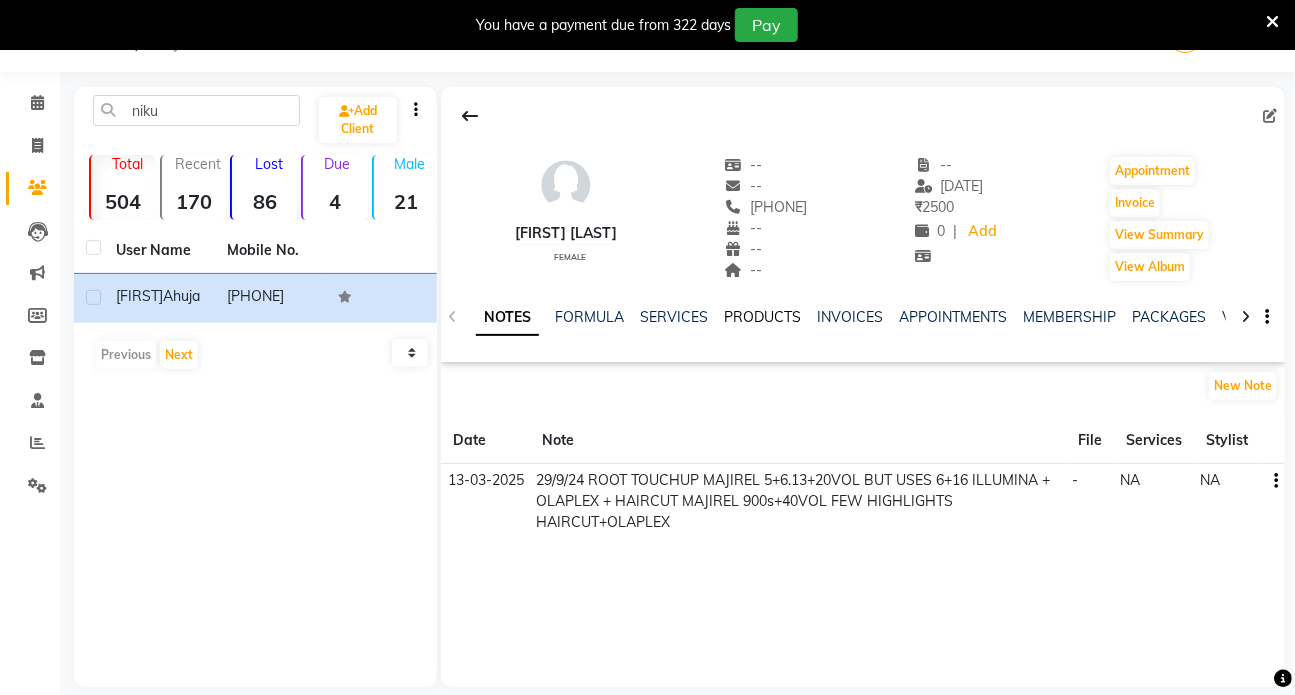 click on "PRODUCTS" 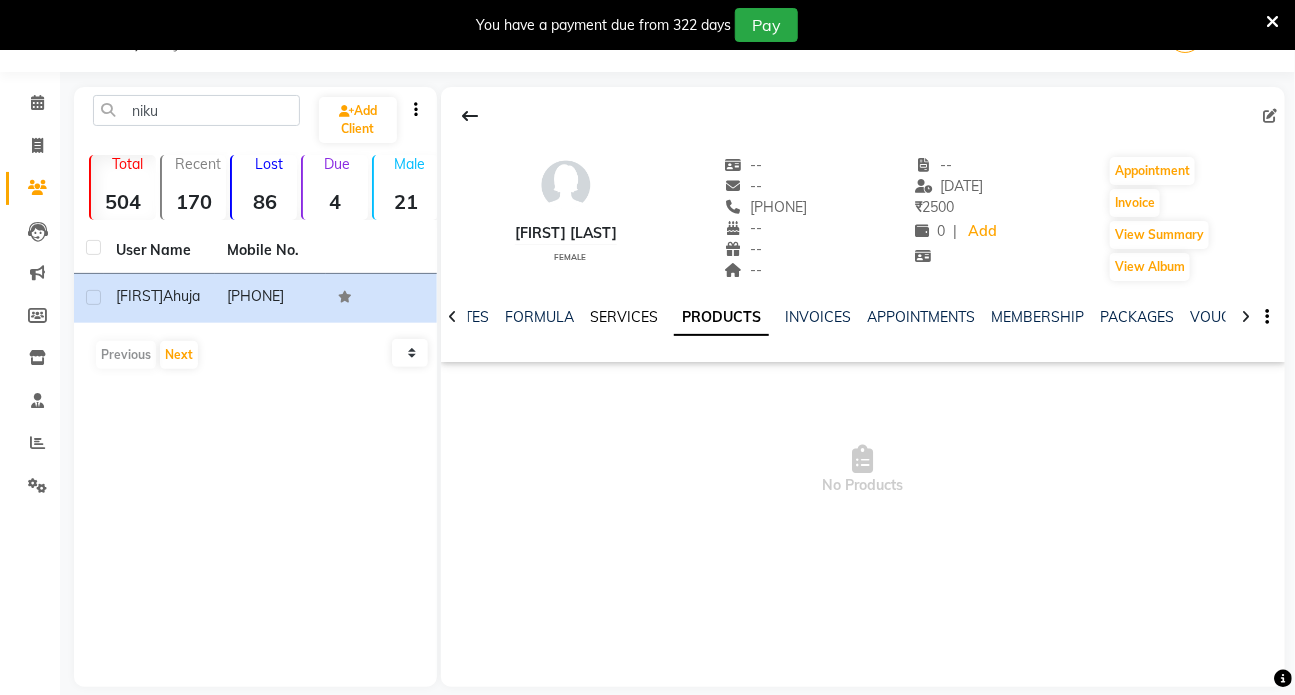 click on "SERVICES" 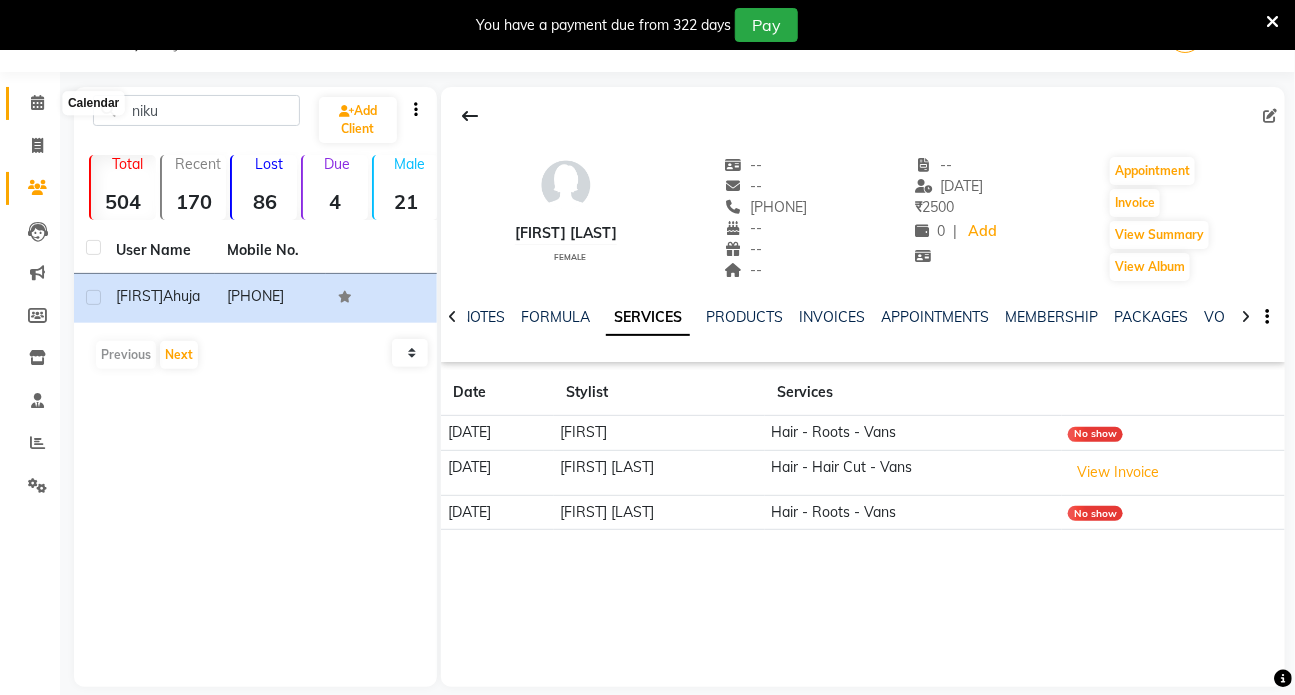 click 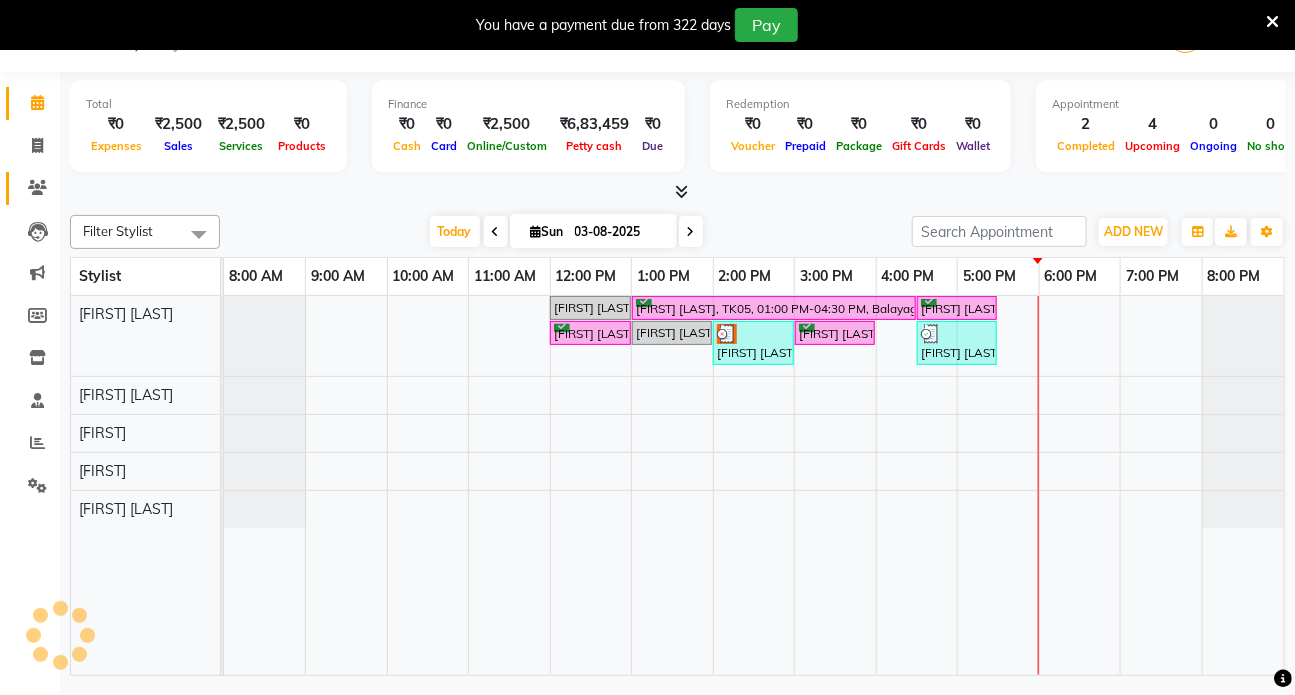 click on "Clients" 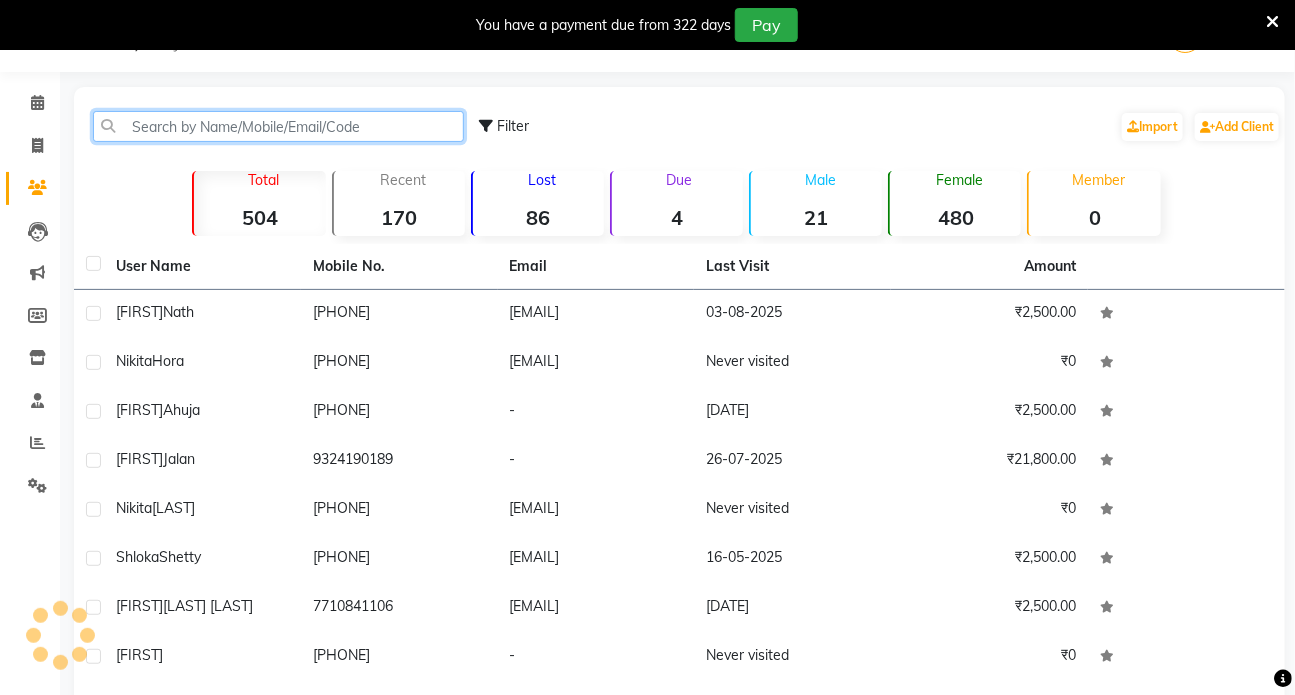 click 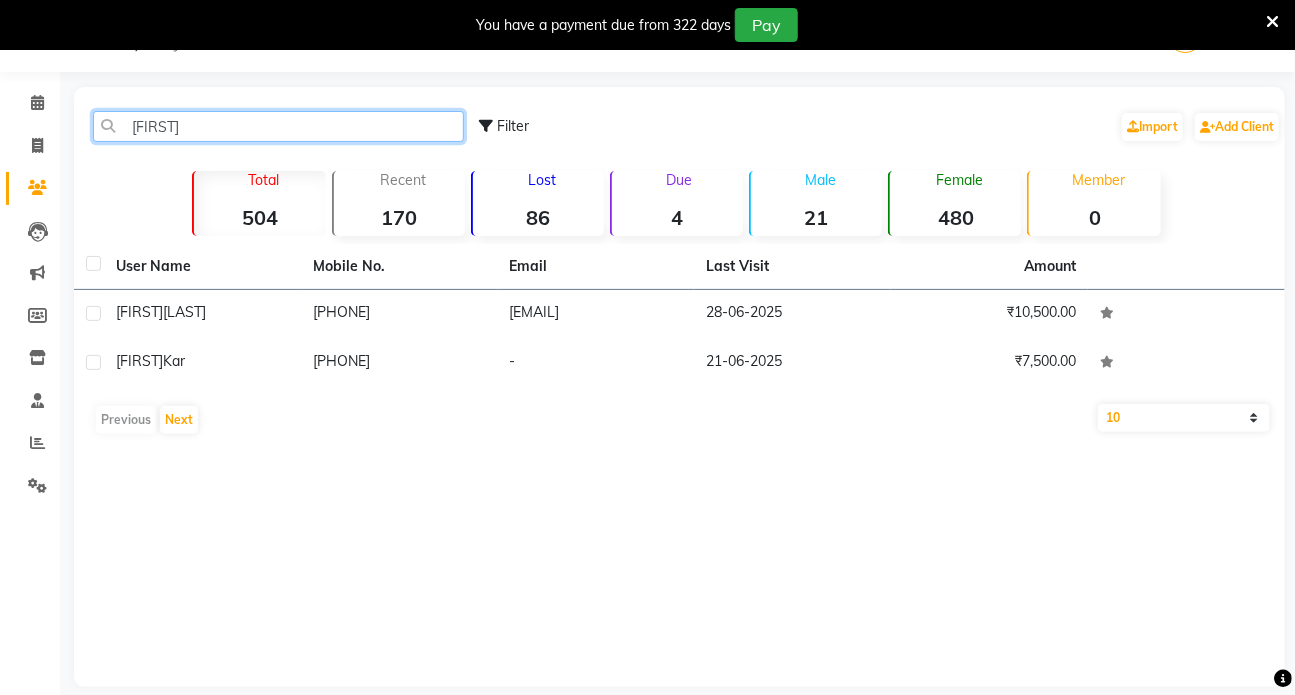 click on "[FIRST]" 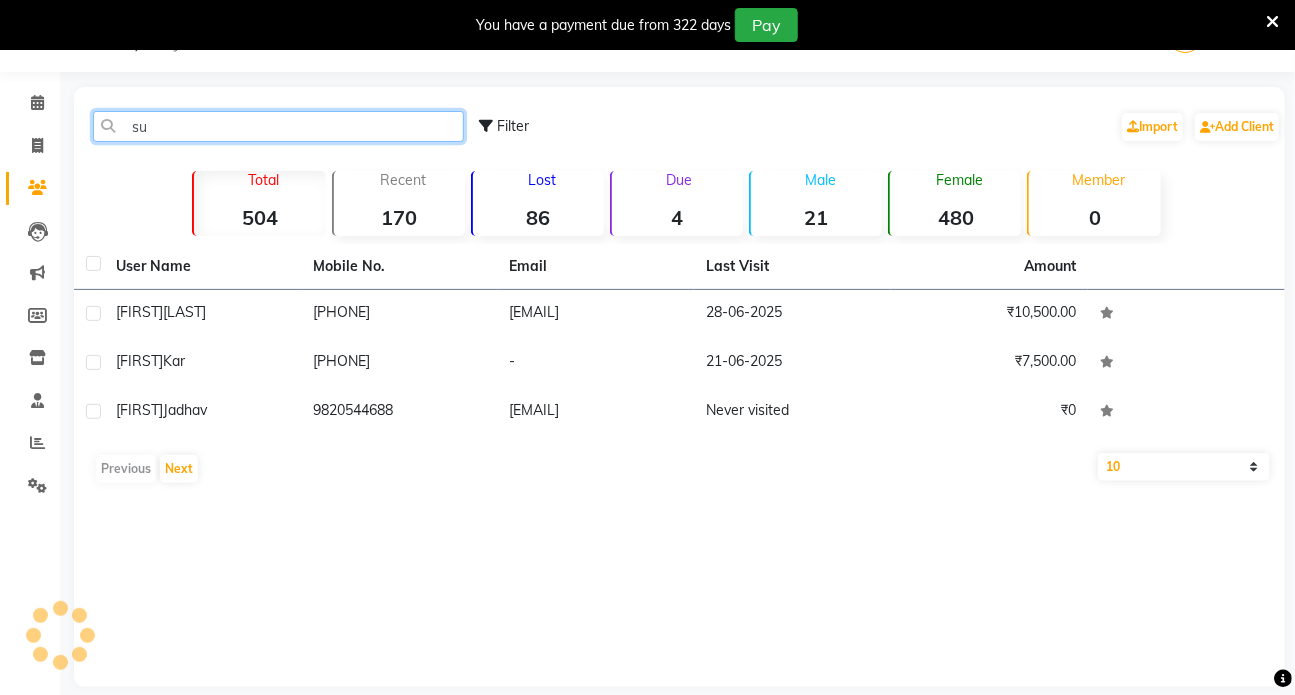 type on "s" 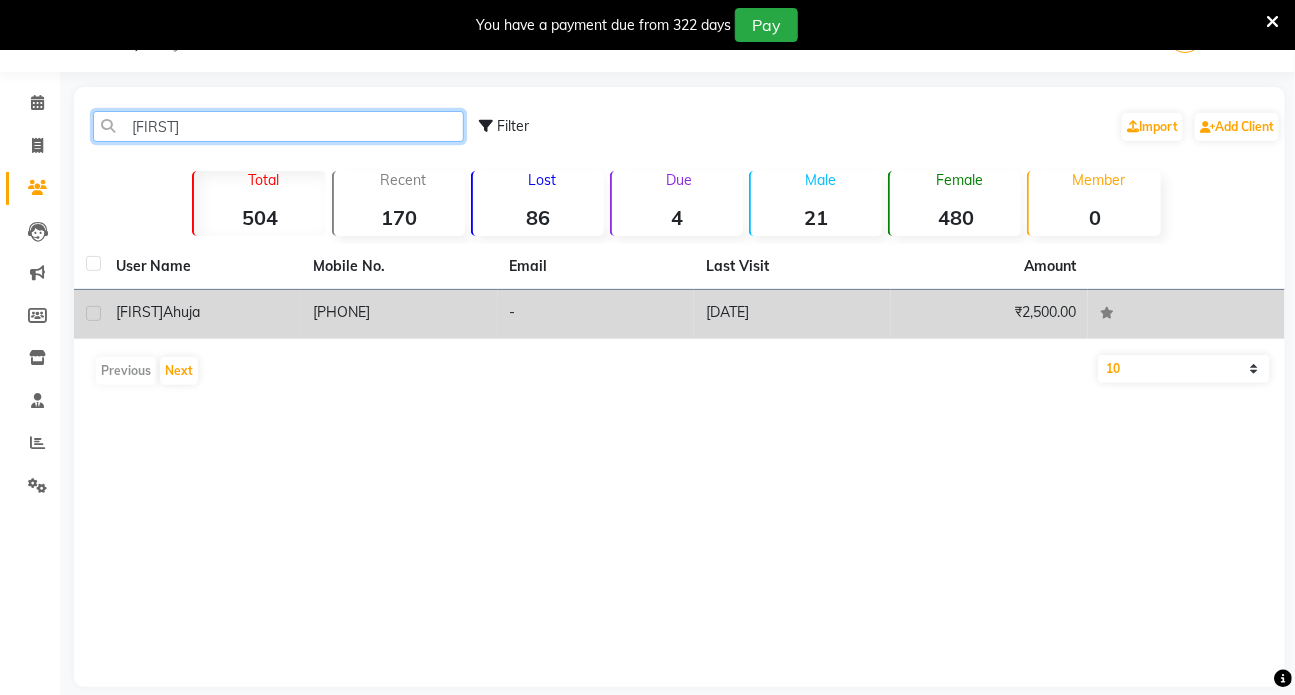 type on "[FIRST]" 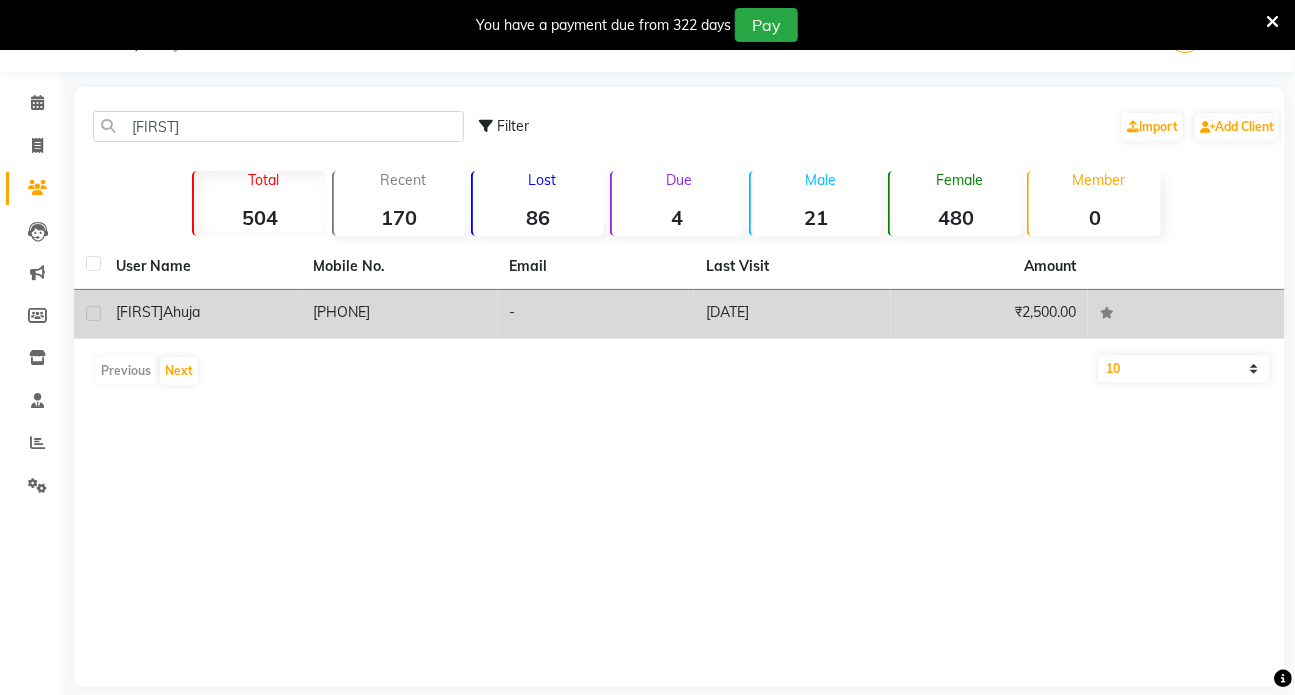 click on "[PHONE]" 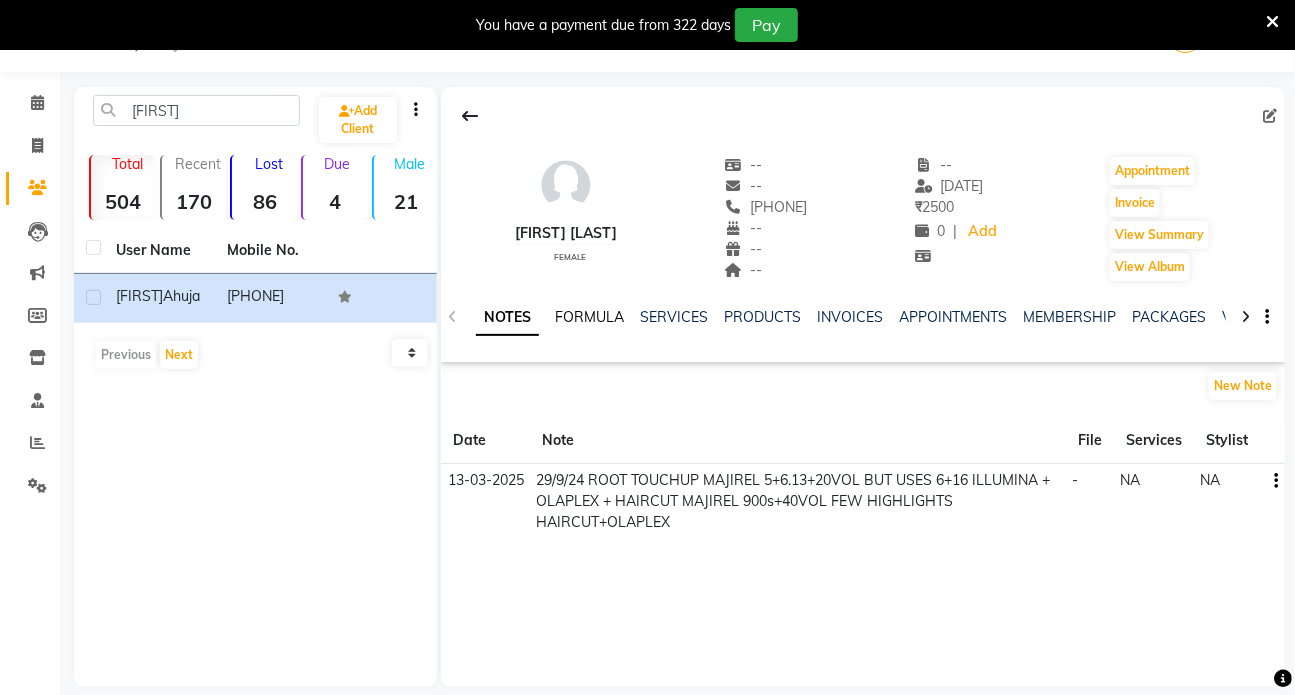 click on "FORMULA" 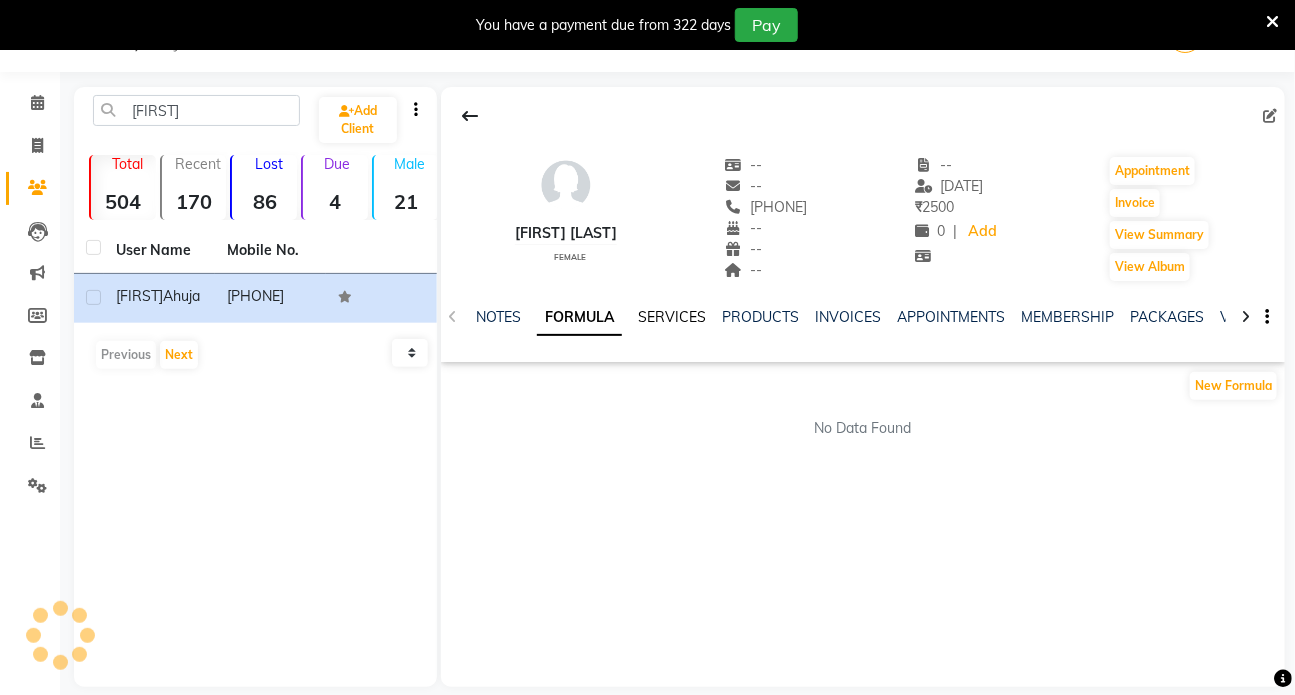 click on "SERVICES" 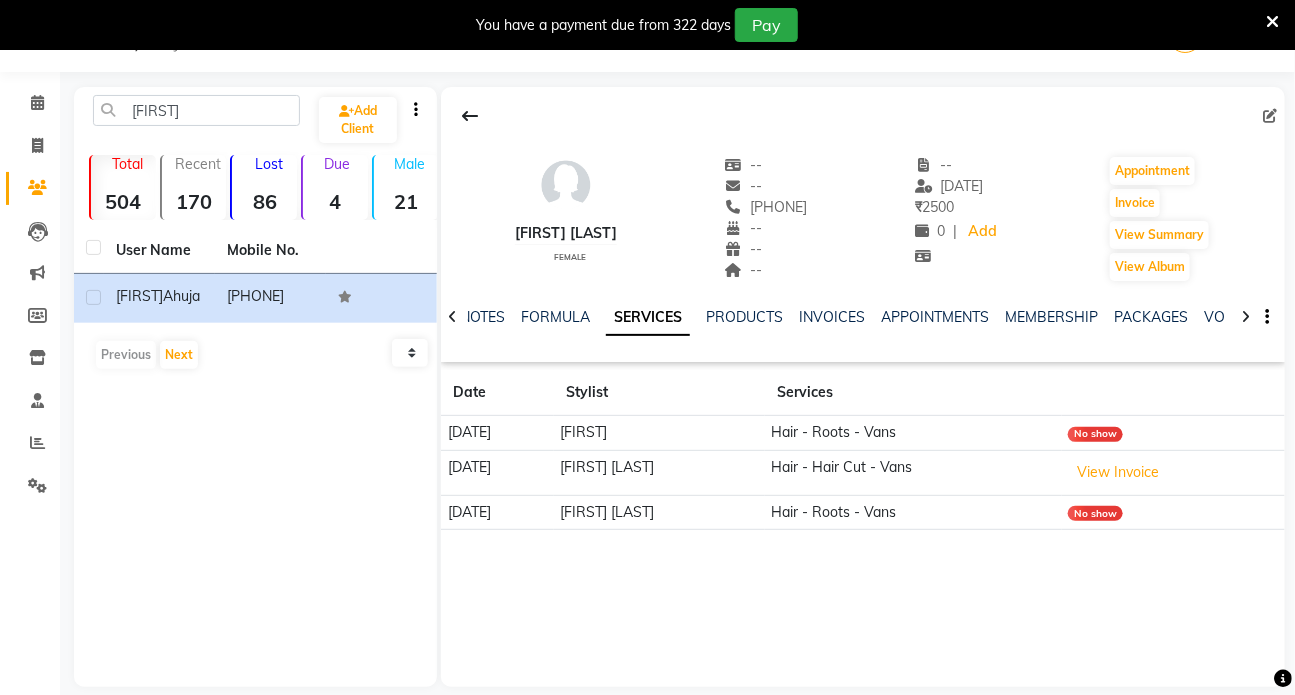 click on "Hair - Roots - Vans" 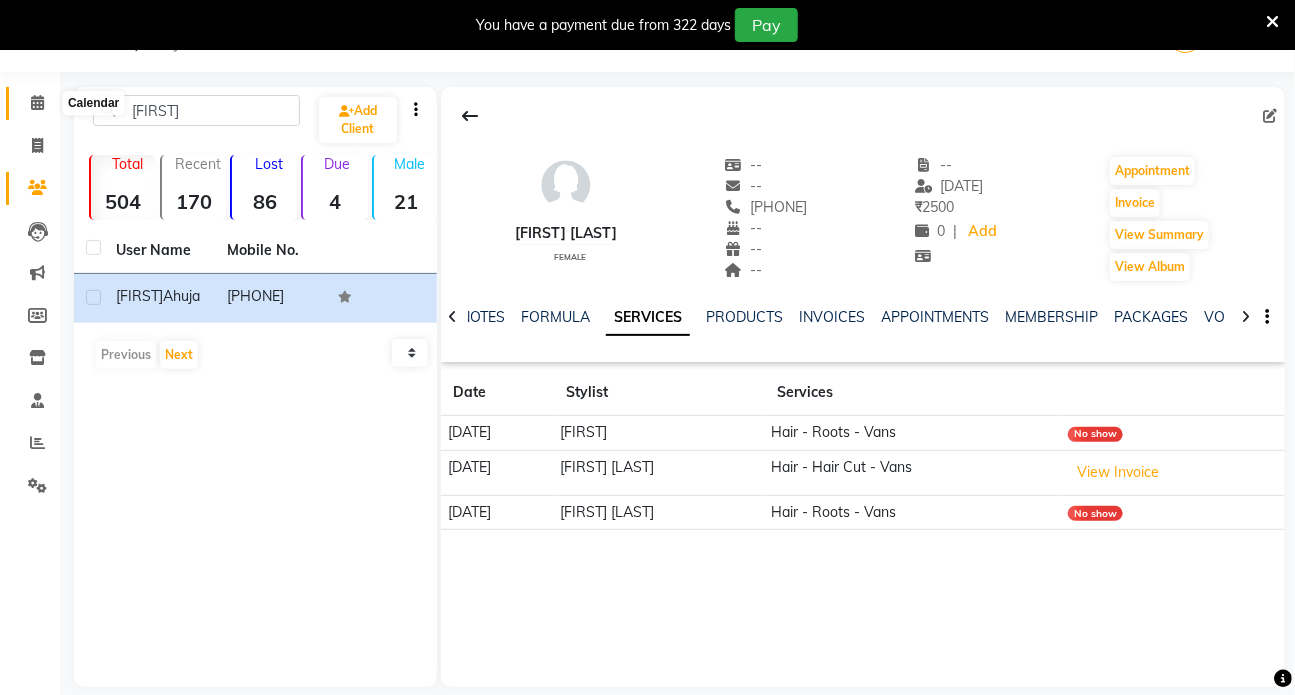 click 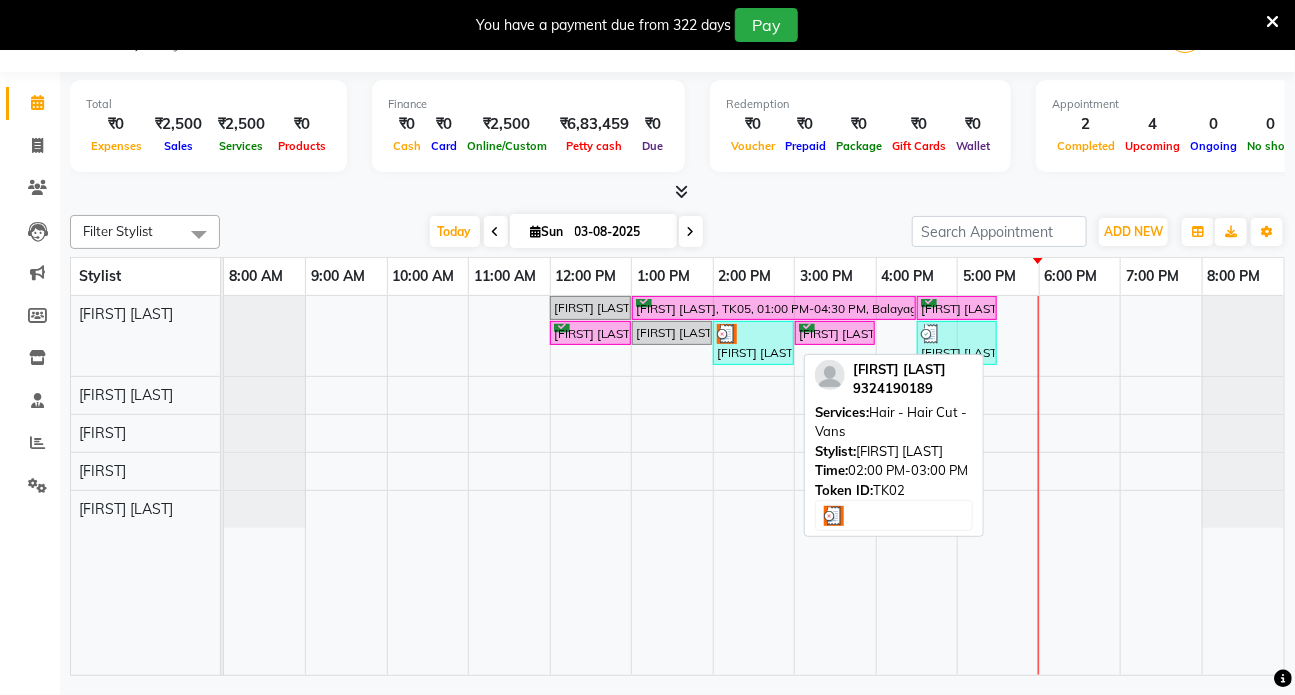 click on "[FIRST] [LAST], TK02, 02:00 PM-03:00 PM, Hair - Hair Cut - Vans" at bounding box center [753, 343] 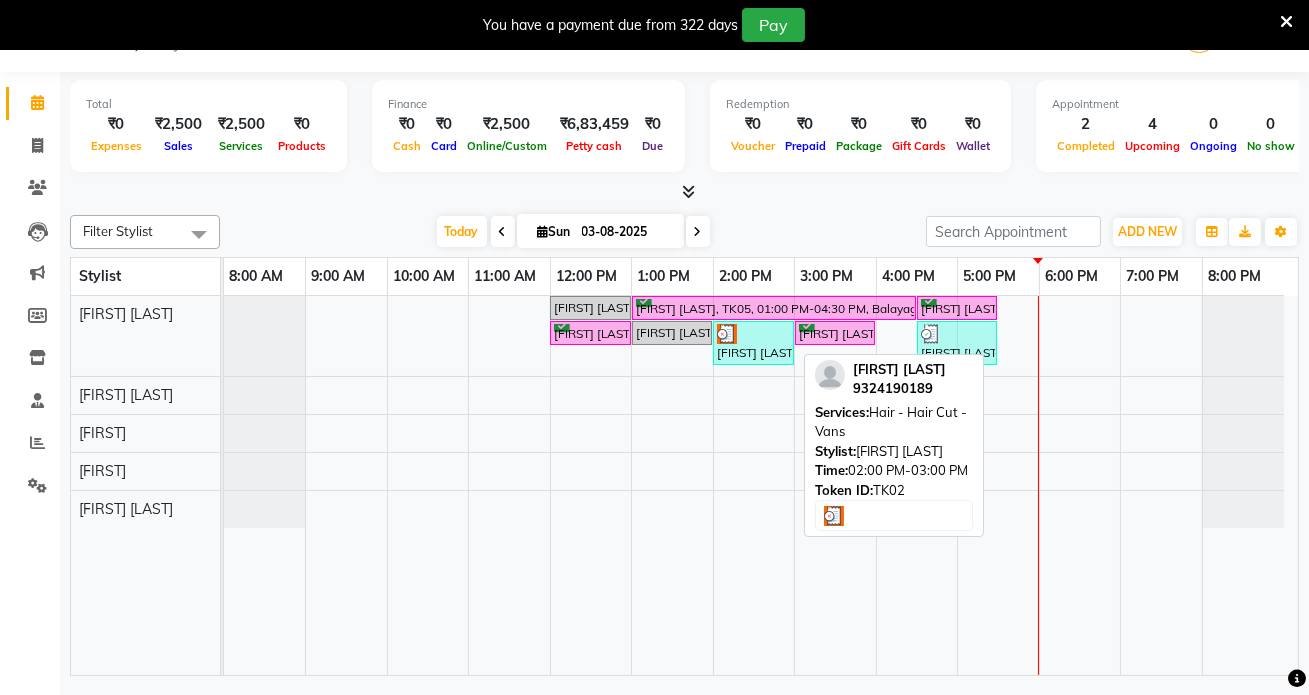 select on "3" 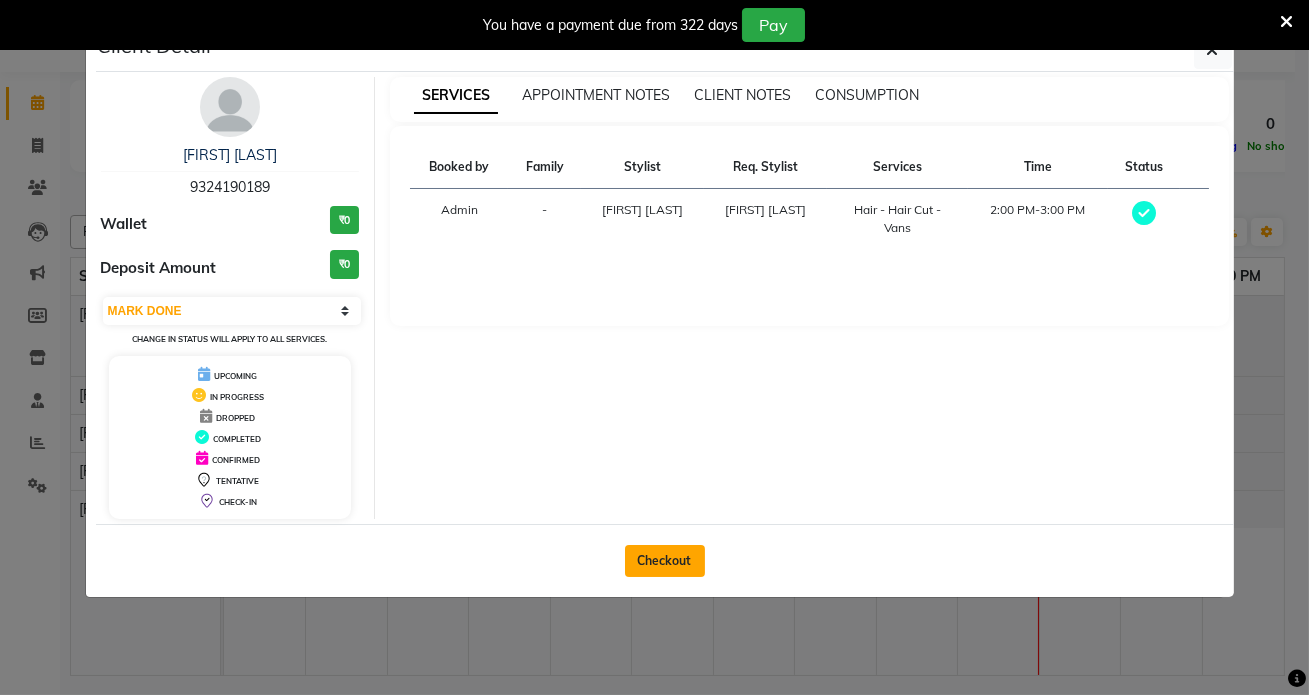 click on "Checkout" 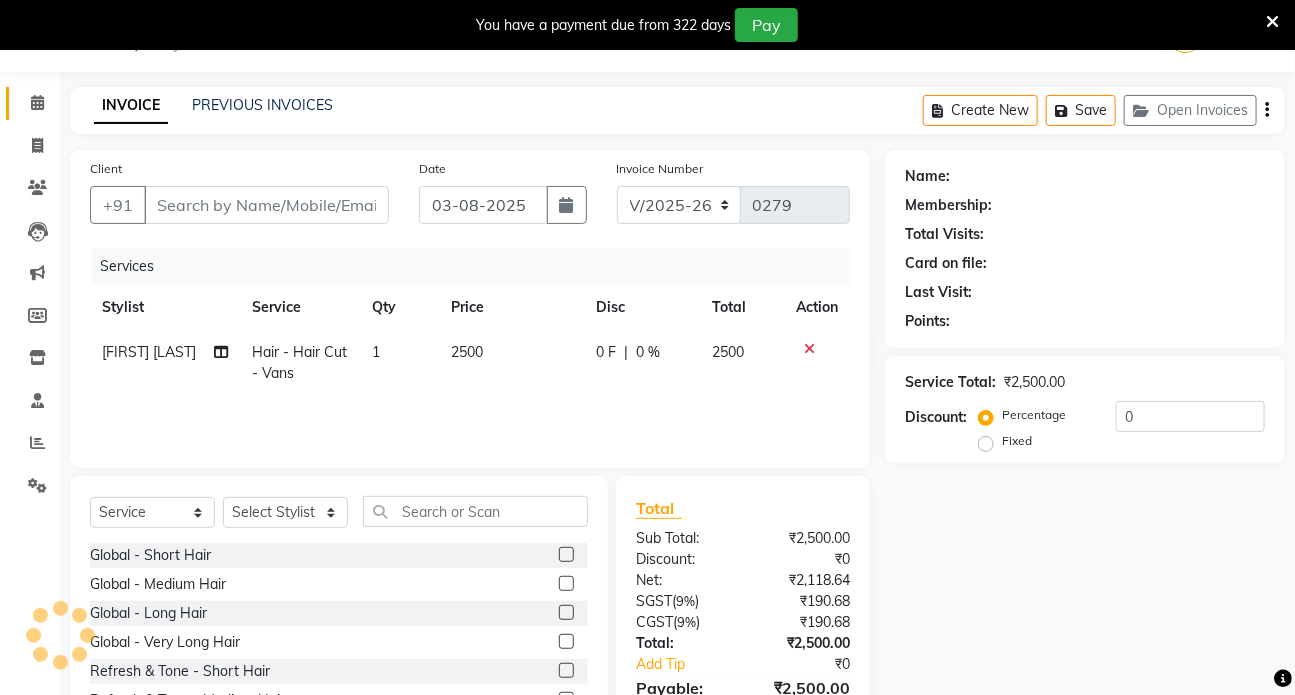type on "9324190189" 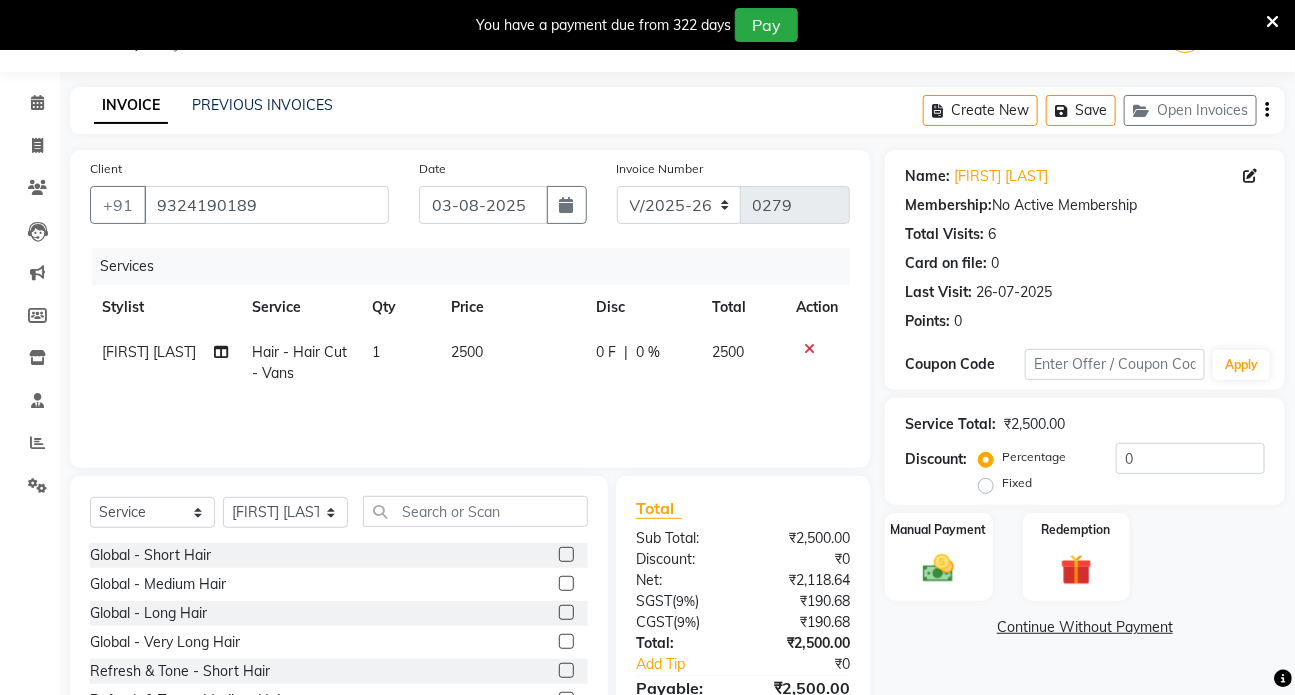 click 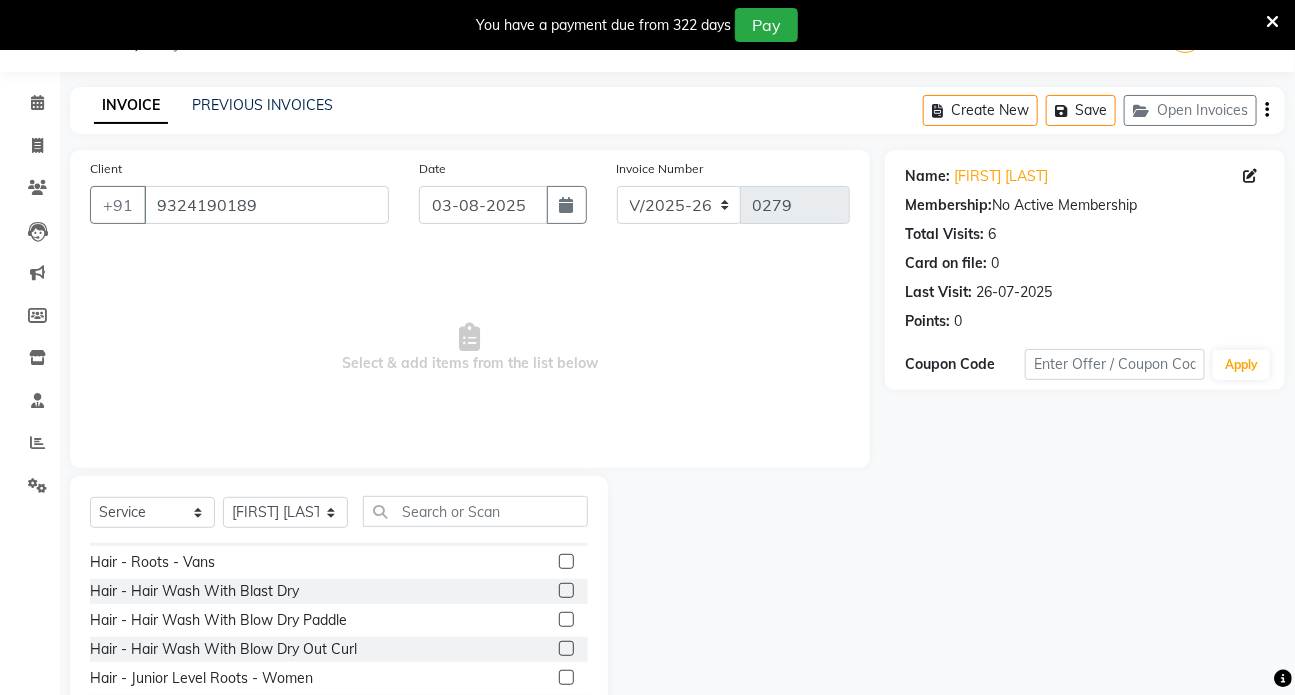 scroll, scrollTop: 454, scrollLeft: 0, axis: vertical 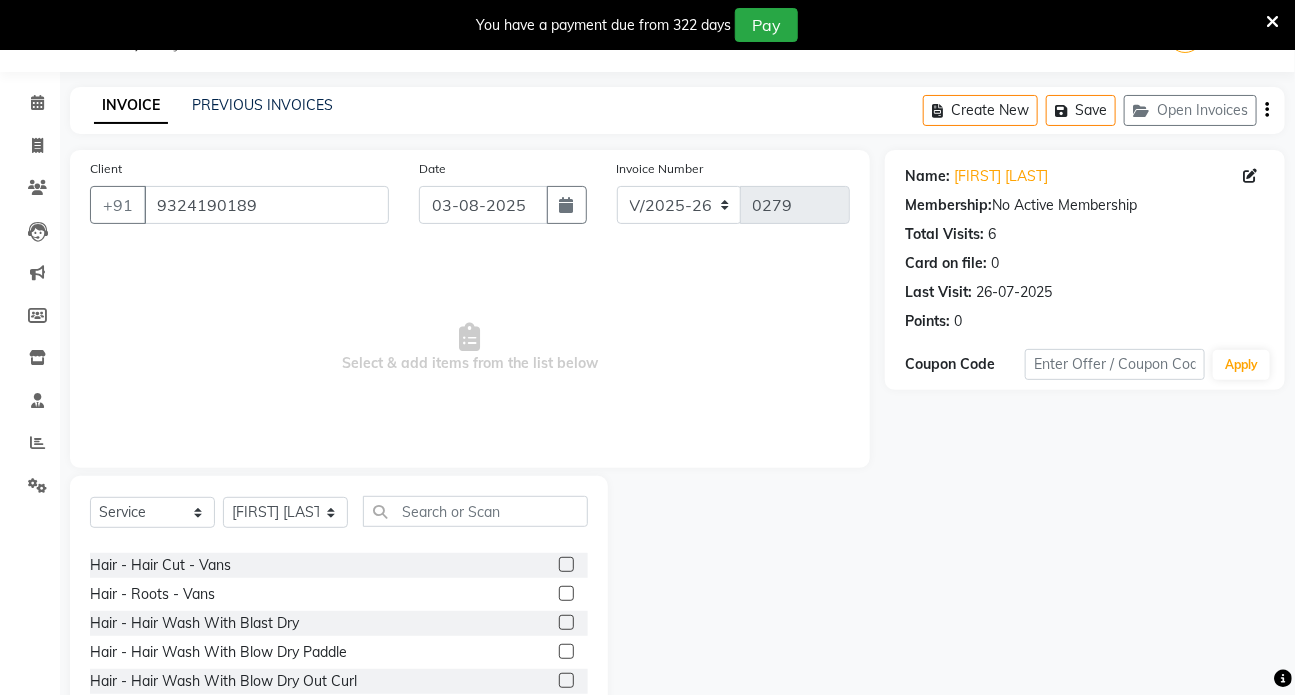 click 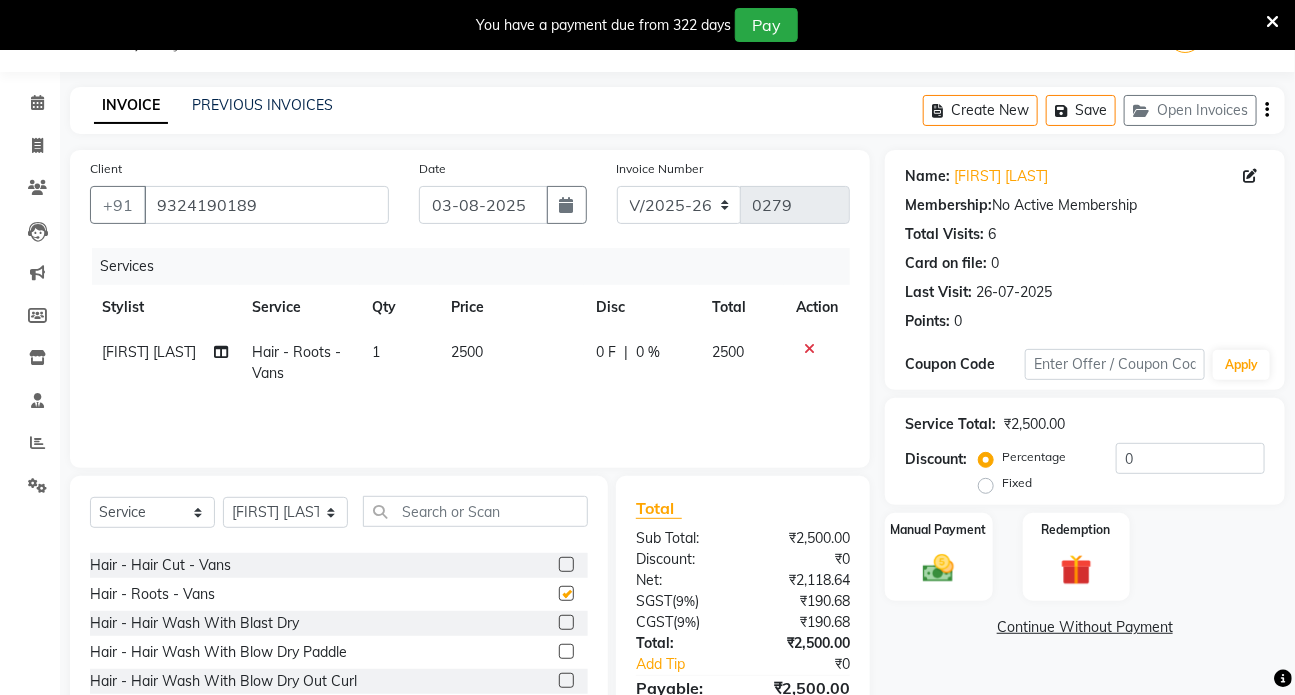 checkbox on "false" 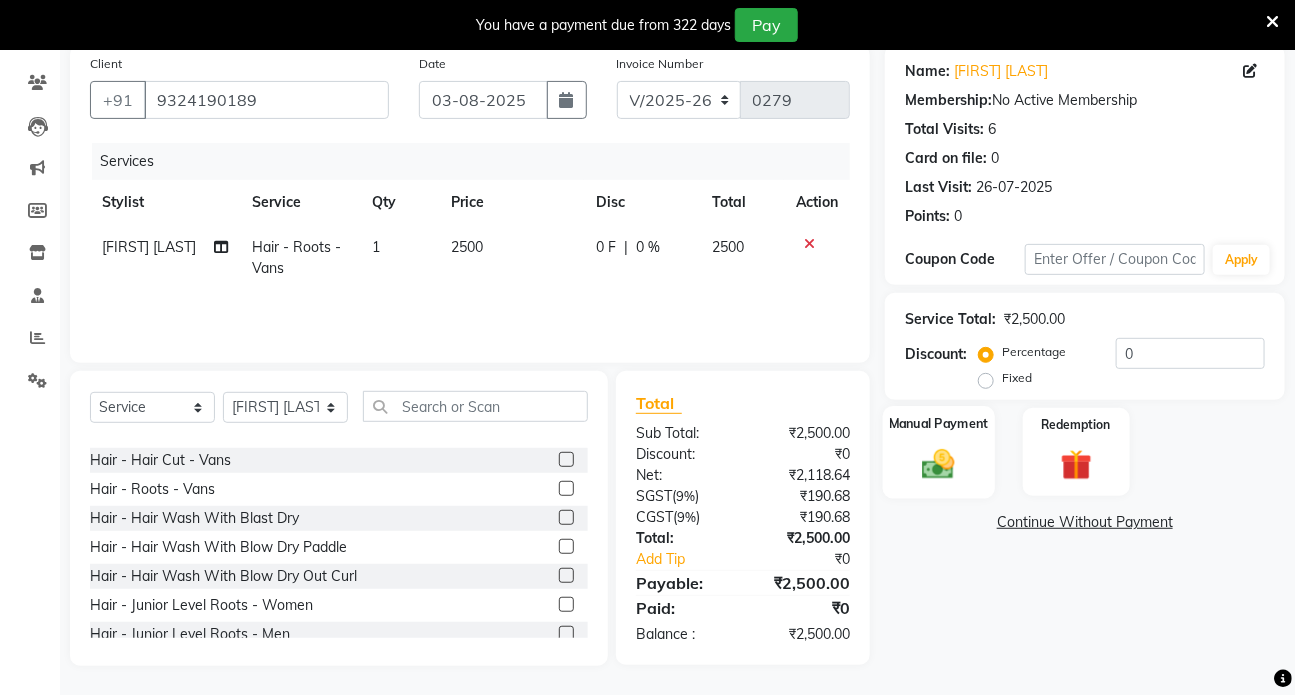 scroll, scrollTop: 156, scrollLeft: 0, axis: vertical 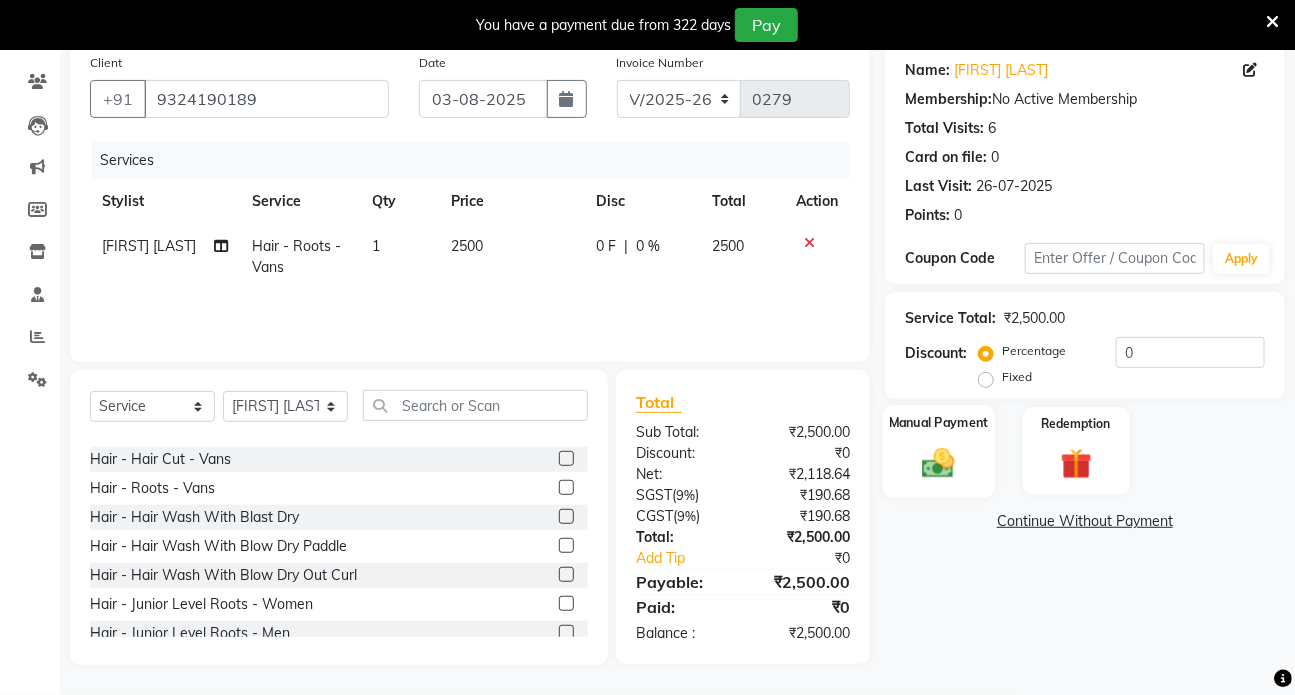 click 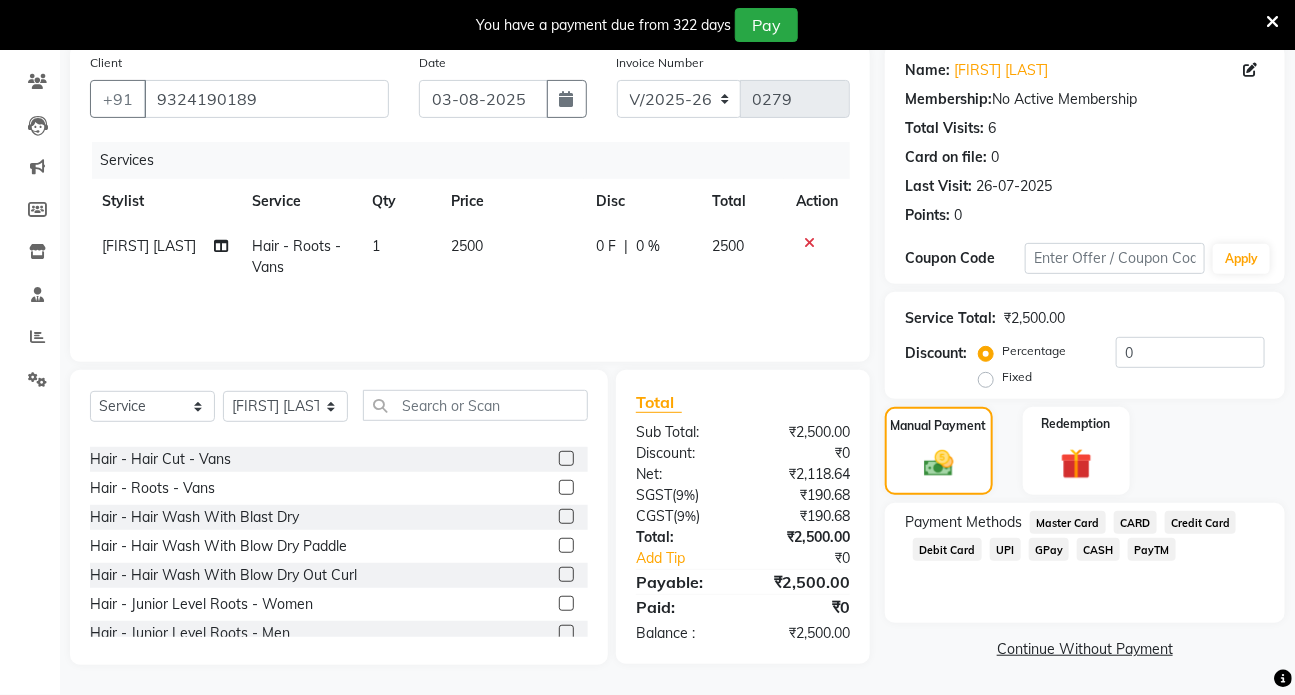 click on "GPay" 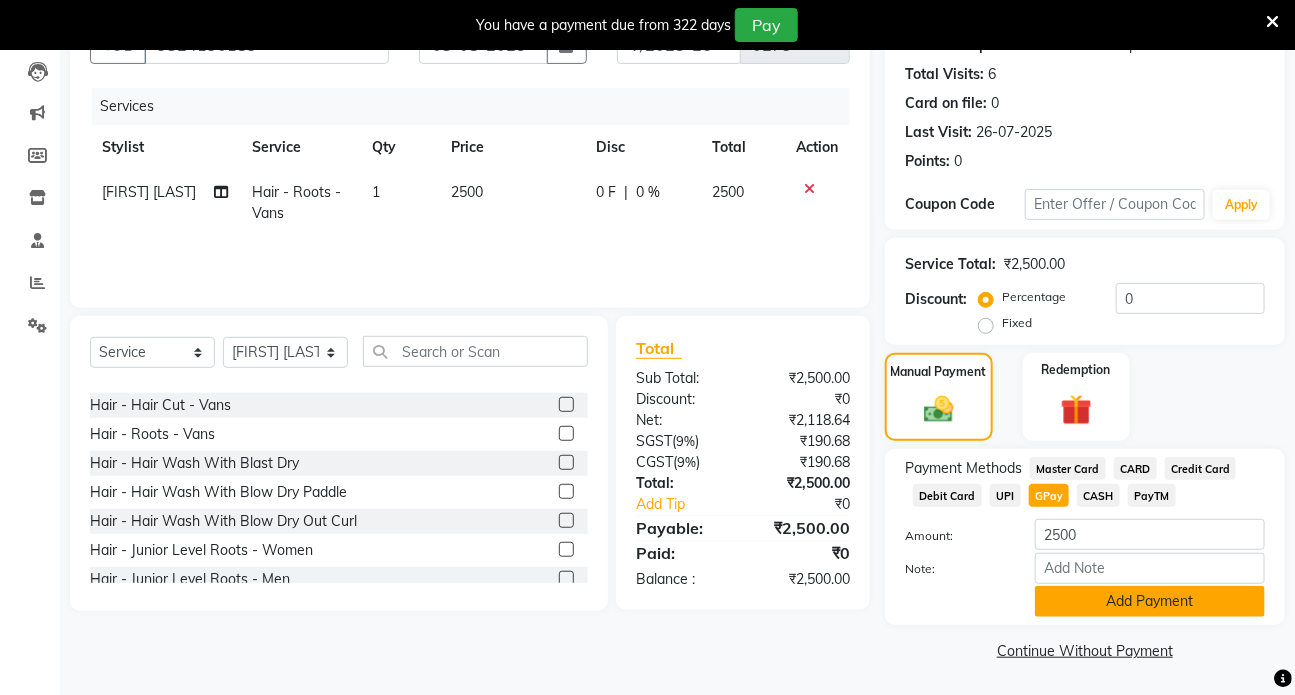 click on "Add Payment" 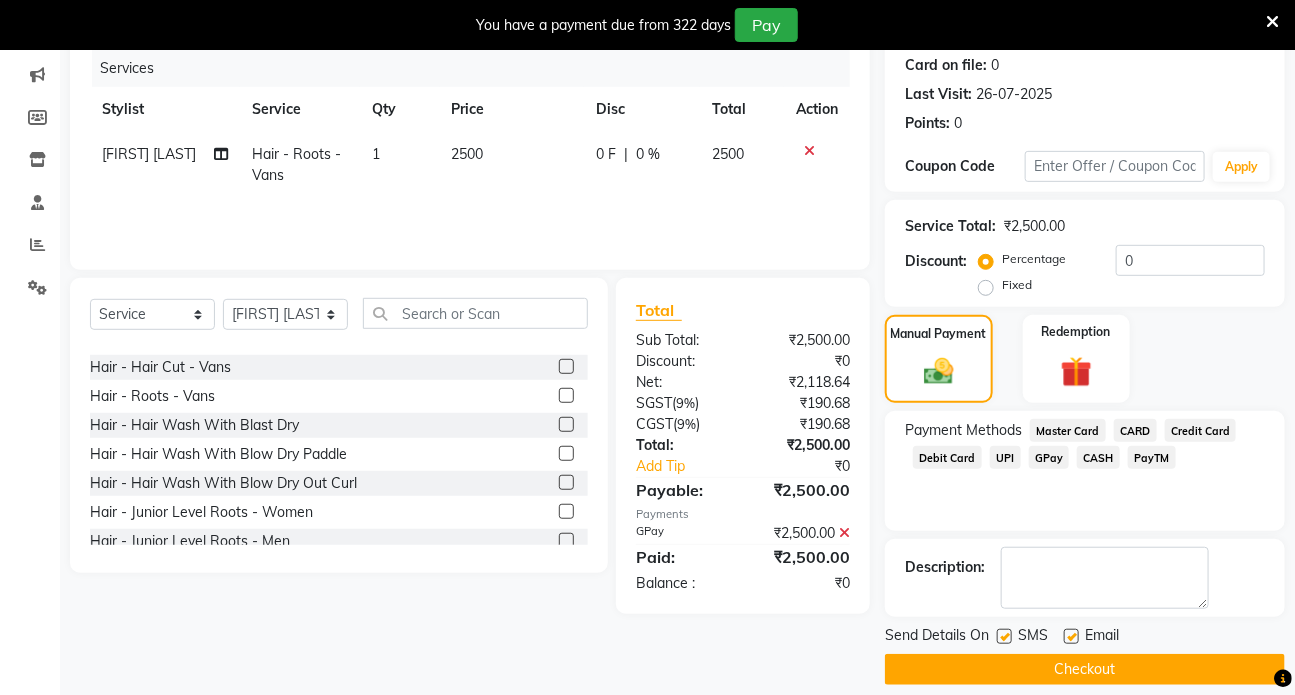 scroll, scrollTop: 267, scrollLeft: 0, axis: vertical 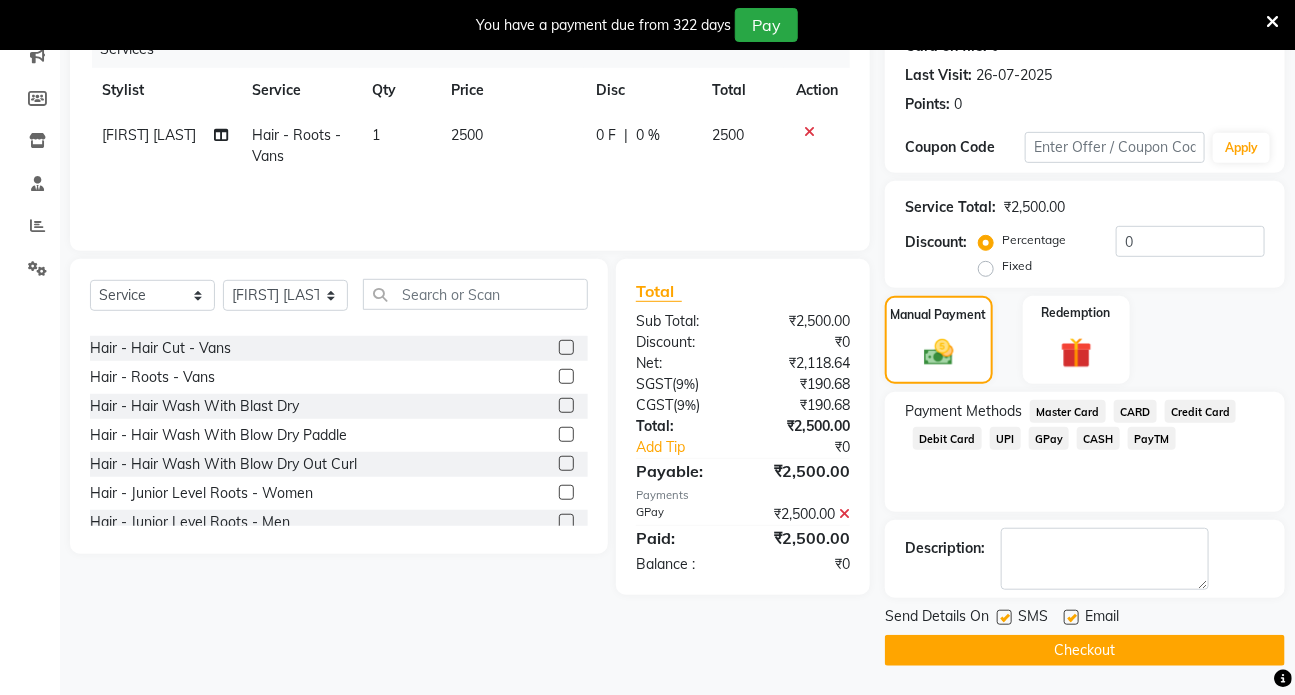 click on "Checkout" 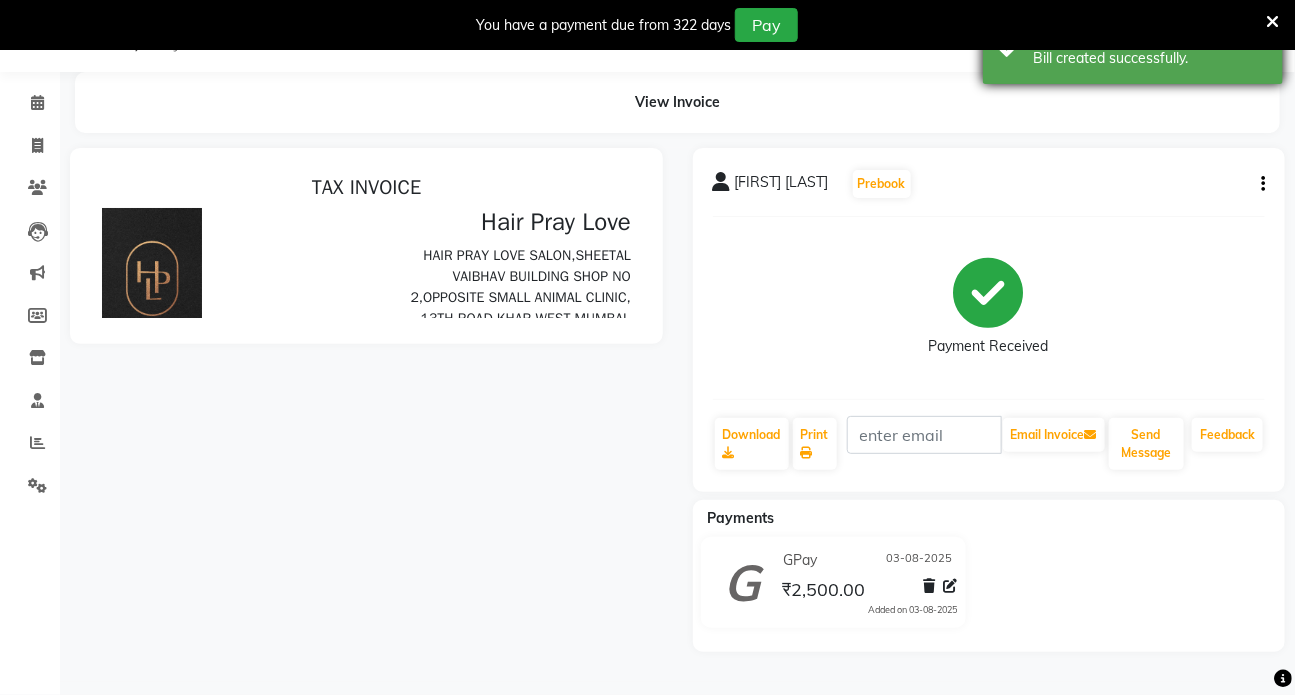 scroll, scrollTop: 0, scrollLeft: 0, axis: both 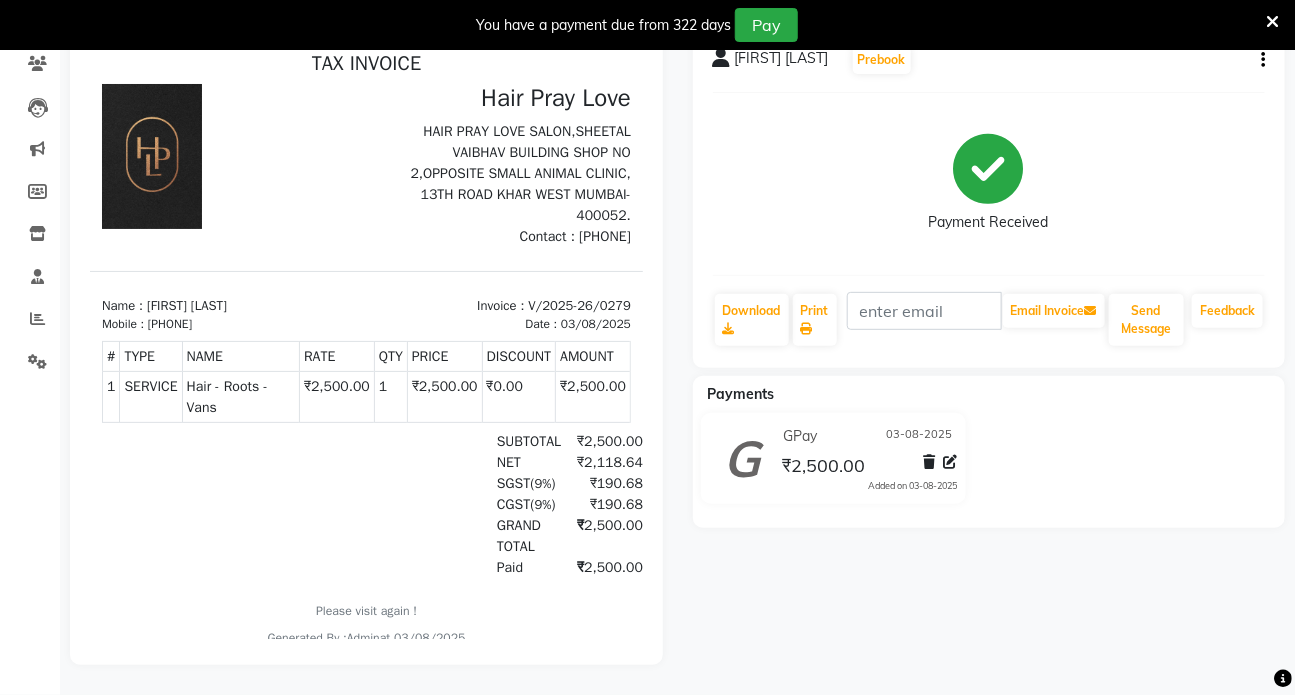 drag, startPoint x: 1028, startPoint y: 50, endPoint x: 1270, endPoint y: 17, distance: 244.23964 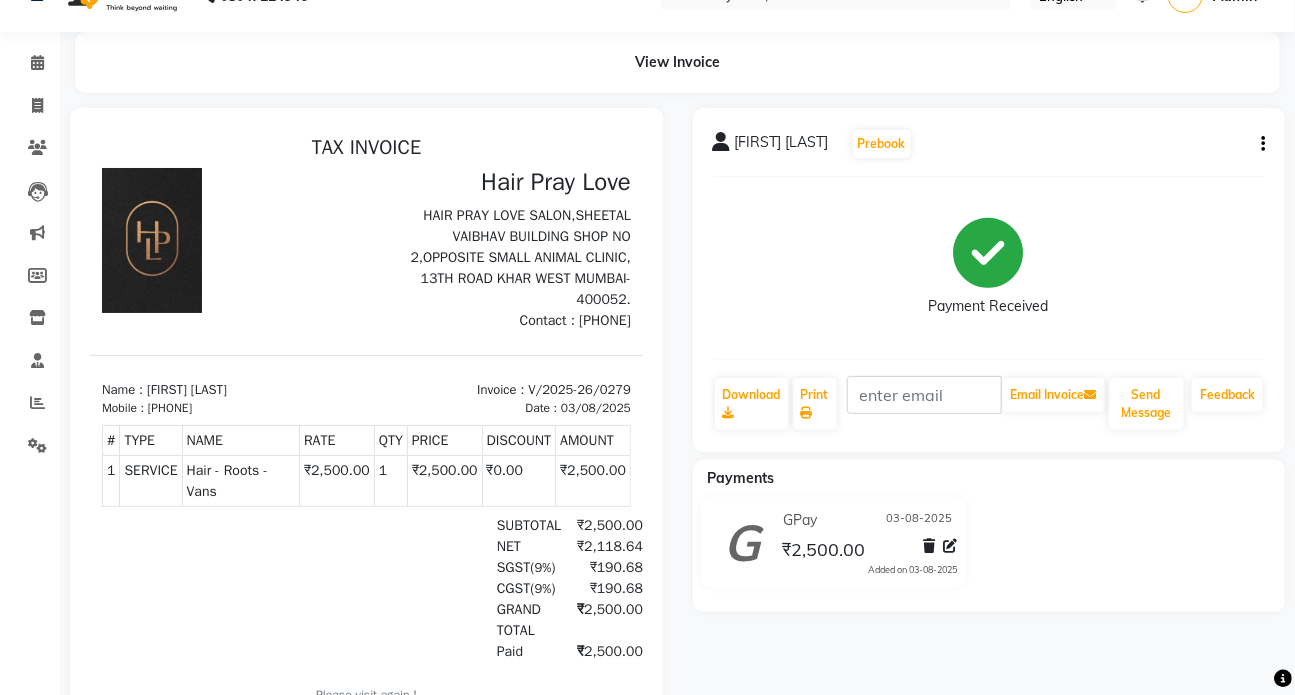 scroll, scrollTop: 0, scrollLeft: 0, axis: both 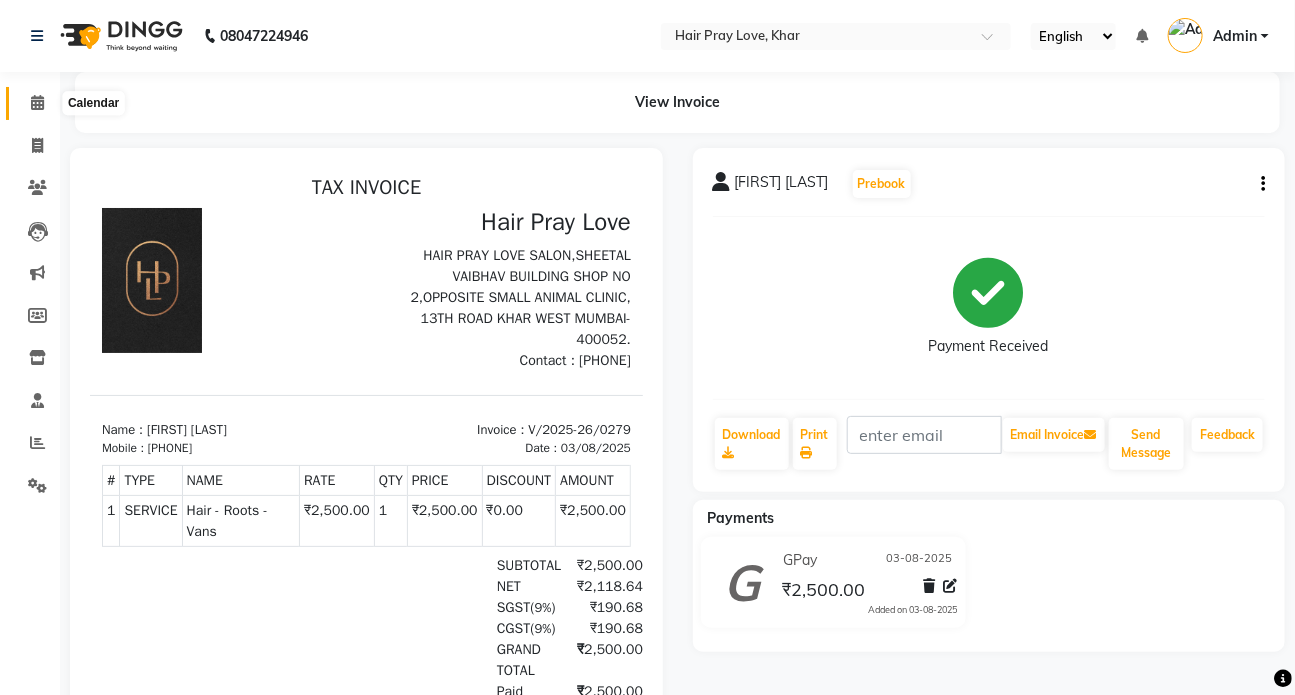 click 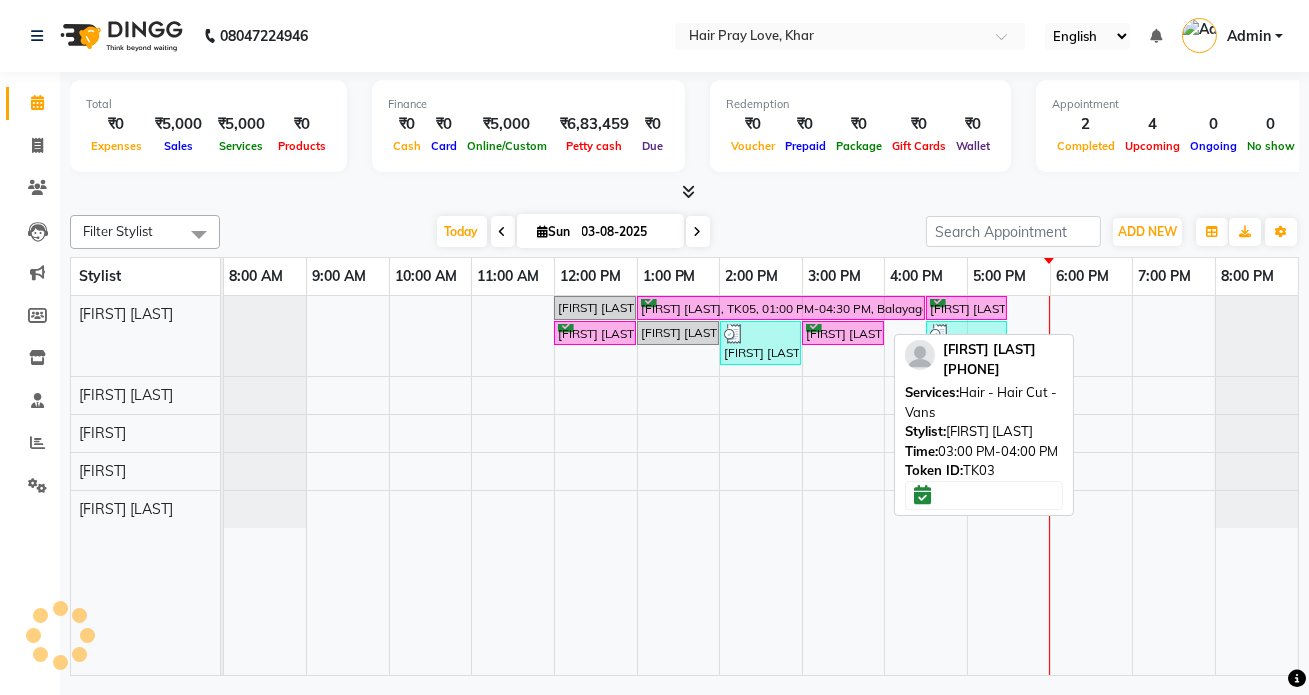 click on "[FIRST] [LAST], TK03, 03:00 PM-04:00 PM, Hair - Hair Cut - Vans" at bounding box center (843, 333) 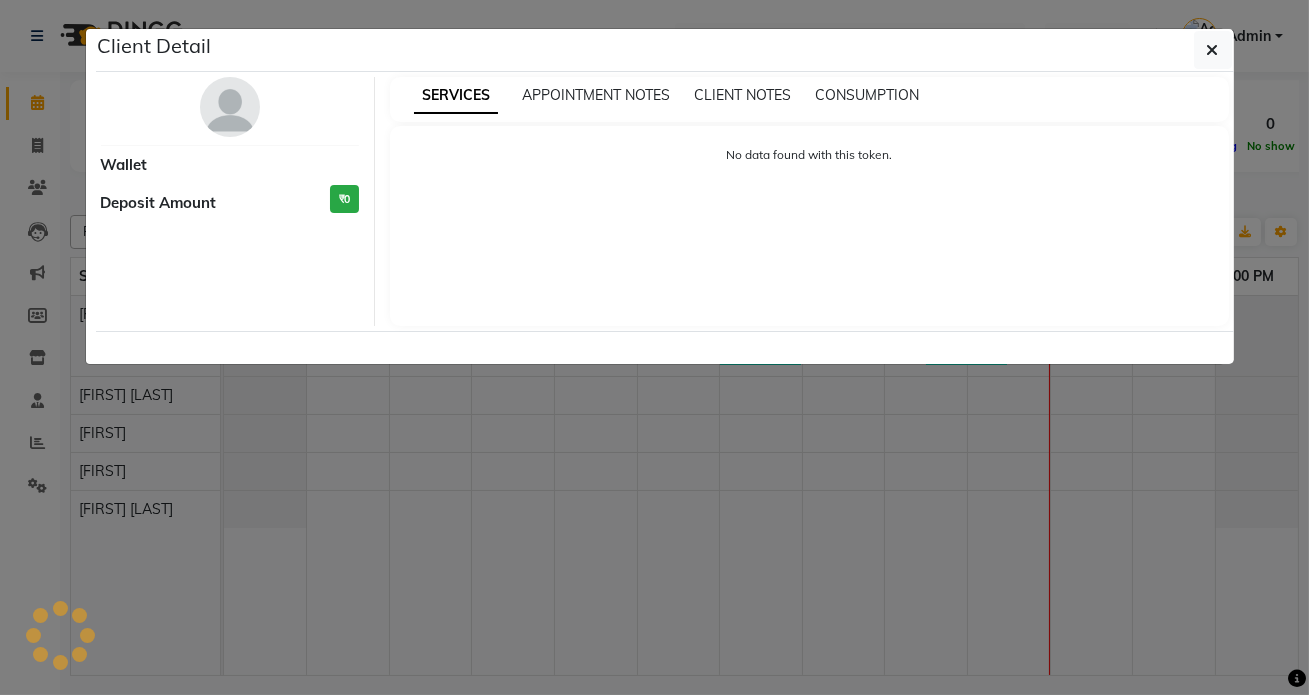 select on "6" 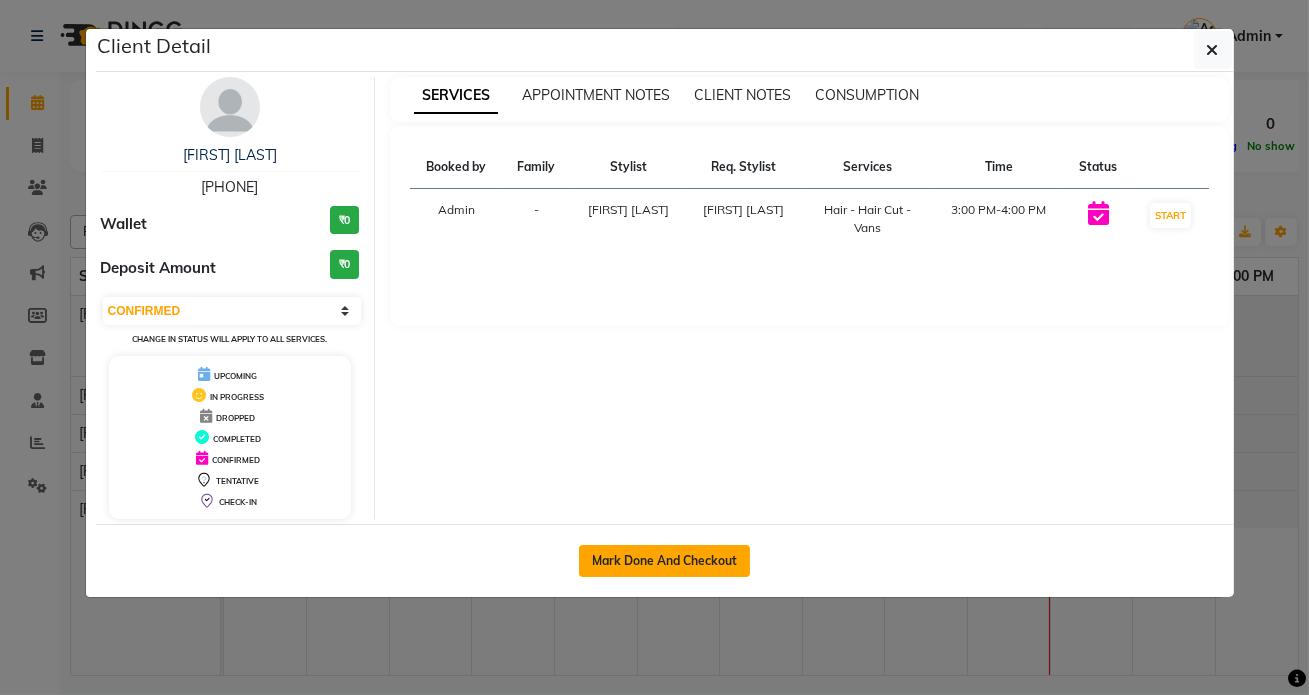 click on "Mark Done And Checkout" 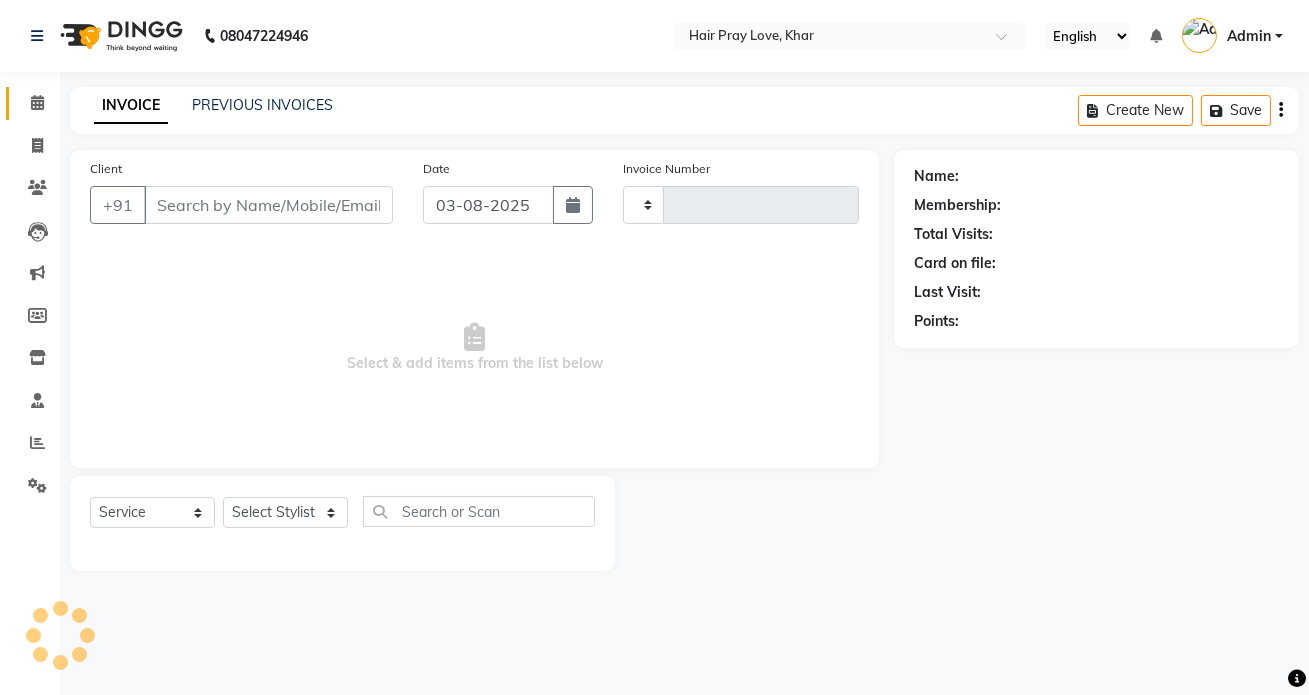 type on "0280" 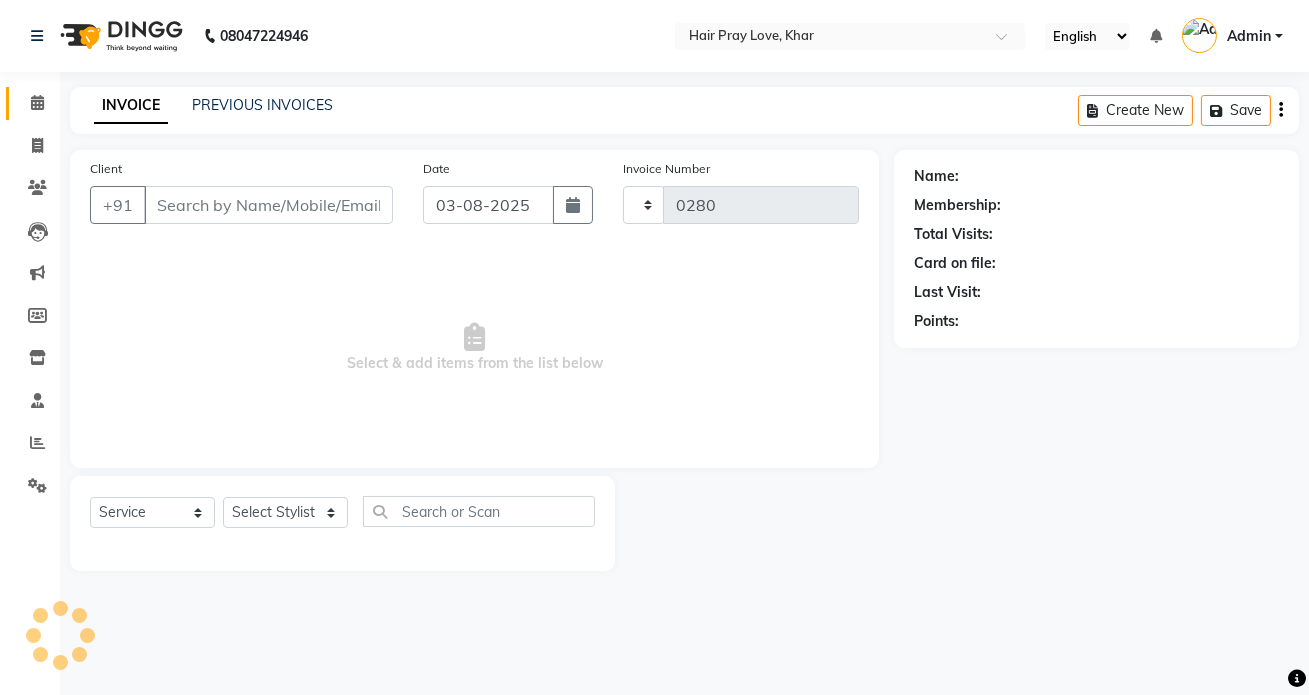 select on "6919" 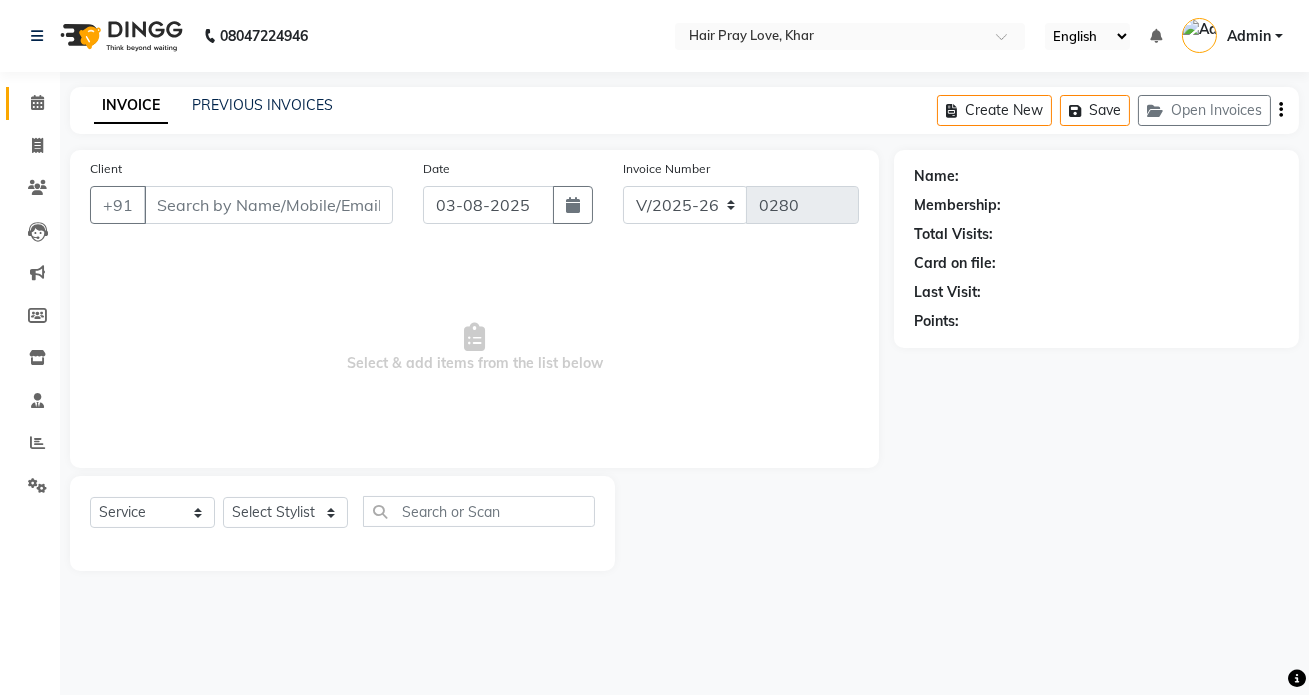 type on "[PHONE]" 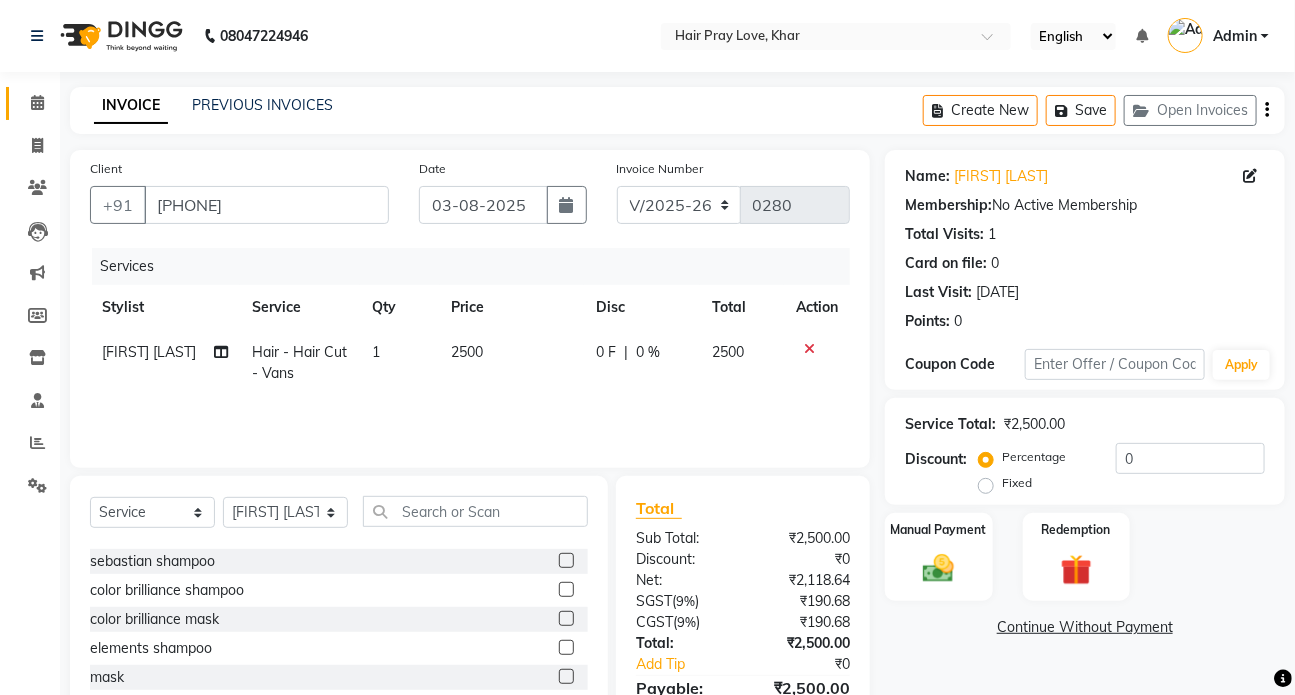 scroll, scrollTop: 2640, scrollLeft: 0, axis: vertical 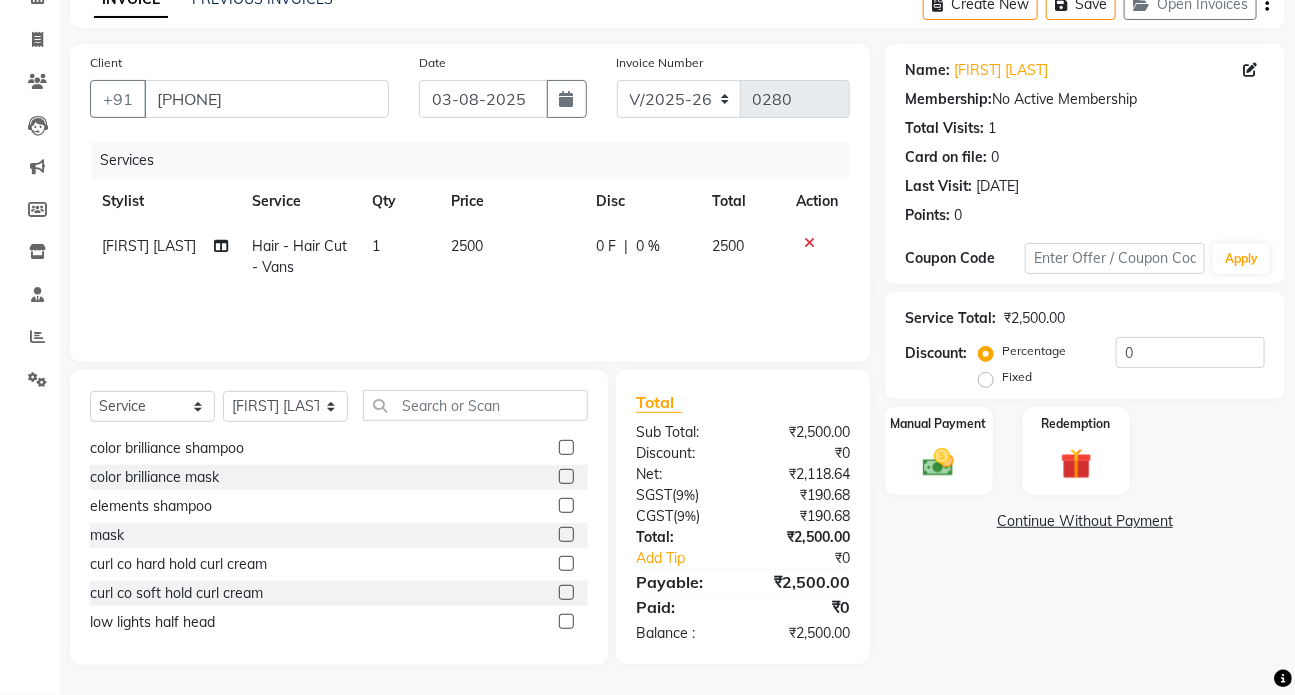 click on "low lights half head" 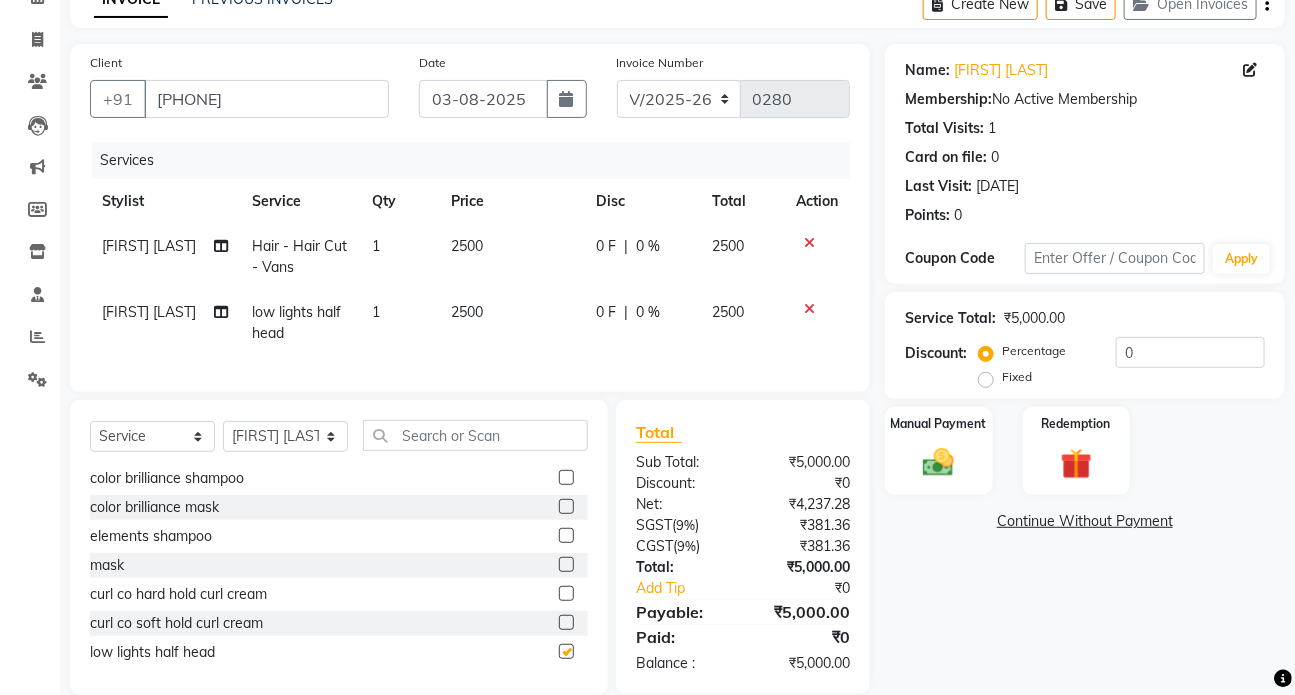 checkbox on "false" 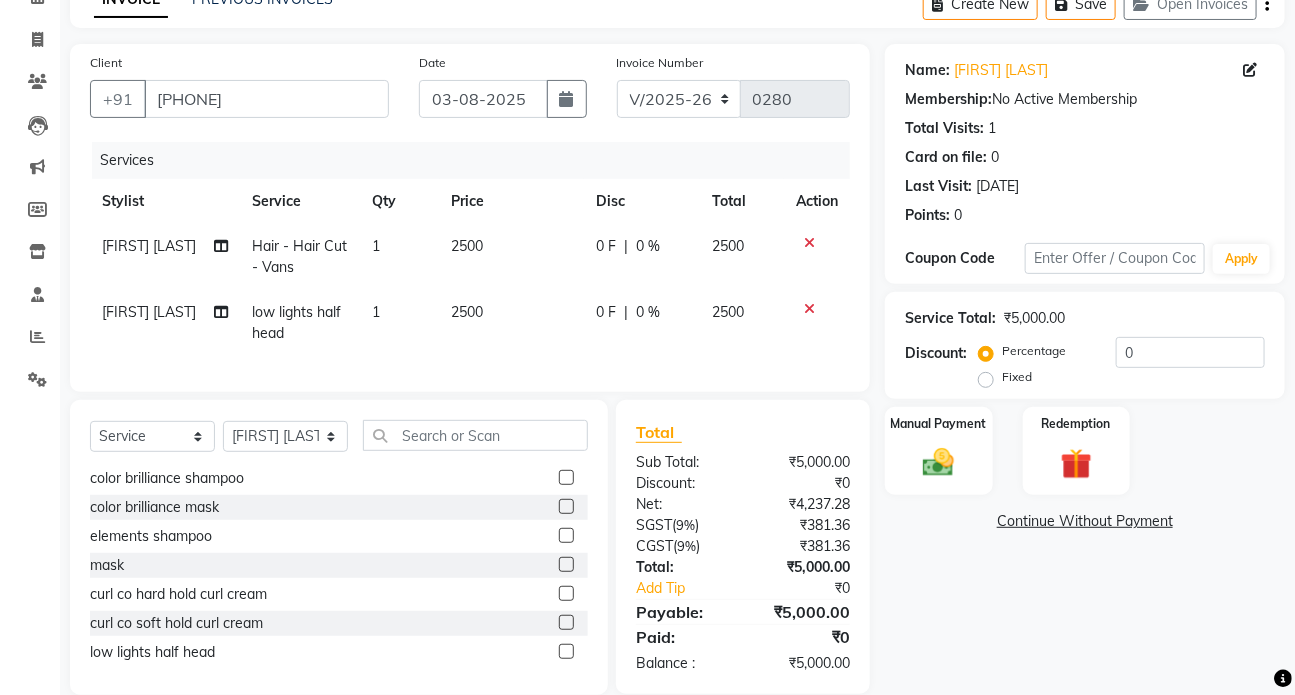 click on "2500" 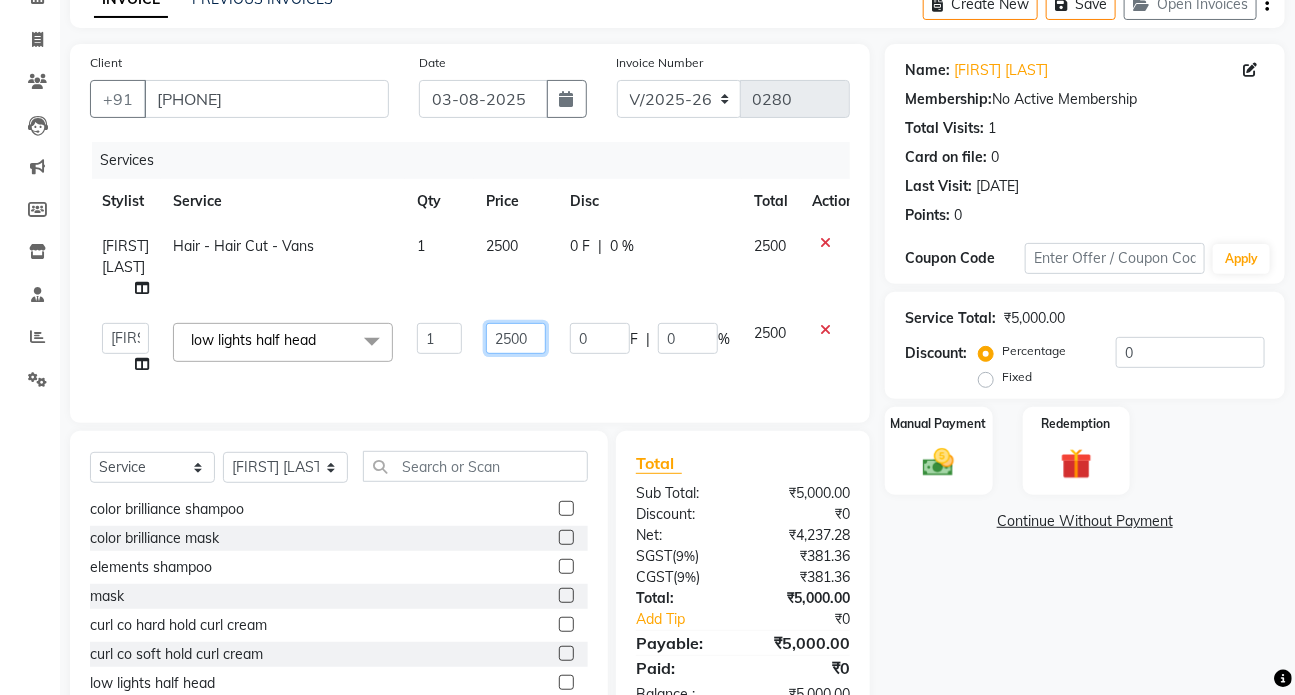 click on "2500" 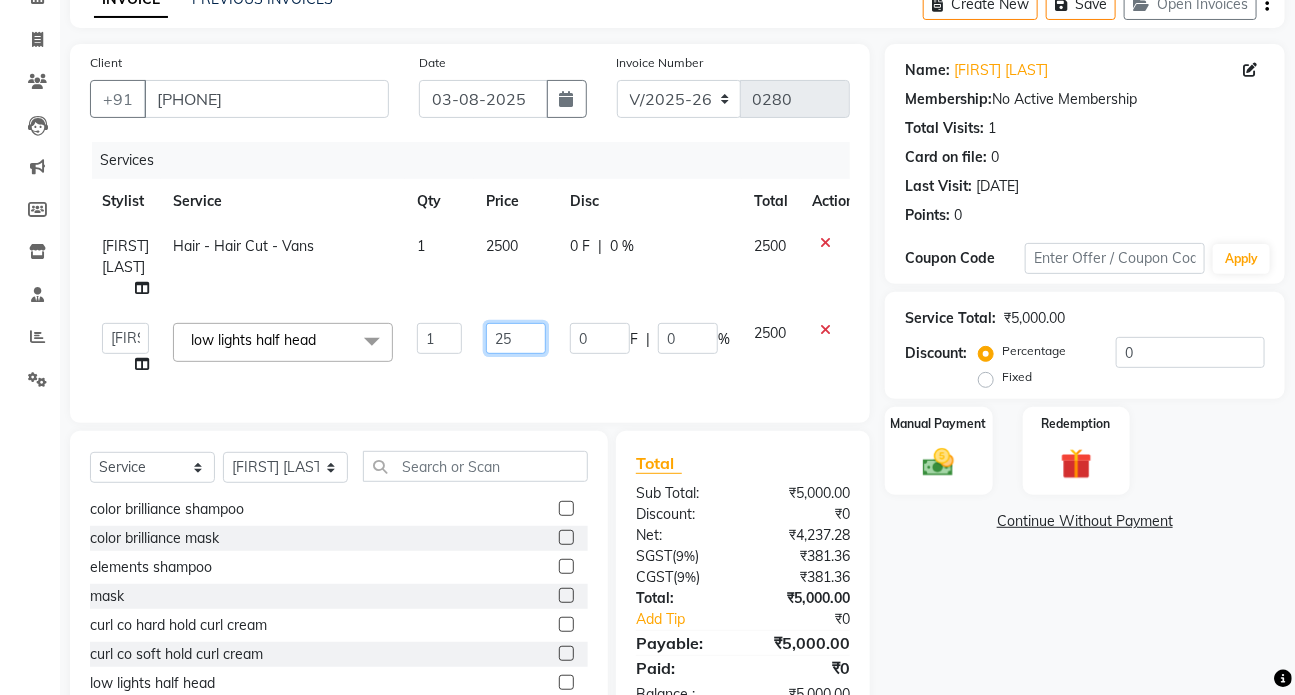 type on "2" 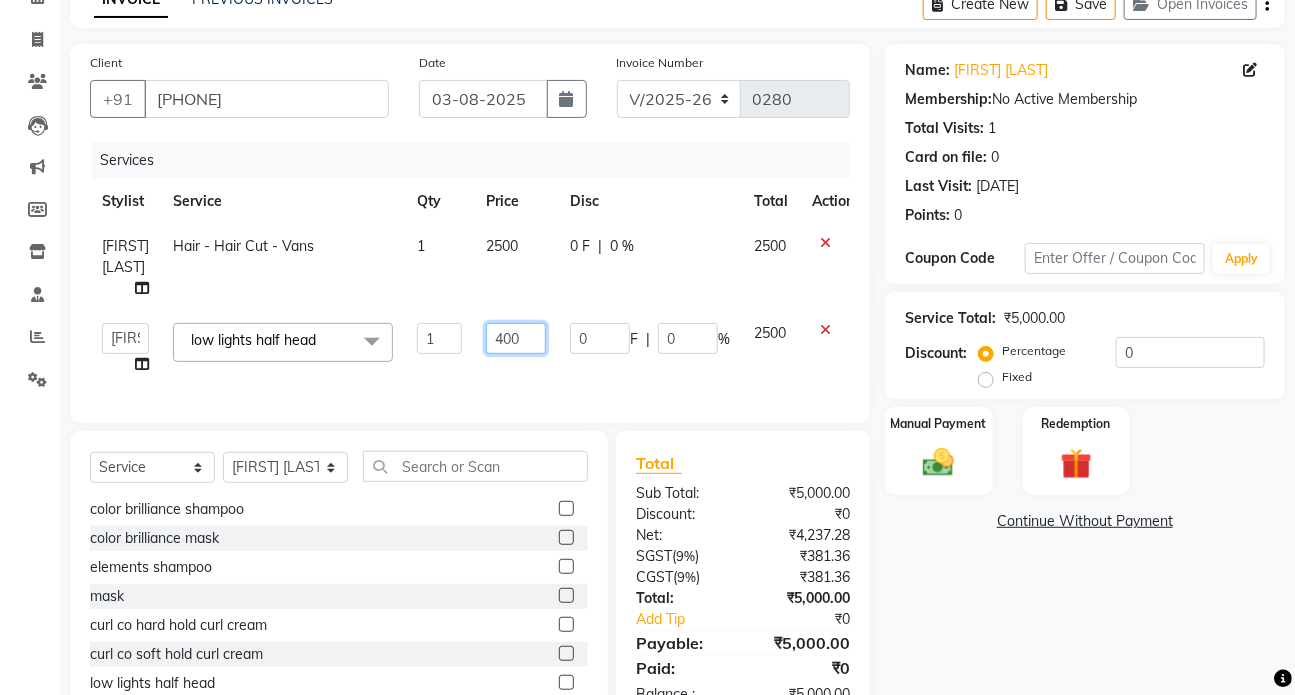 type on "4000" 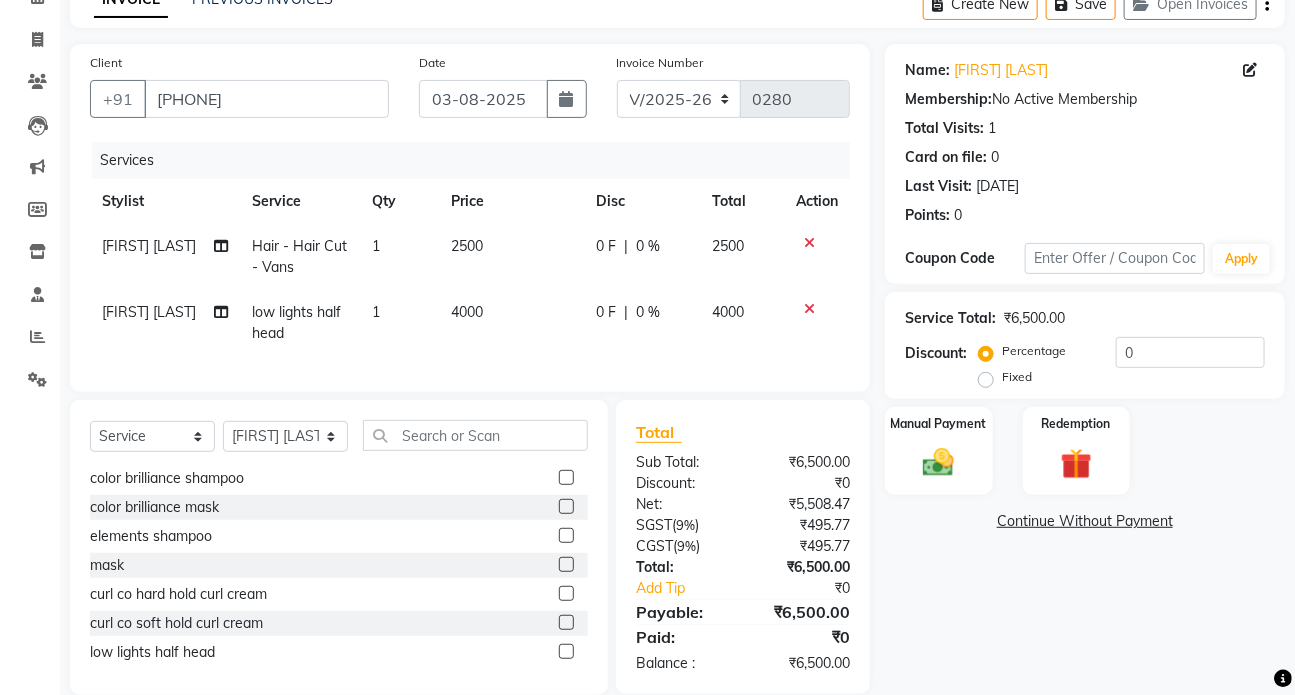click on "Services Stylist Service Qty Price Disc Total Action [FIRST] [LAST] Hair - Hair Cut - Vans 1 2500 0 F | 0 % 2500 [FIRST] [LAST] low lights half head 1 4000 0 F | 0 % 4000" 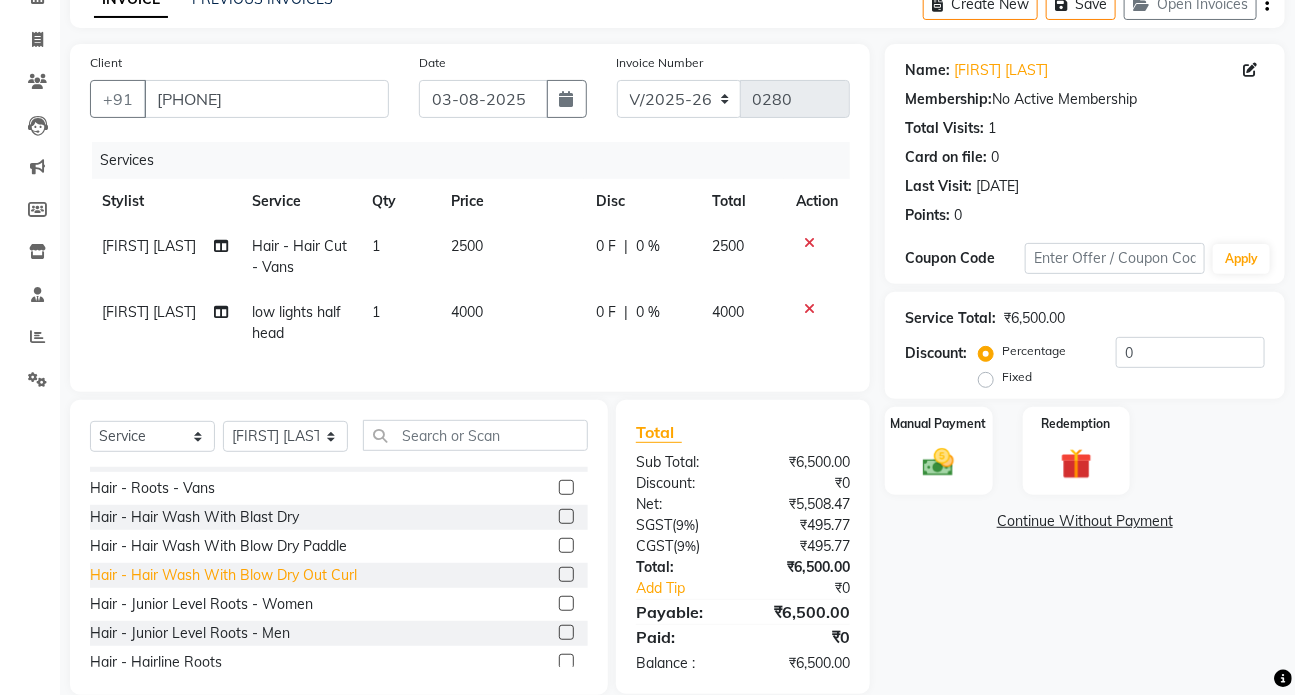 scroll, scrollTop: 454, scrollLeft: 0, axis: vertical 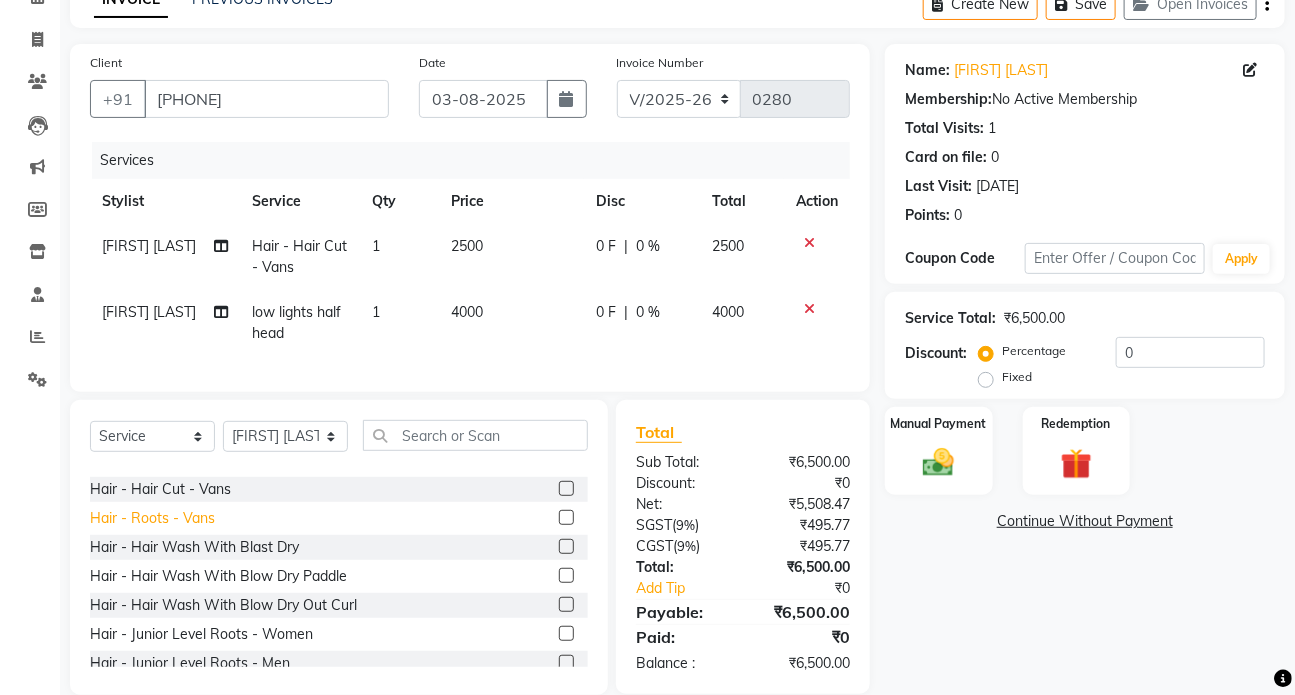 click on "Hair - Roots - Vans" 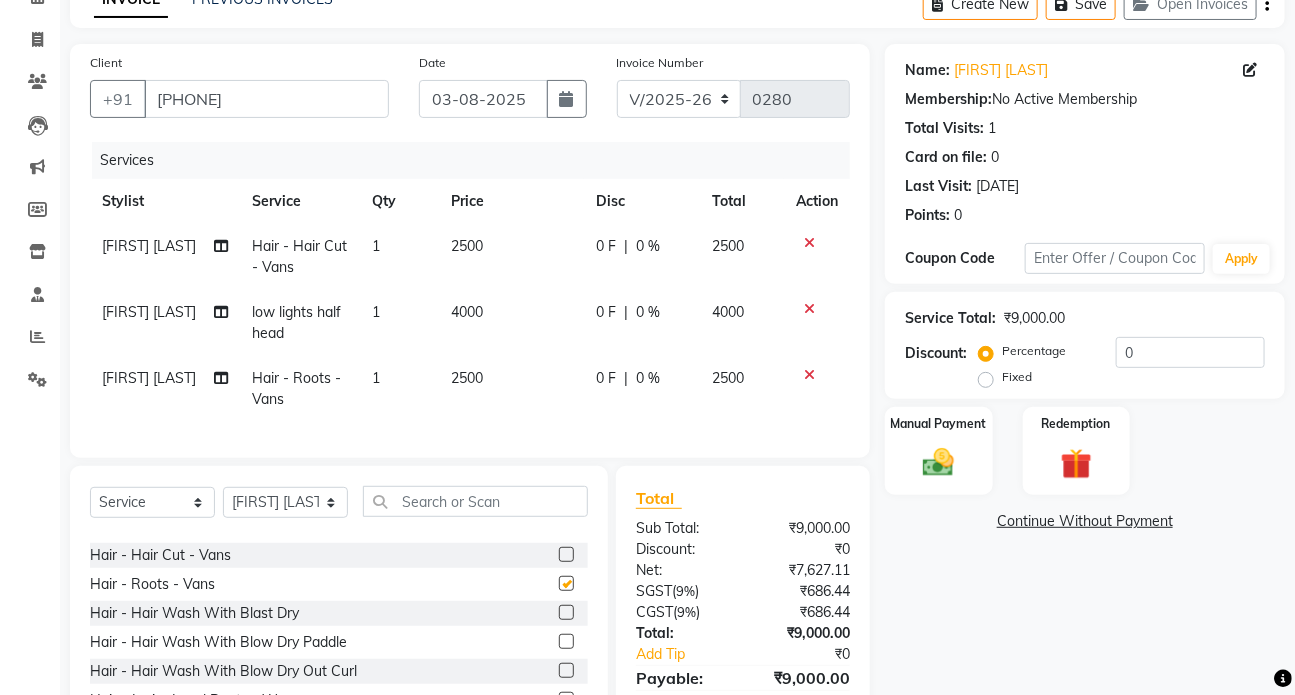 checkbox on "false" 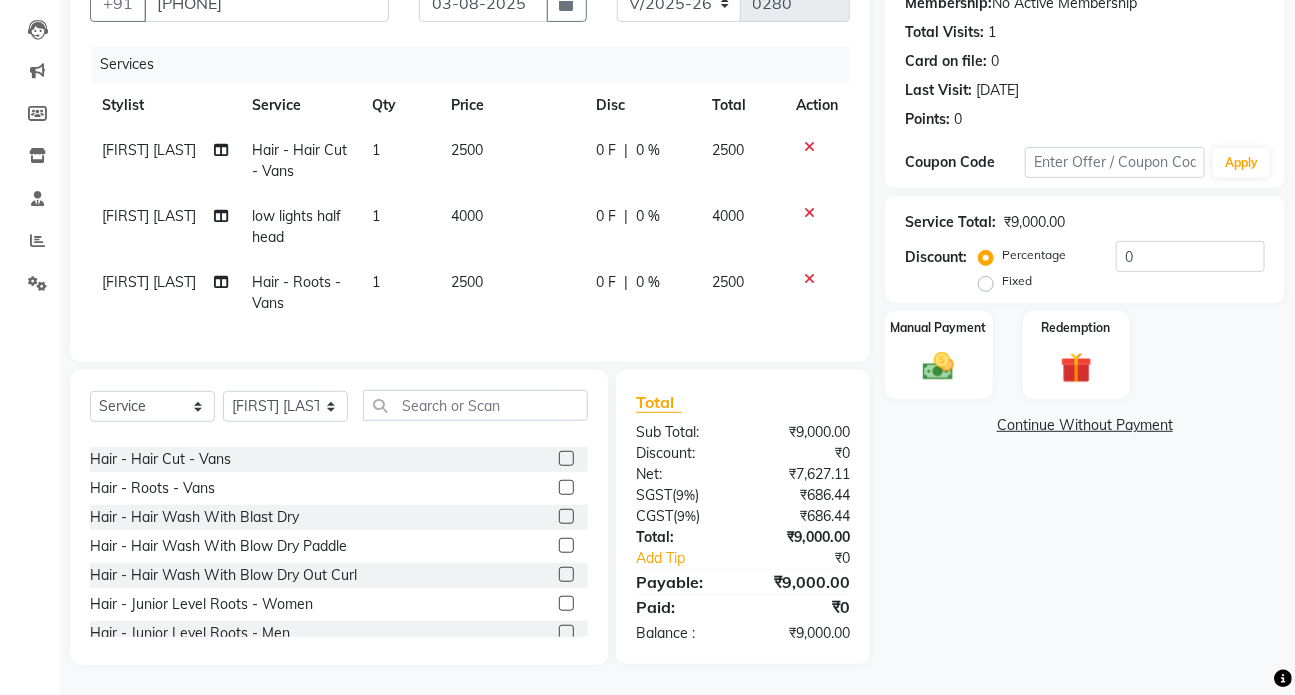 scroll, scrollTop: 215, scrollLeft: 0, axis: vertical 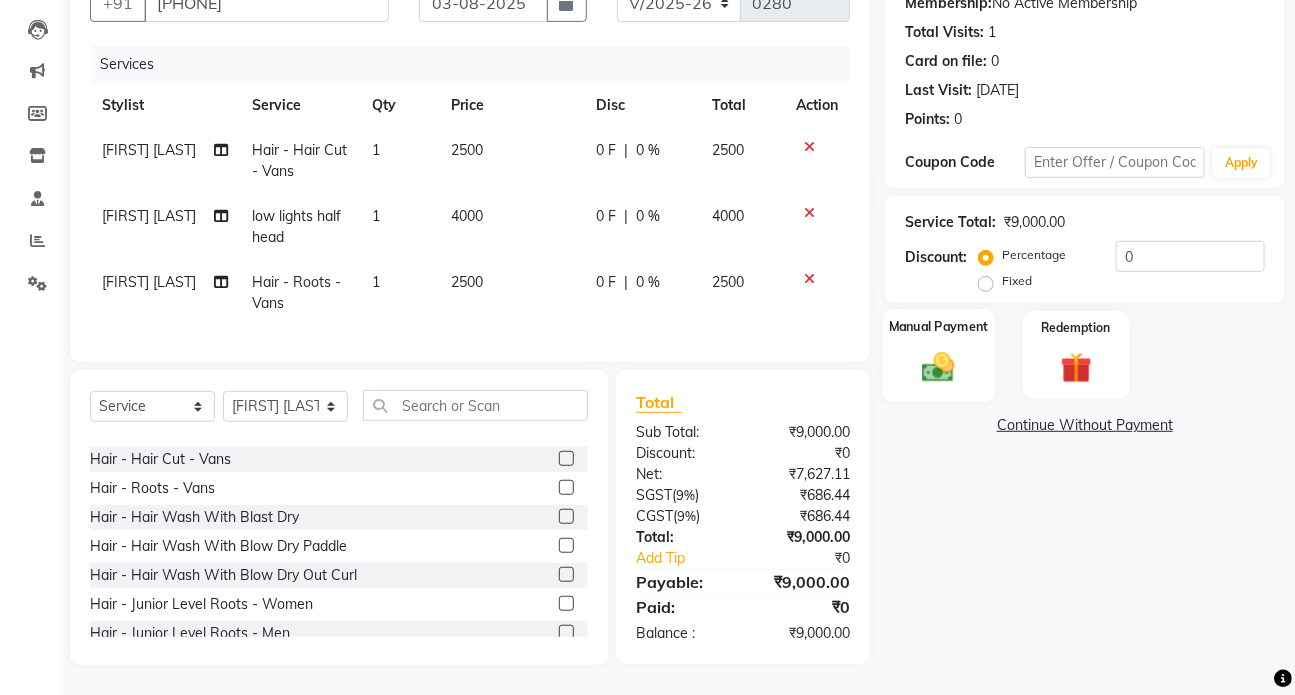 click 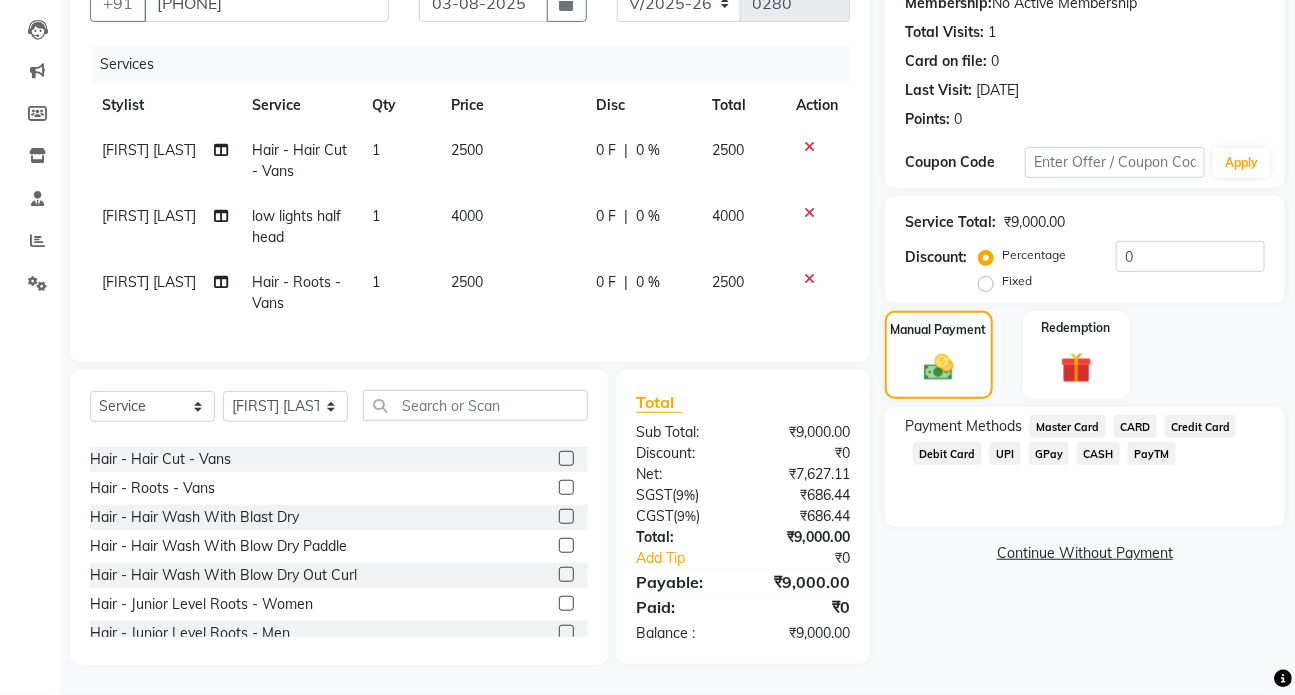 click on "CASH" 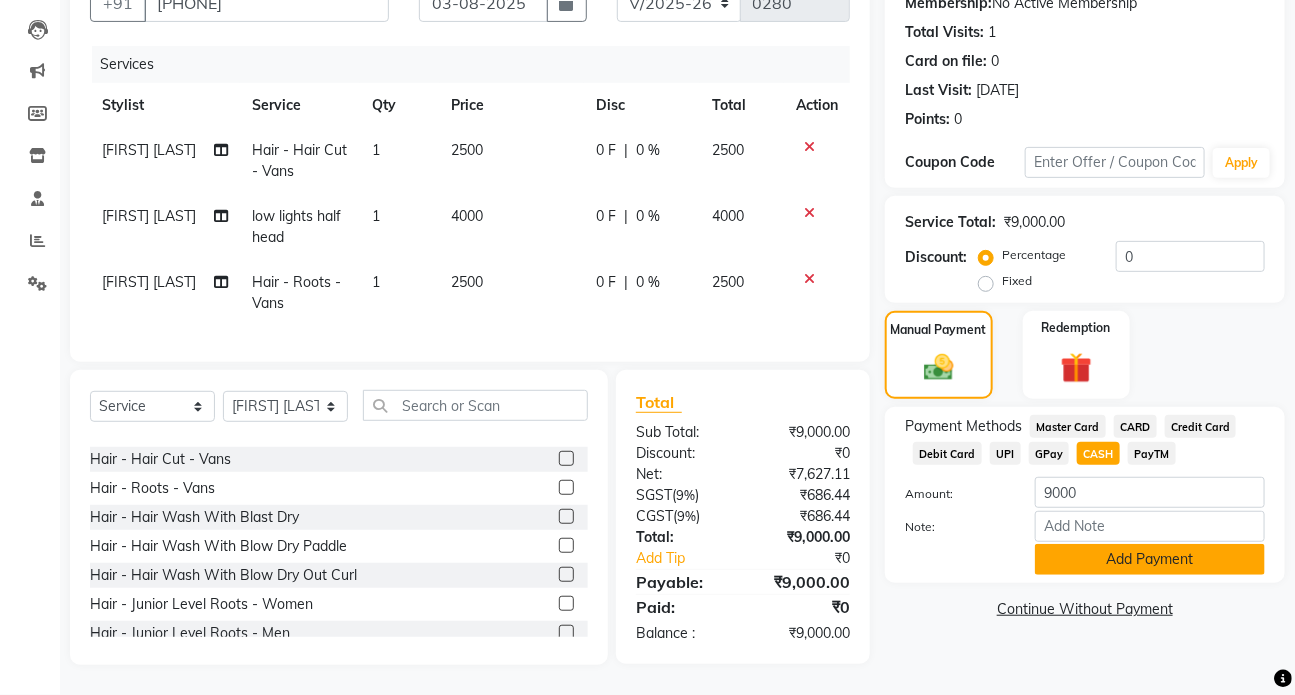 click on "Add Payment" 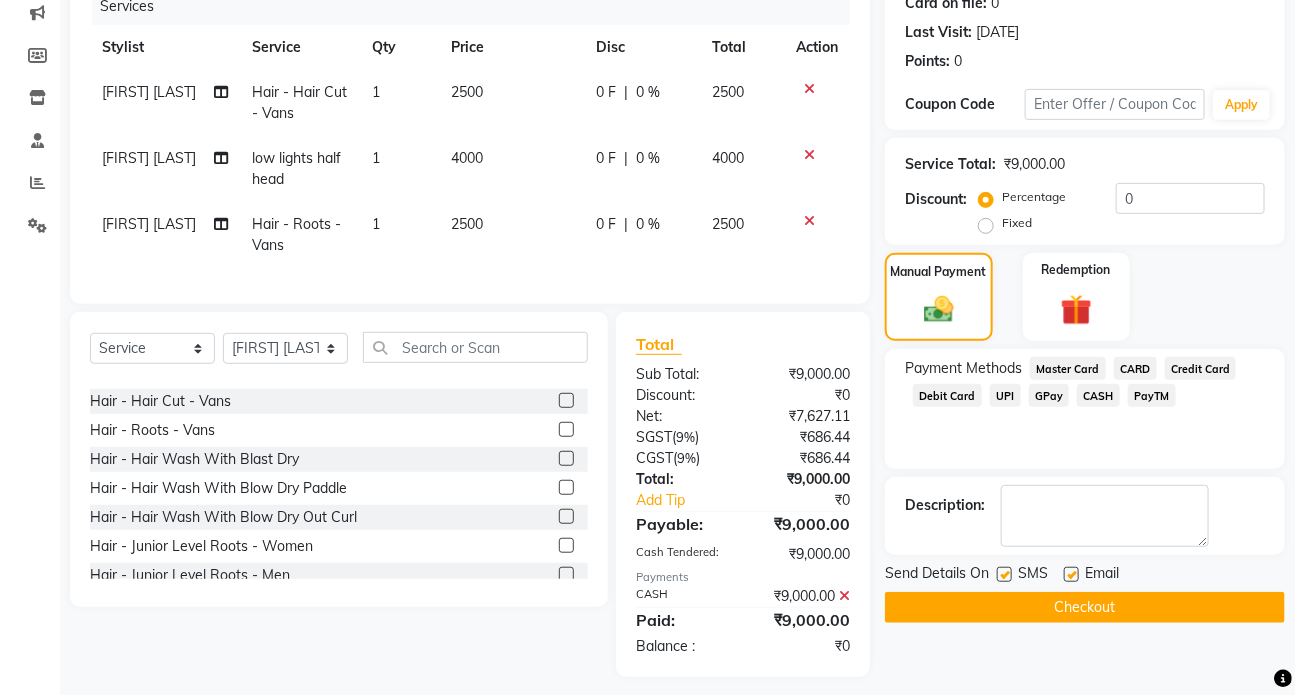 scroll, scrollTop: 285, scrollLeft: 0, axis: vertical 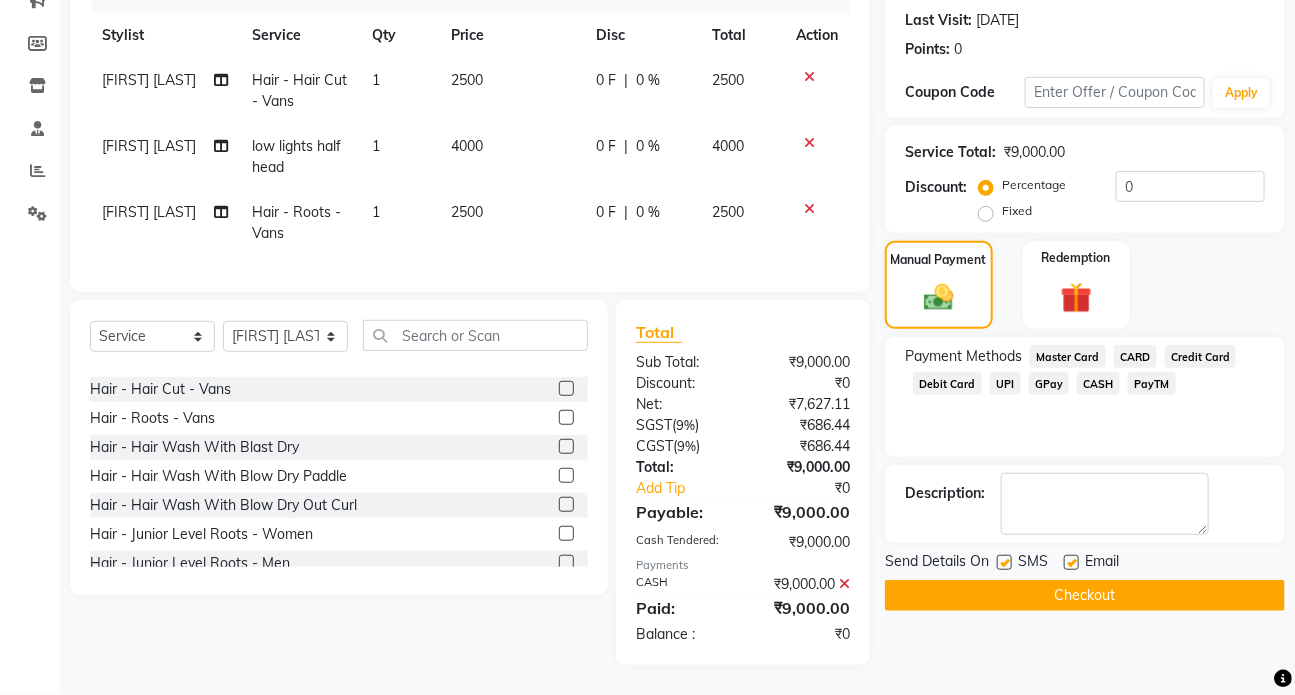 click on "Checkout" 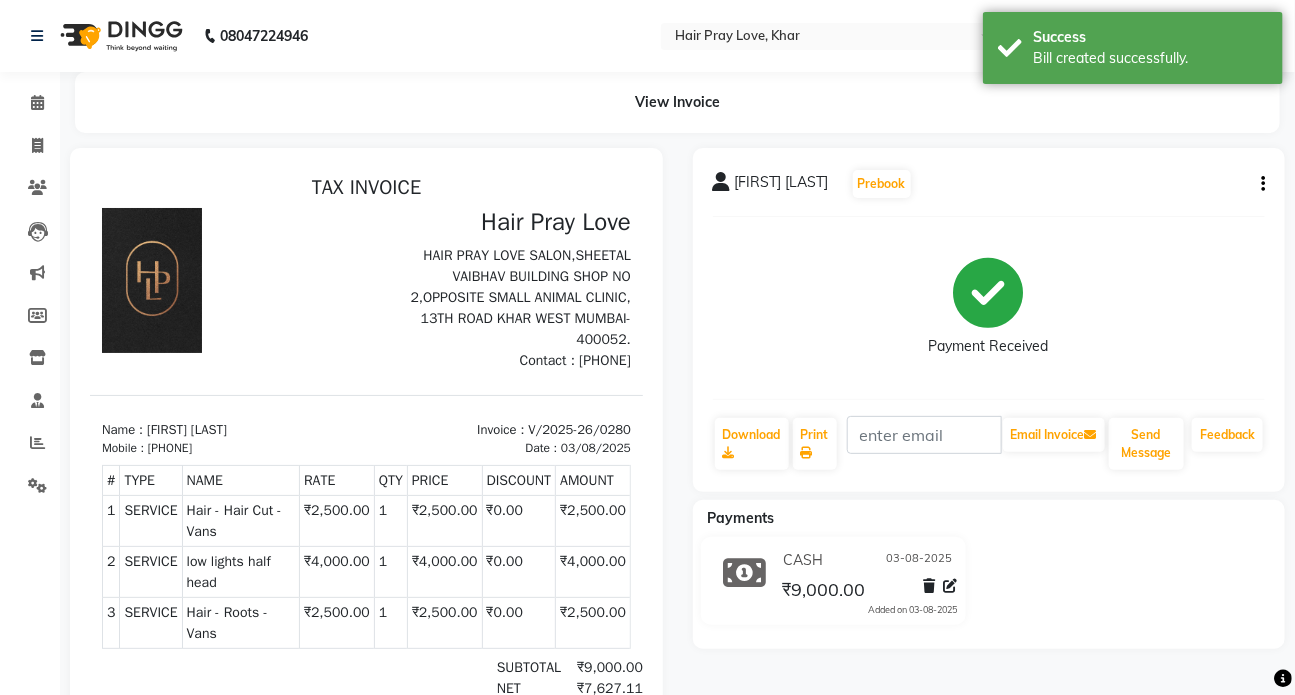 scroll, scrollTop: 0, scrollLeft: 0, axis: both 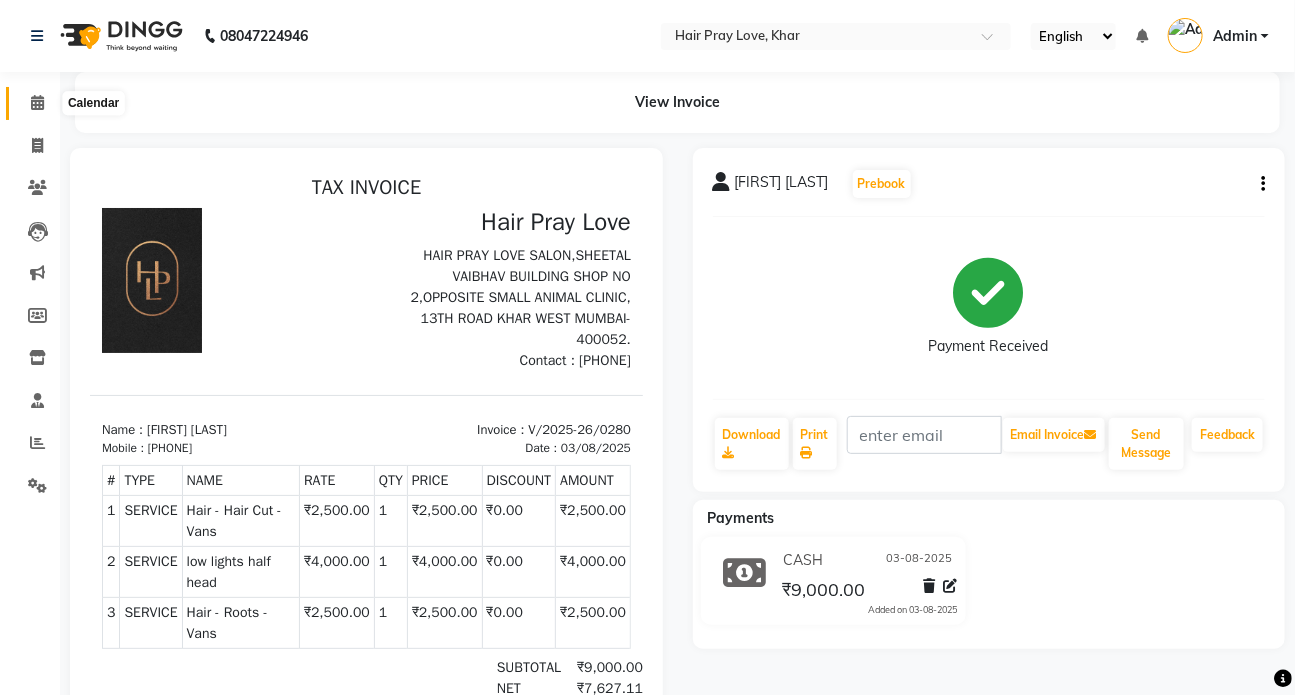 click 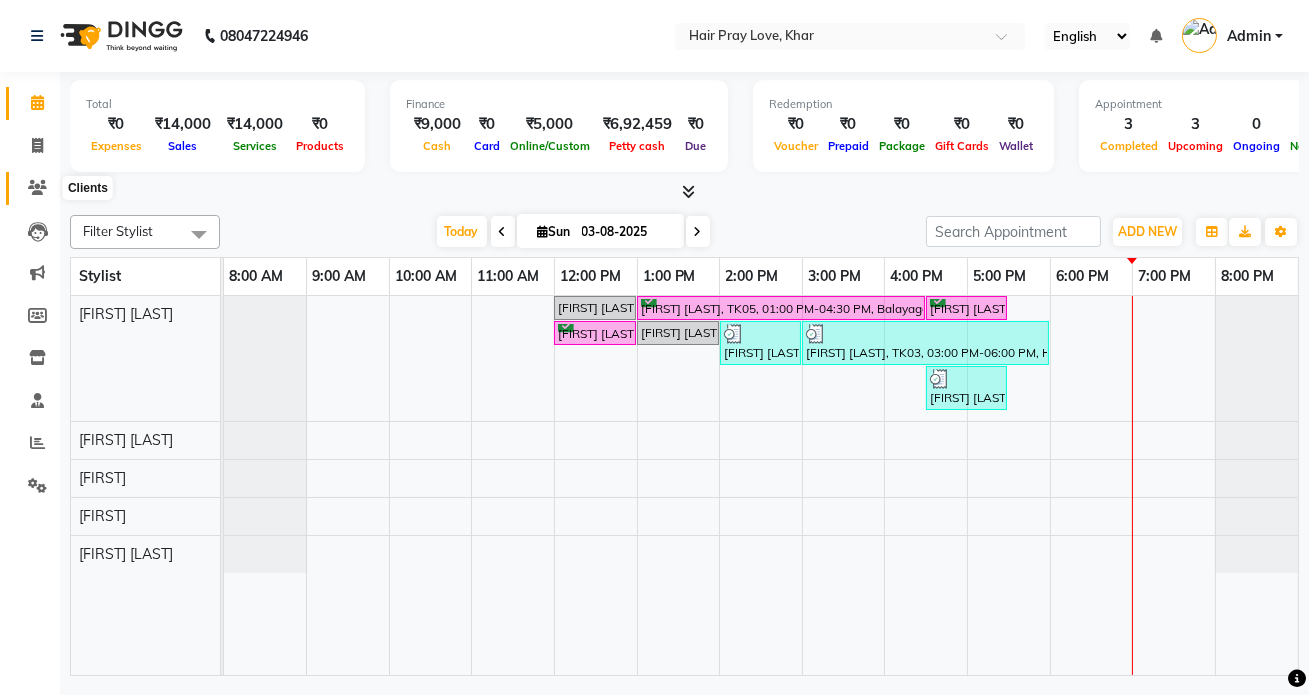 click 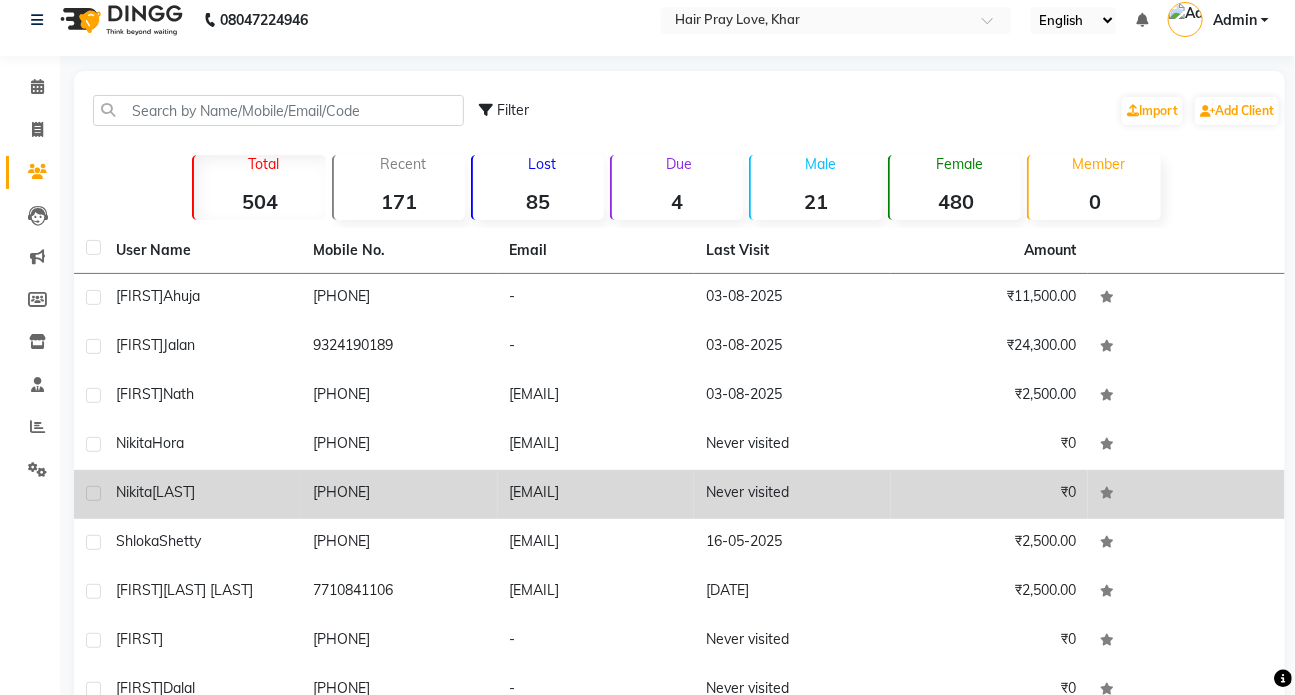 scroll, scrollTop: 0, scrollLeft: 0, axis: both 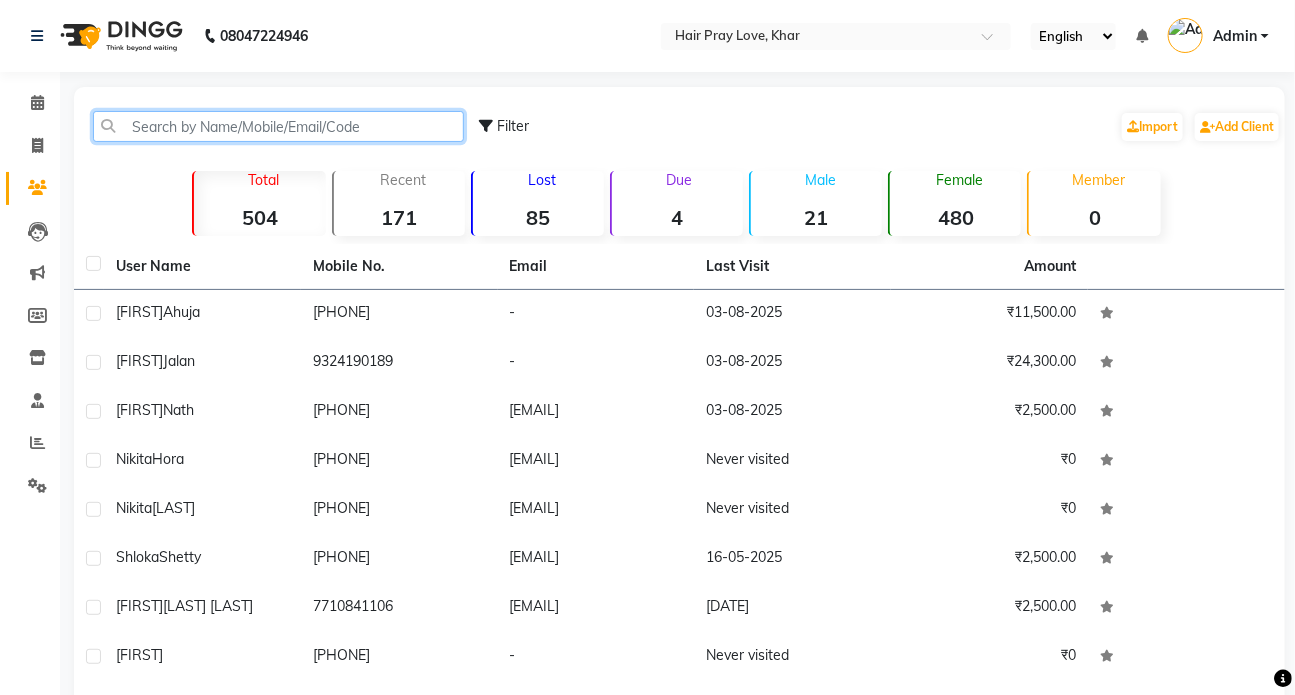 click 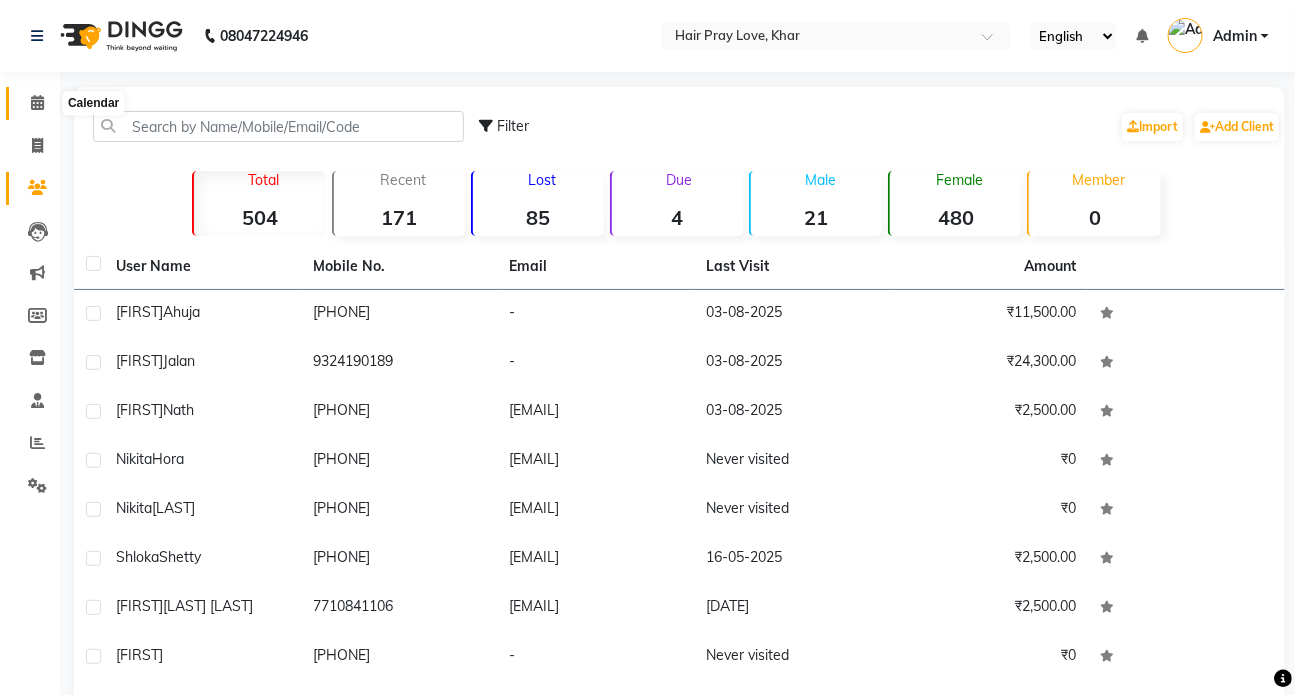click 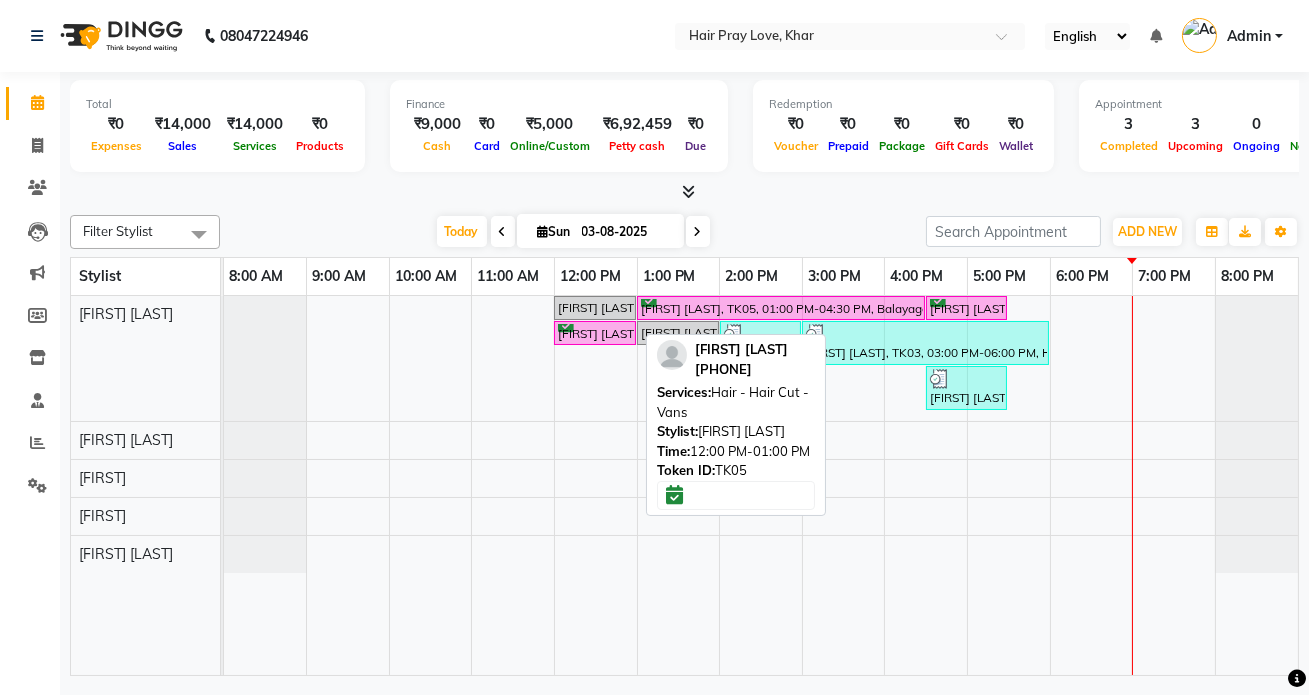 click on "[FIRST] [LAST], TK05, 12:00 PM-01:00 PM, Hair - Hair Cut - Vans" at bounding box center (595, 333) 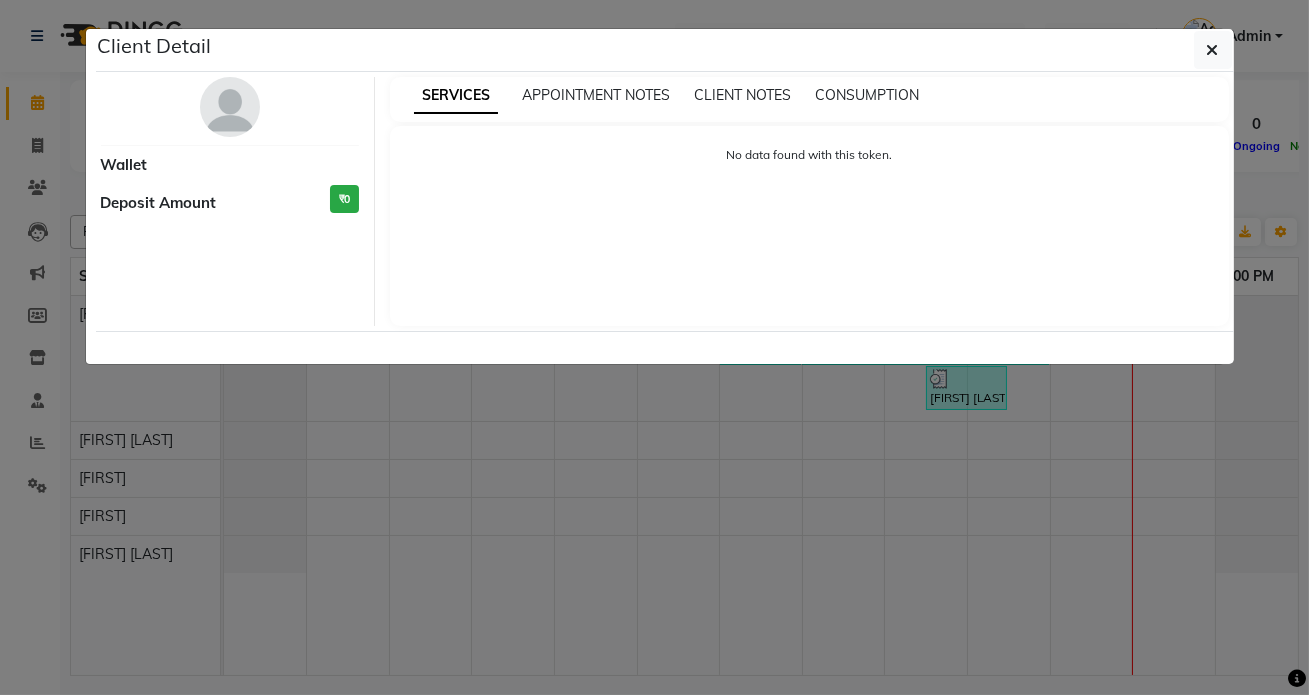 select on "6" 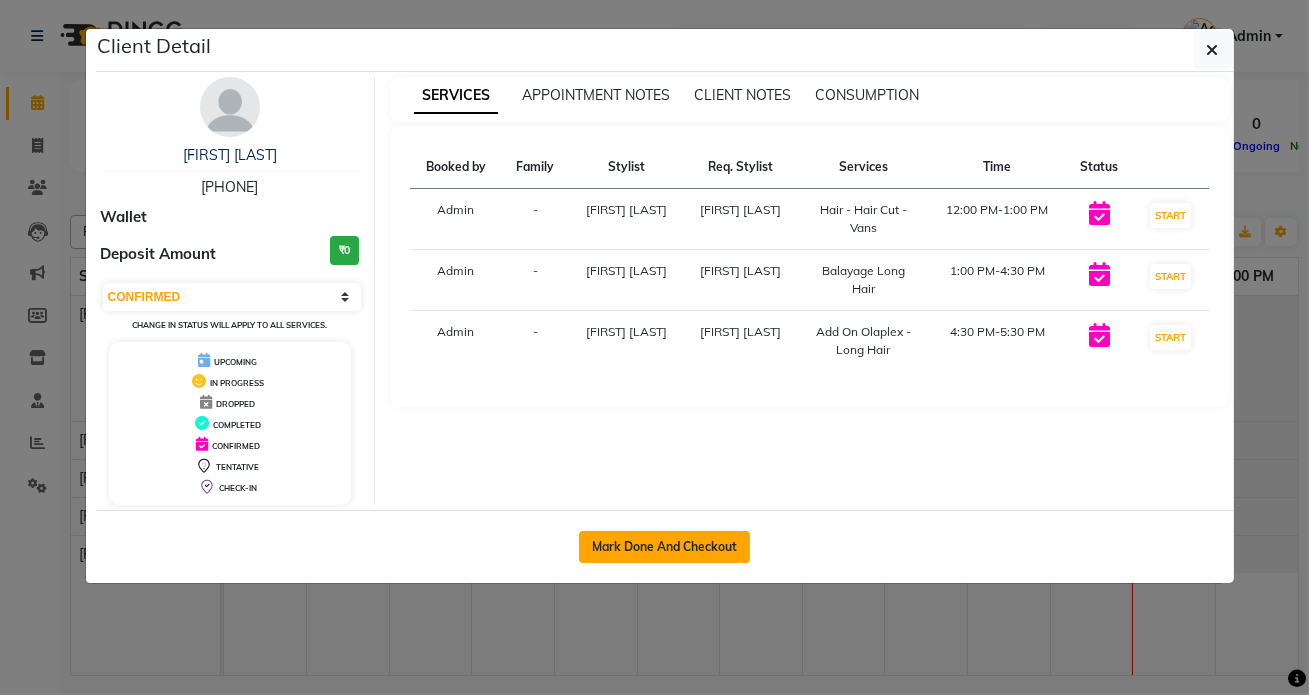 click on "Mark Done And Checkout" 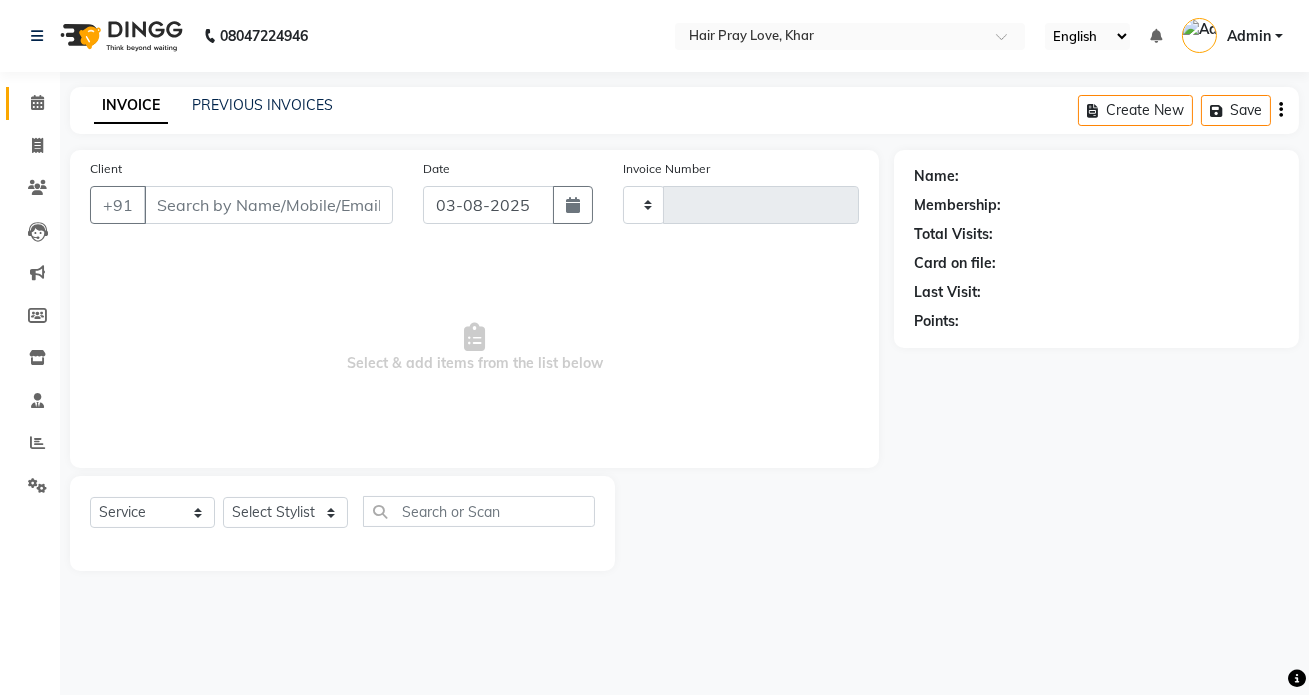type on "0281" 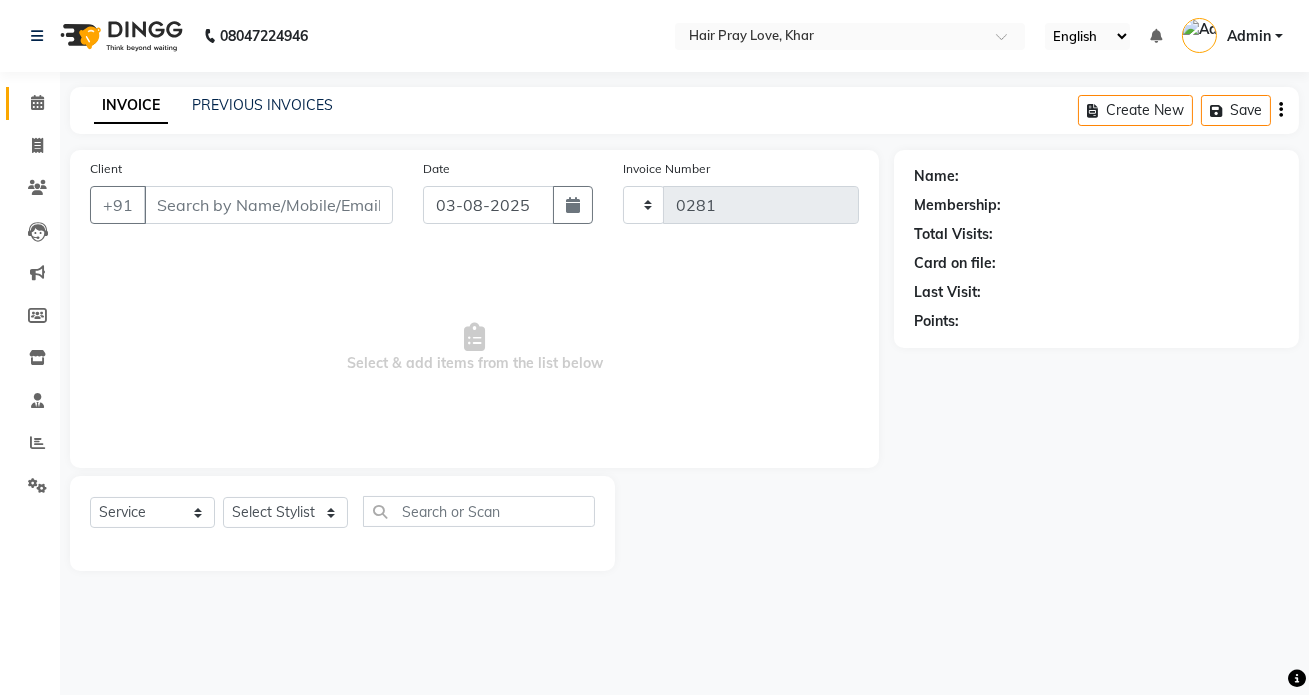 select on "6919" 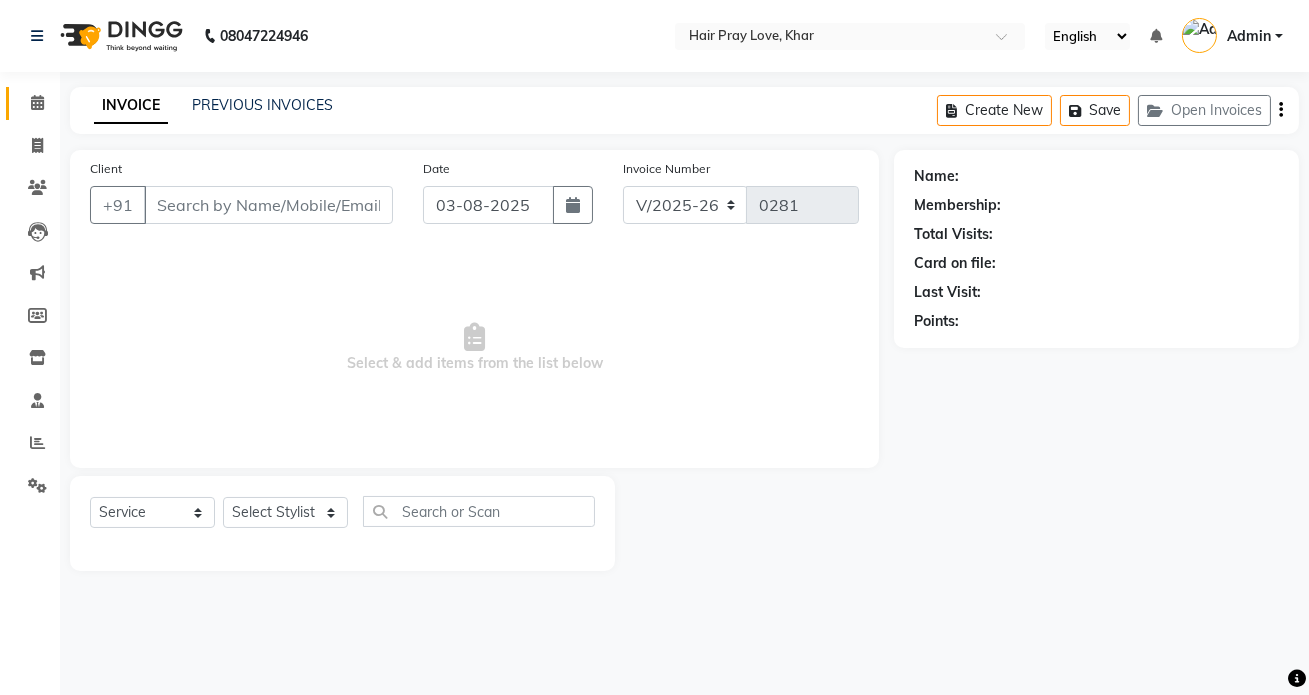 type on "[PHONE]" 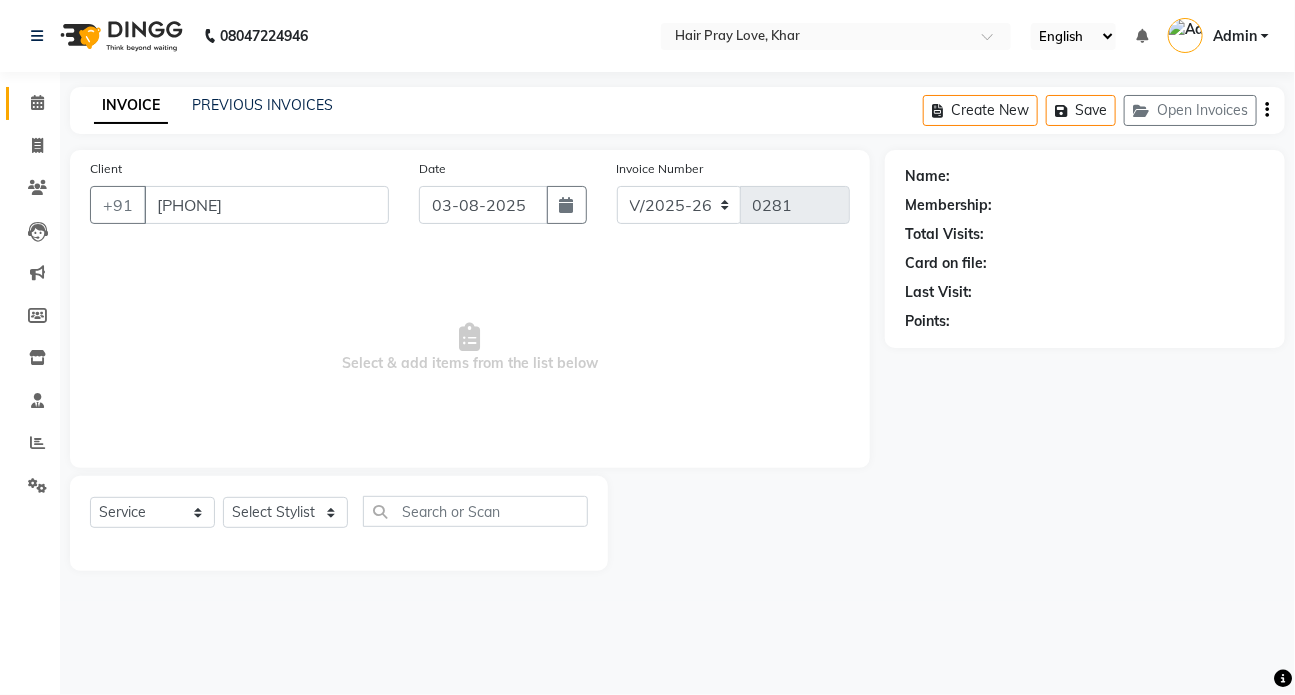 select on "54376" 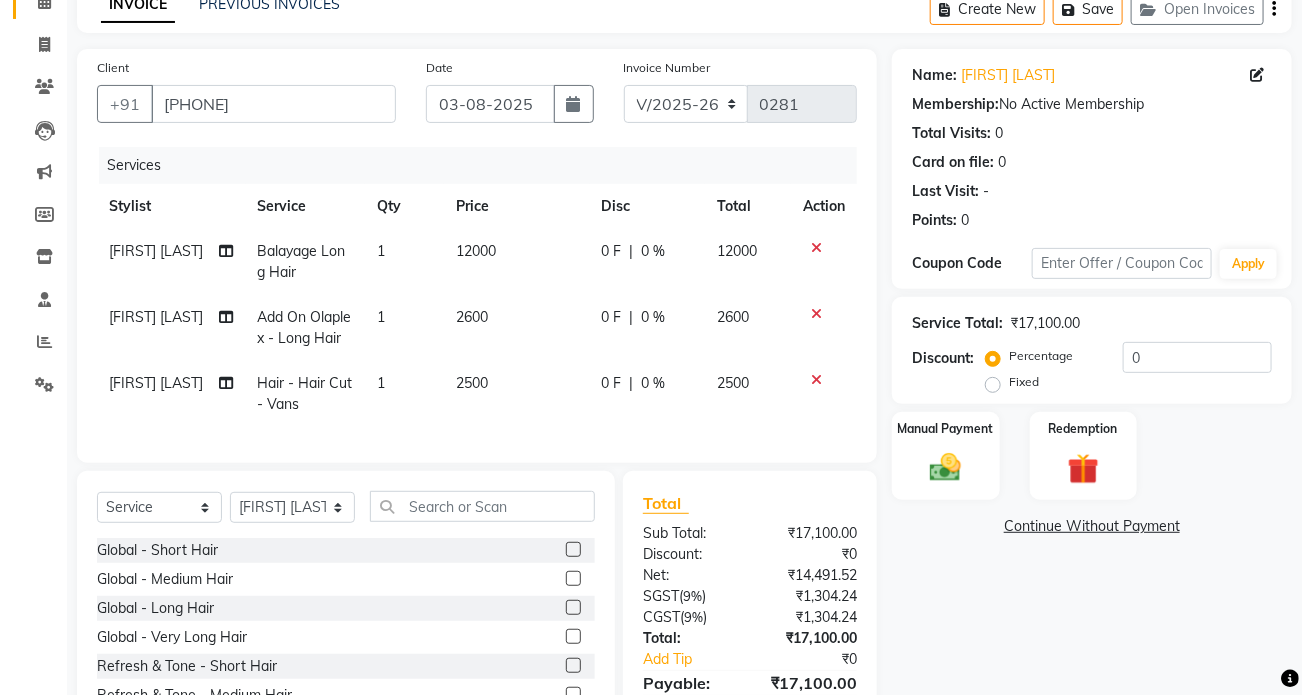 scroll, scrollTop: 0, scrollLeft: 0, axis: both 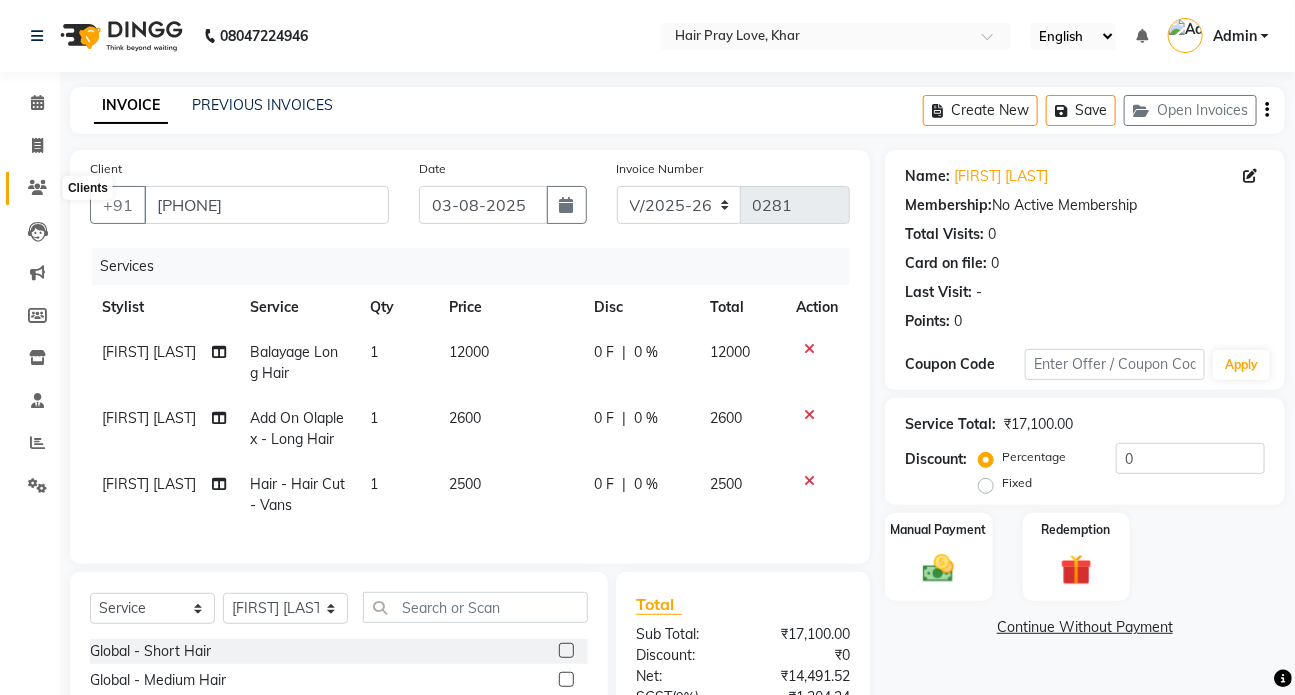 click 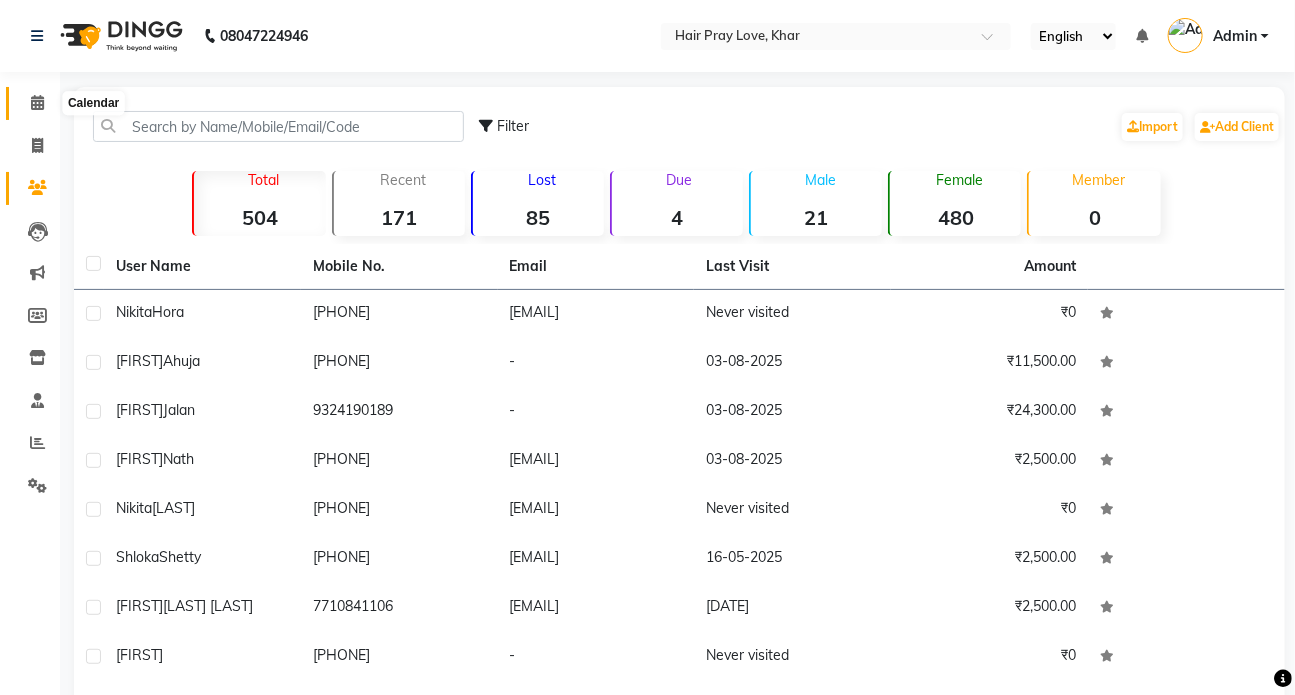 click 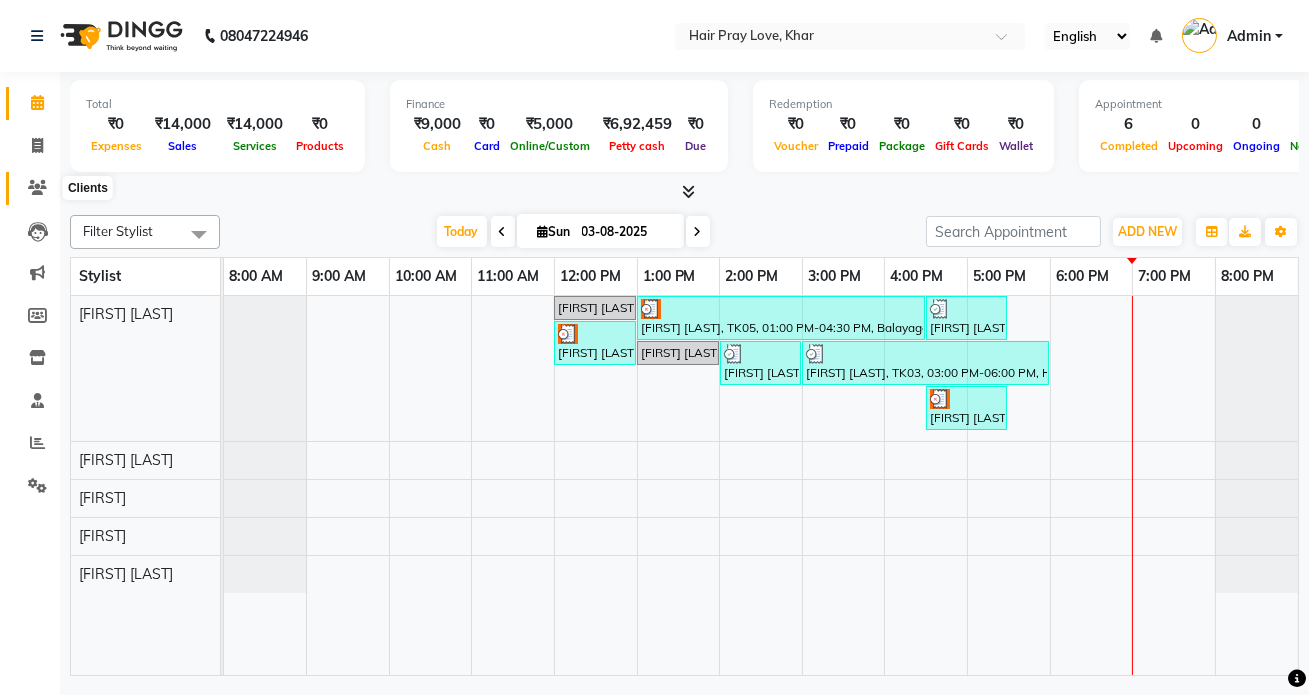 click 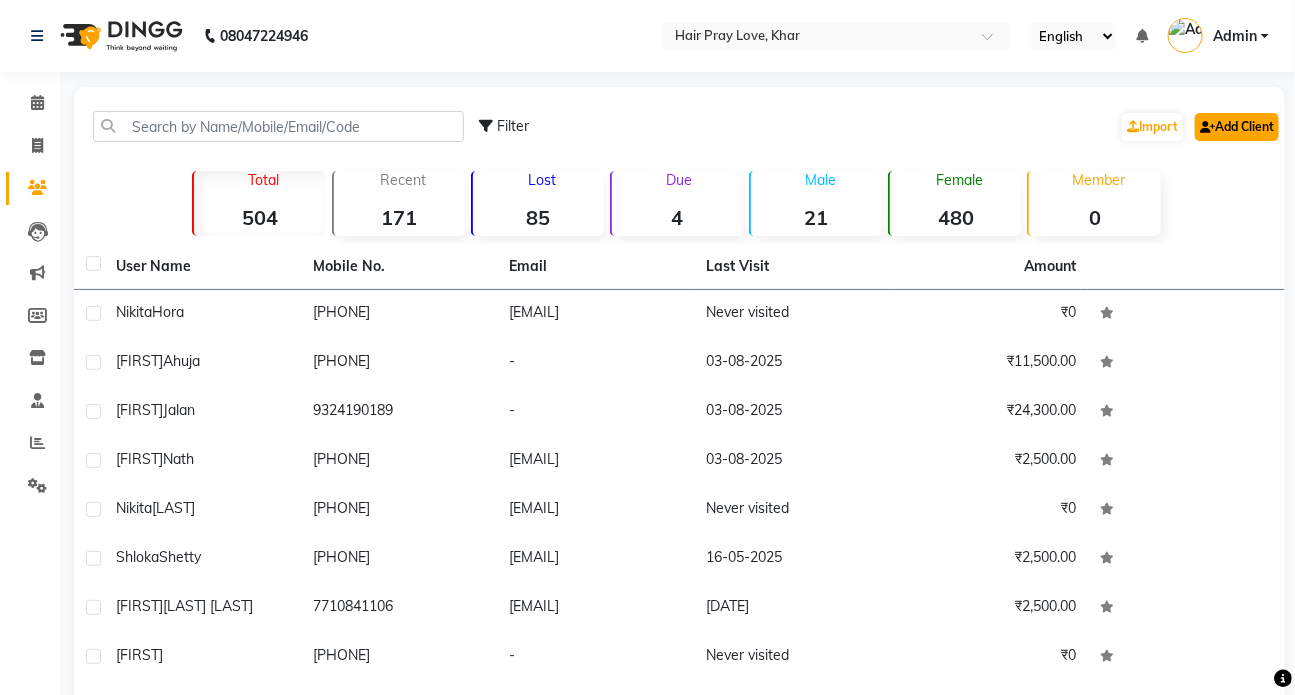 click on "Add Client" 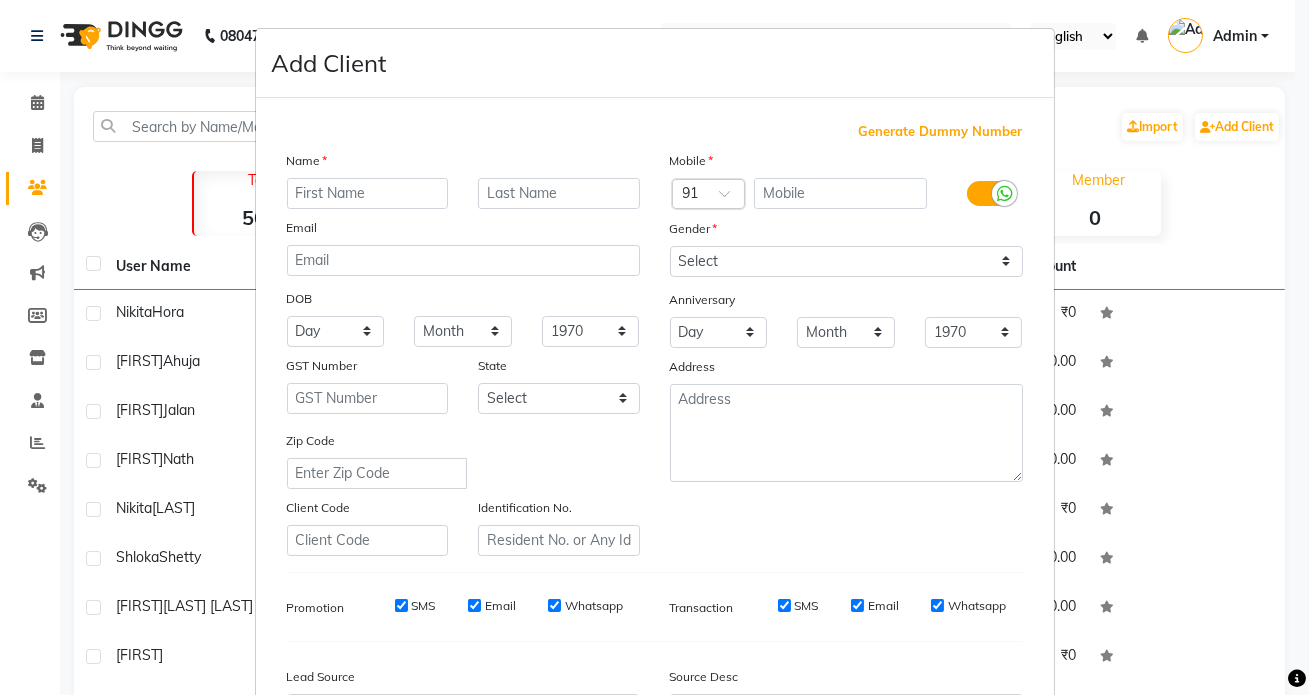 click at bounding box center [368, 193] 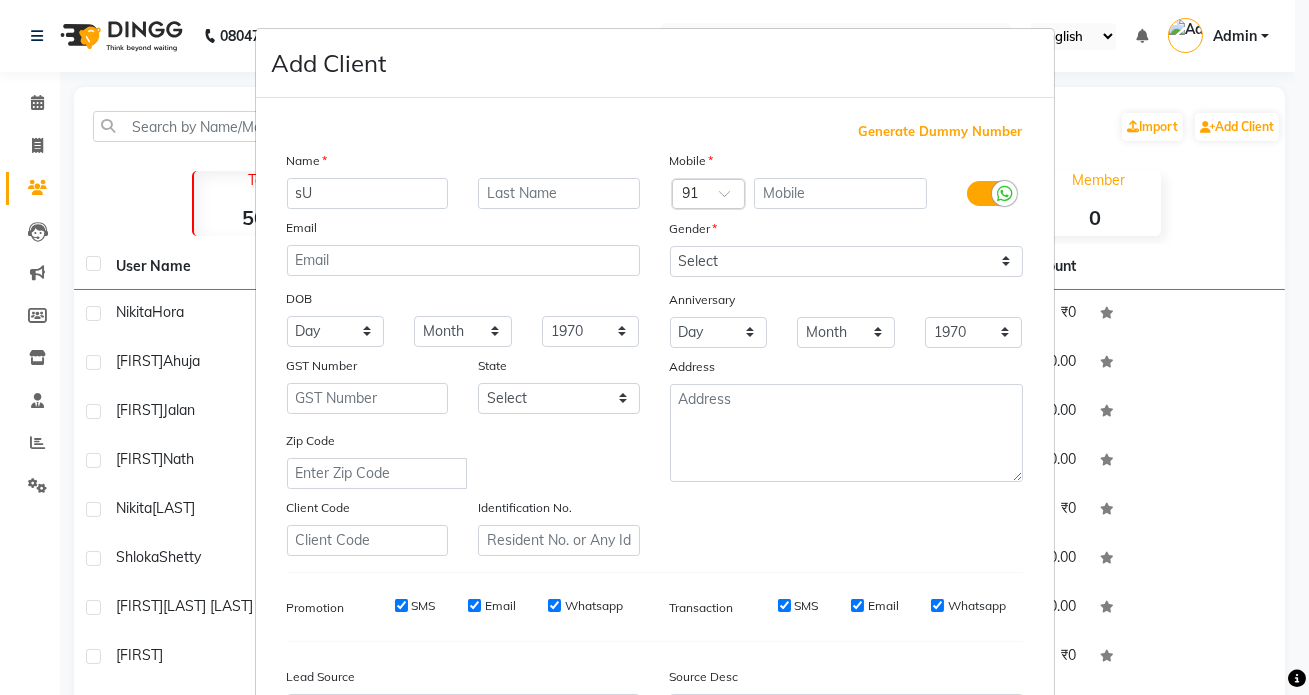 type on "s" 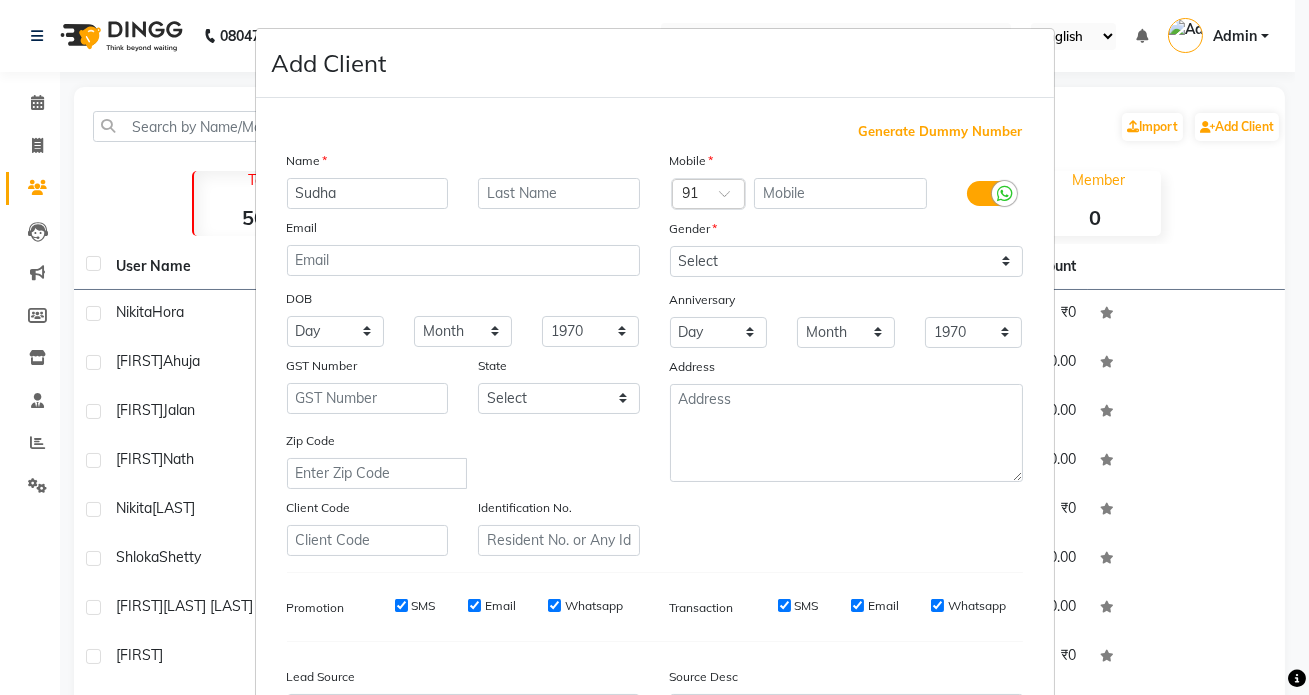 type on "Sudha" 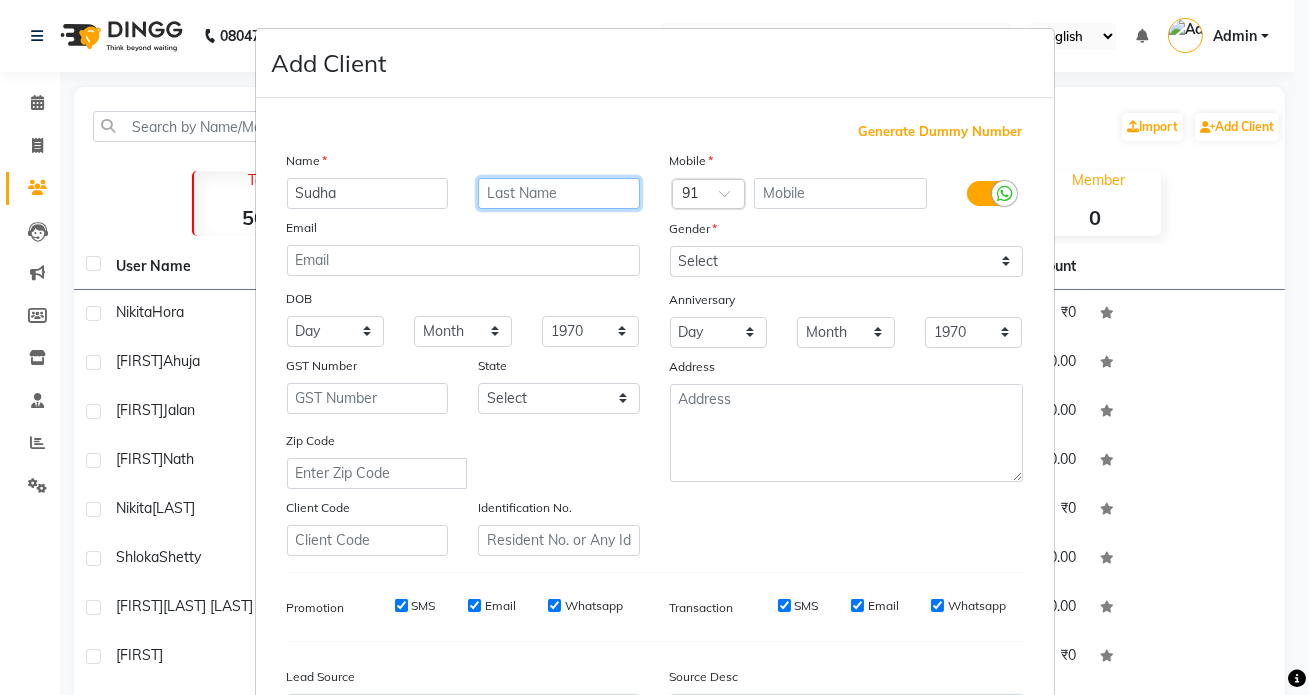 click at bounding box center [559, 193] 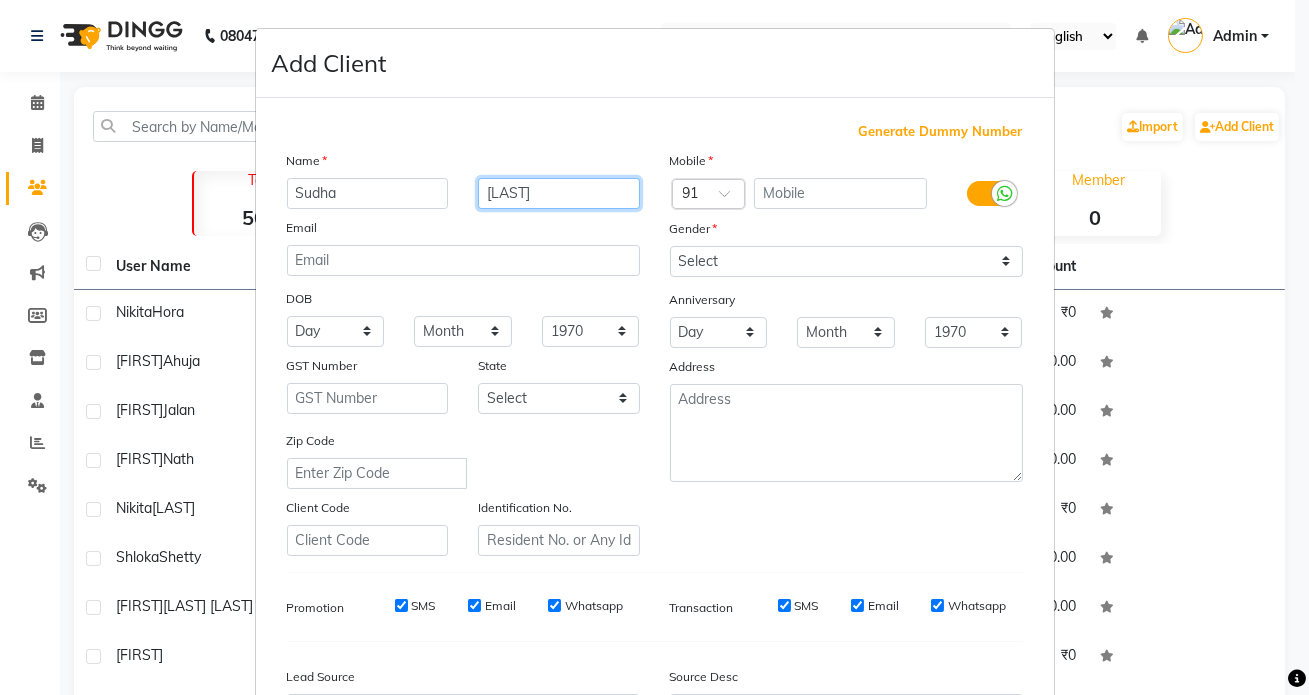 type on "[LAST]" 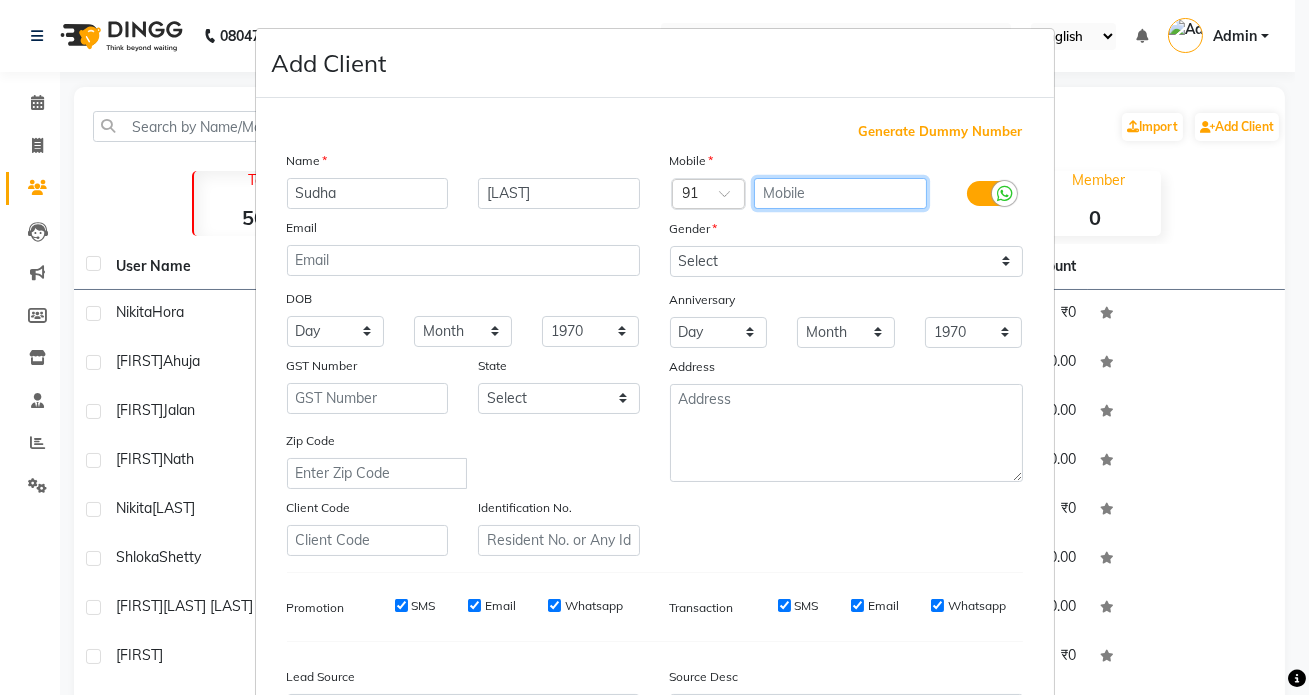 click at bounding box center (840, 193) 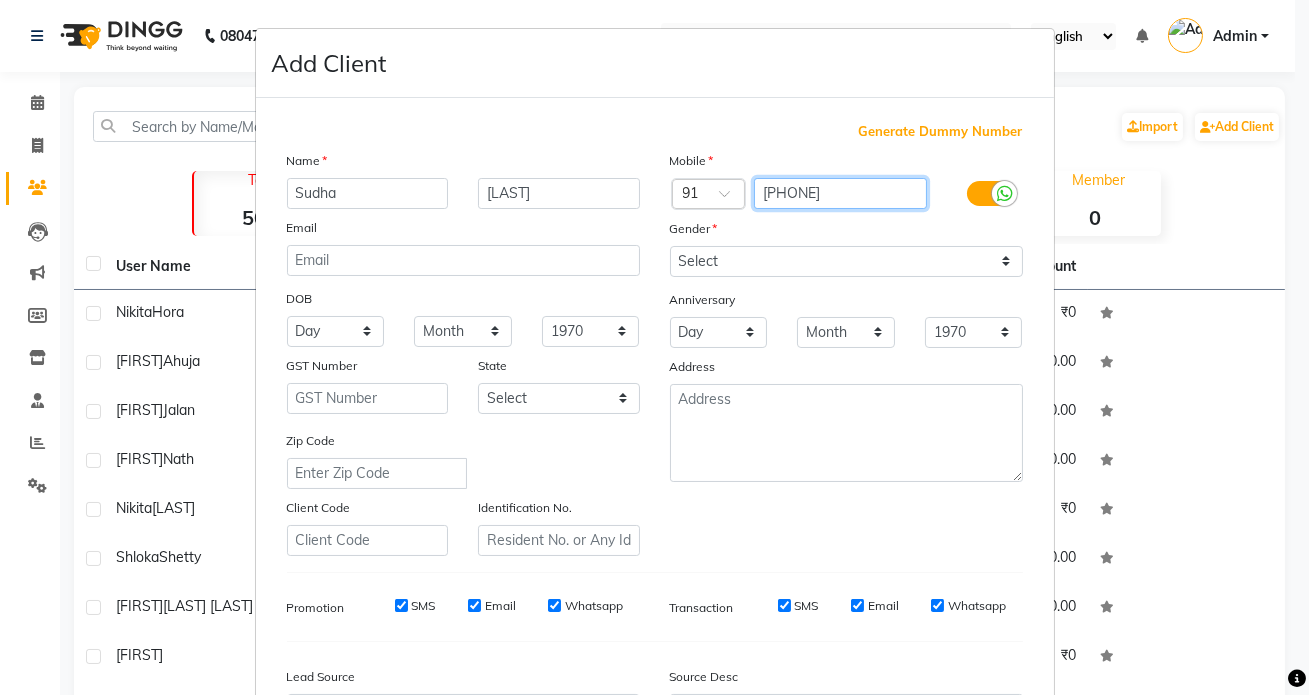 type on "[PHONE]" 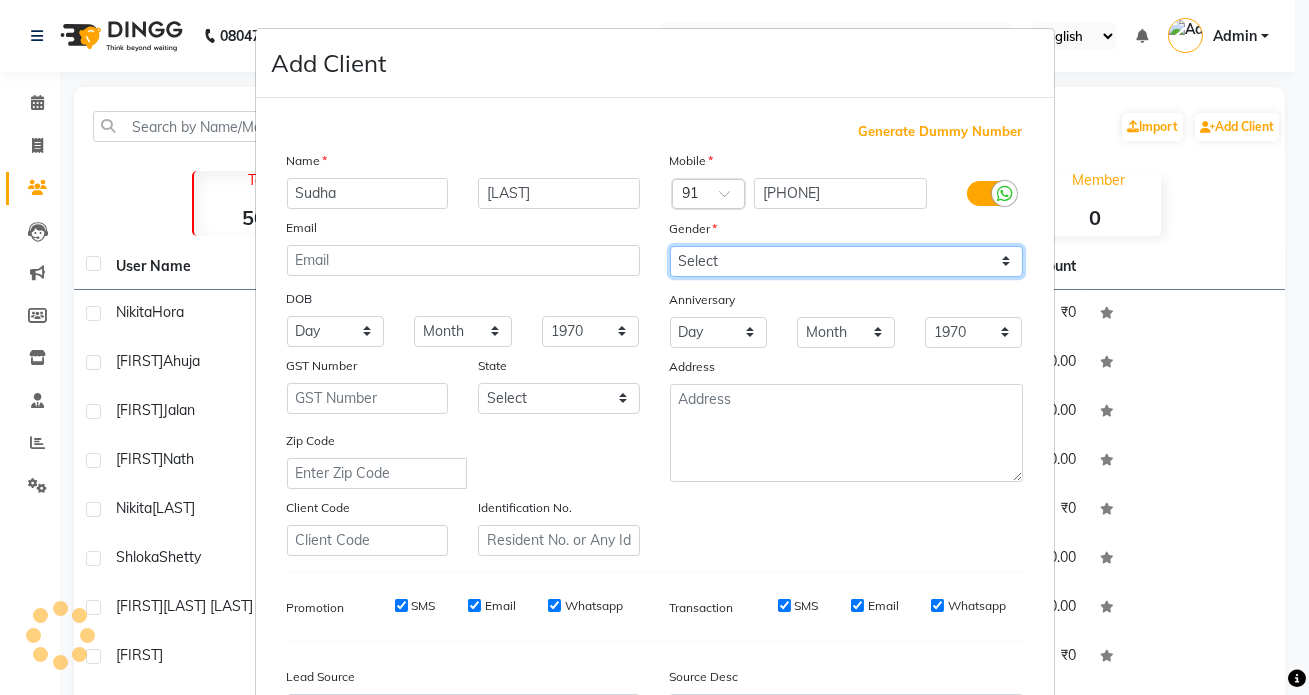 click on "Select Male Female Other Prefer Not To Say" at bounding box center [846, 261] 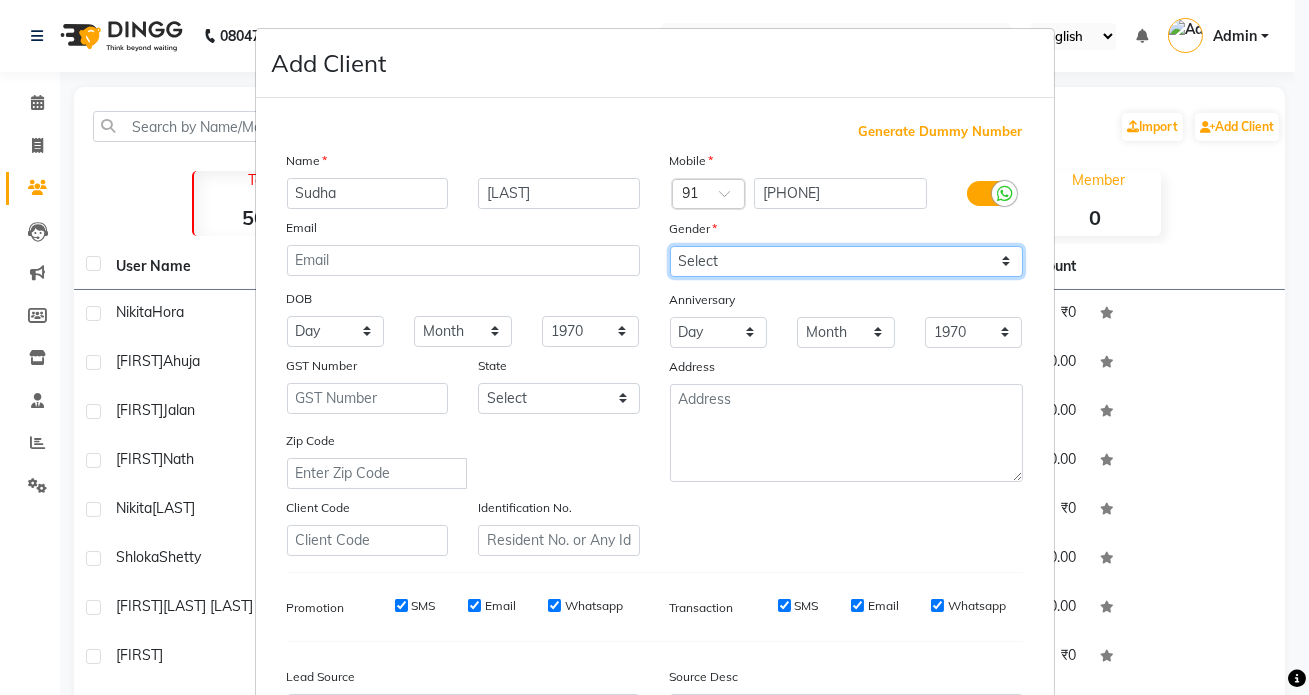 select on "female" 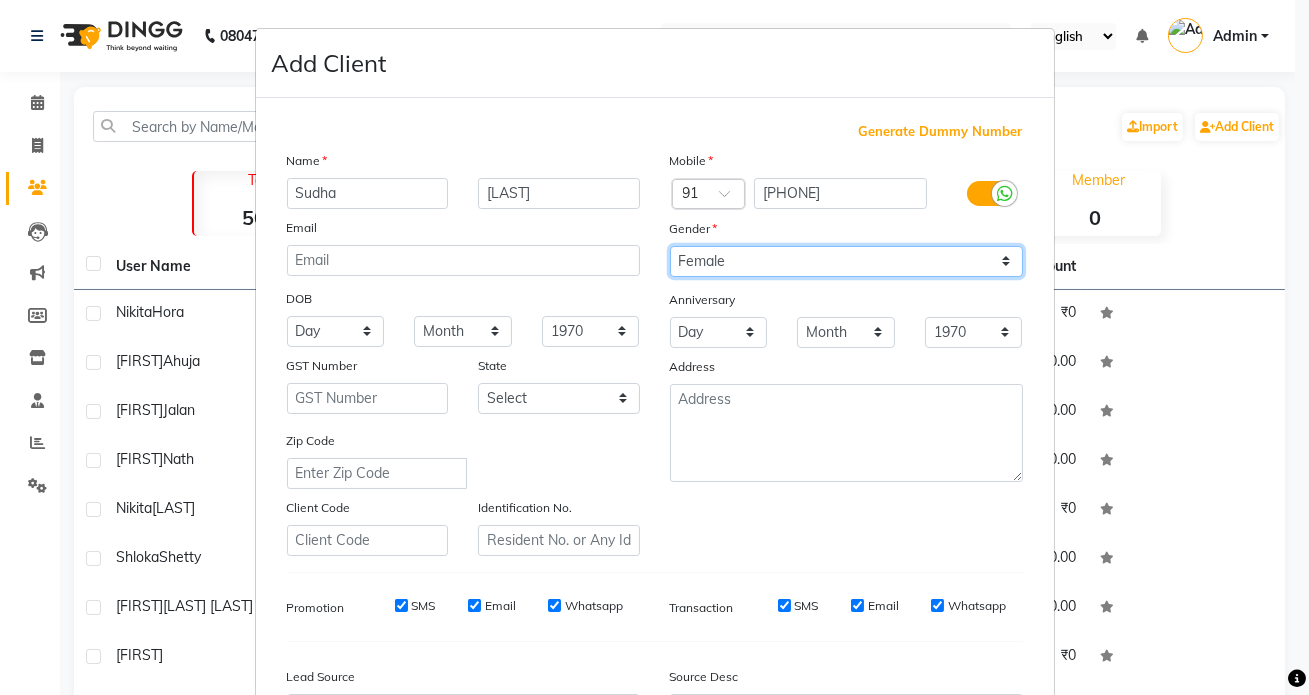 click on "Select Male Female Other Prefer Not To Say" at bounding box center (846, 261) 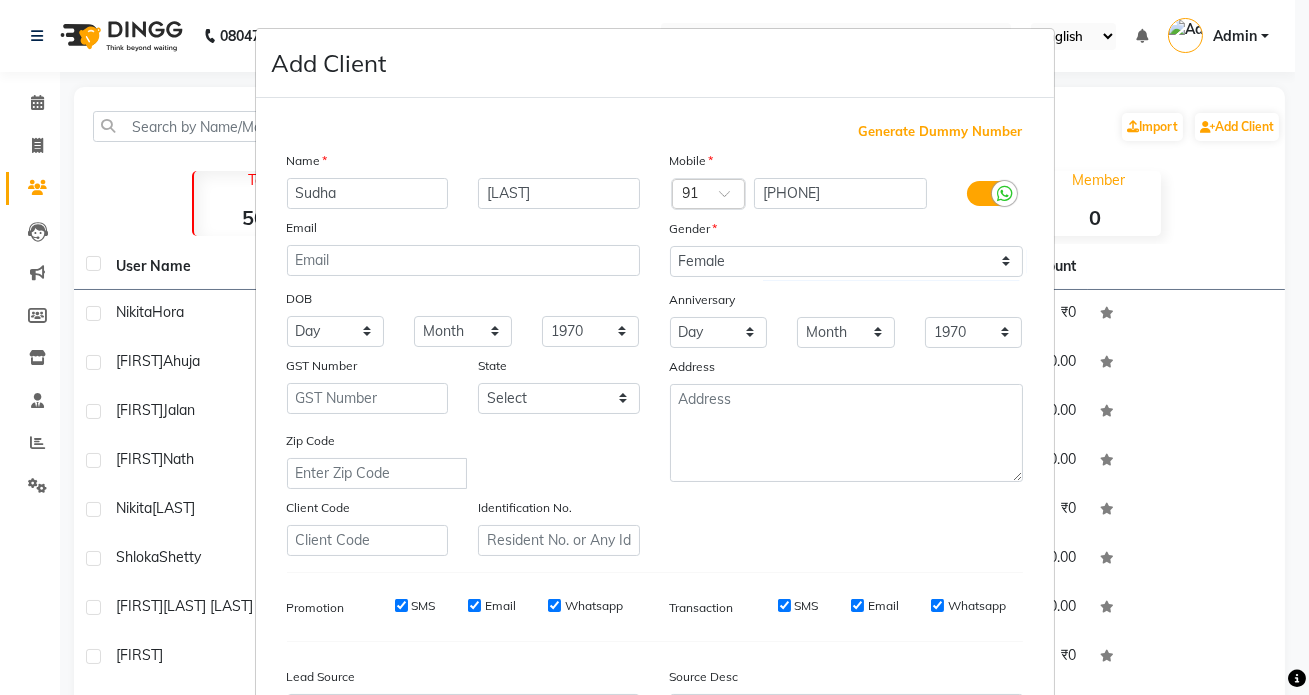 click on "Email" at bounding box center (463, 231) 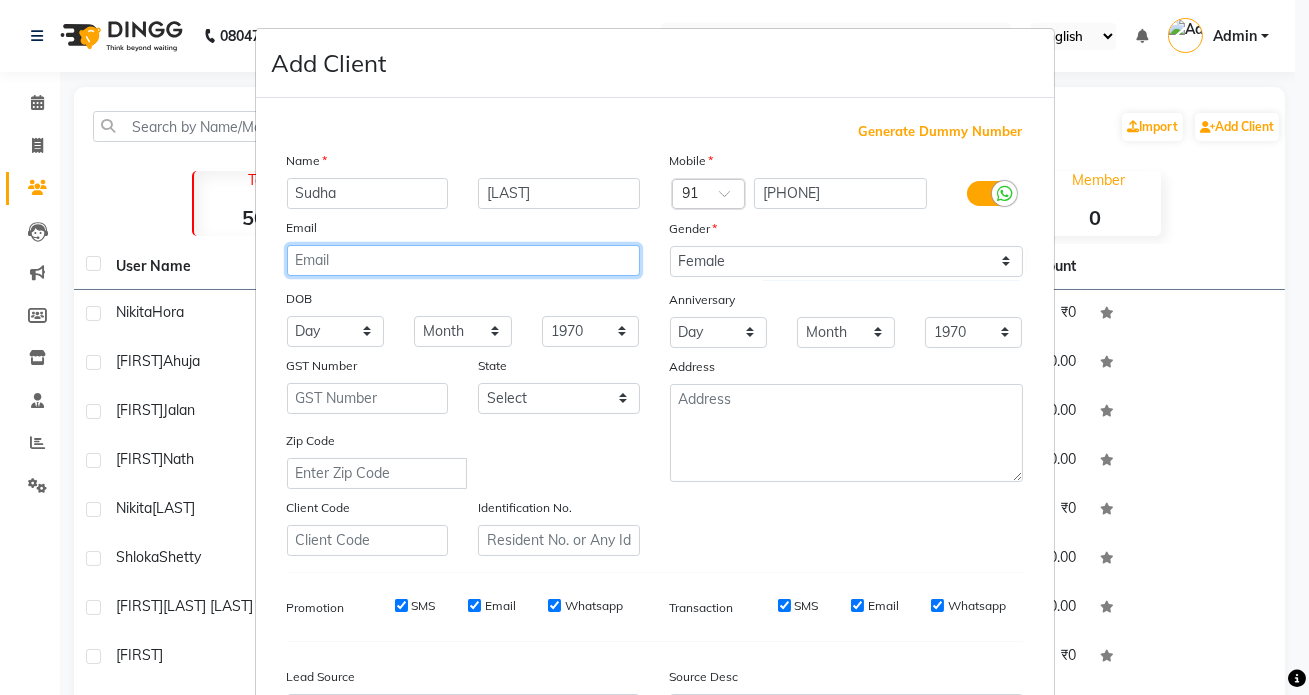 click at bounding box center [463, 260] 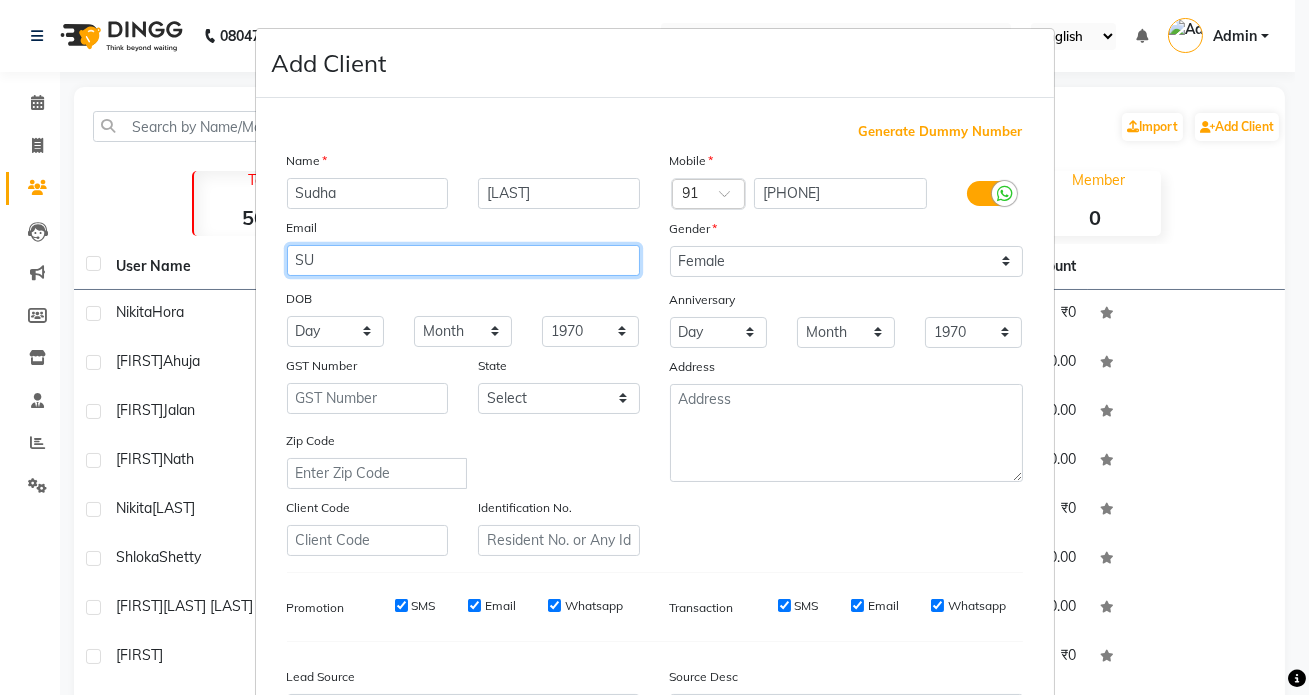 type on "S" 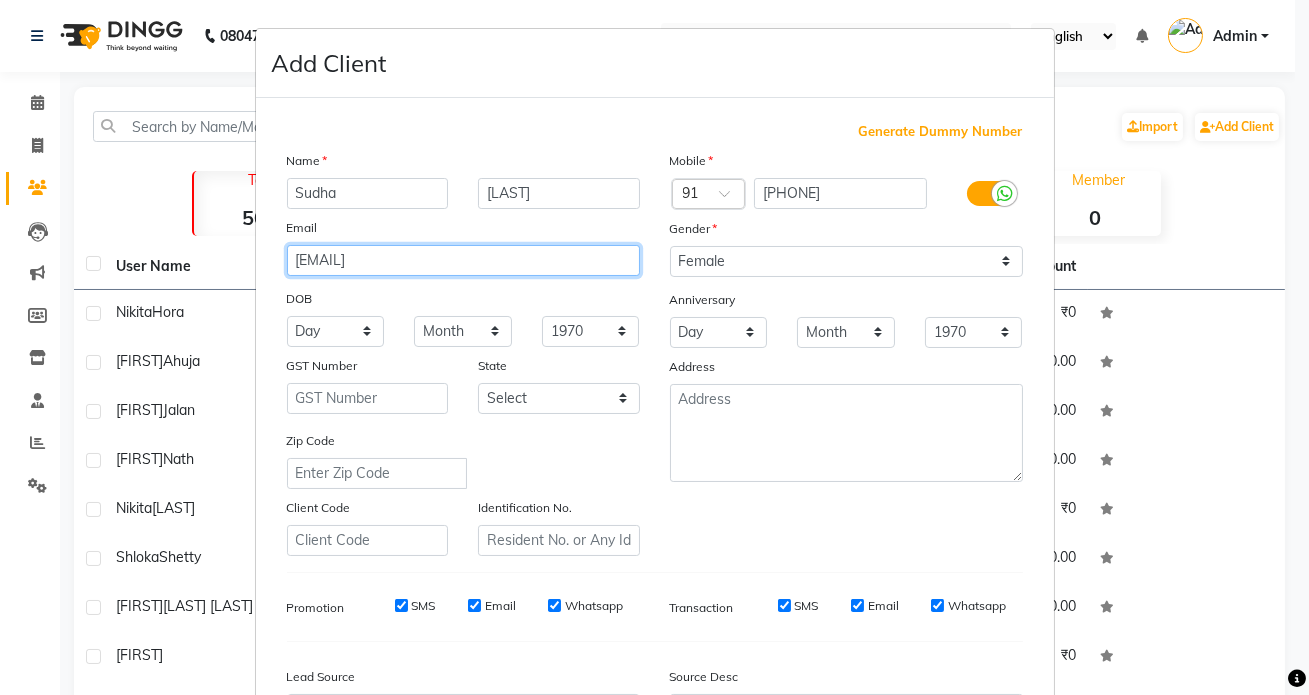 type on "[EMAIL]" 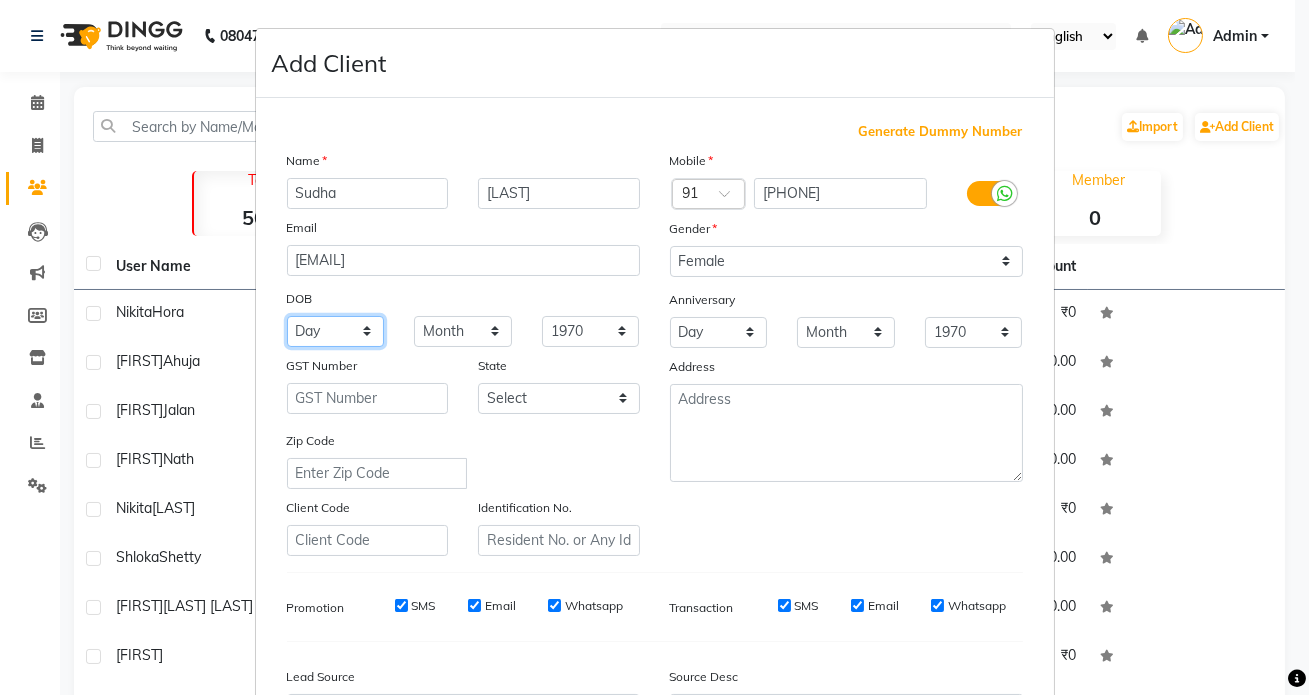 click on "Day 01 02 03 04 05 06 07 08 09 10 11 12 13 14 15 16 17 18 19 20 21 22 23 24 25 26 27 28 29 30 31" at bounding box center (336, 331) 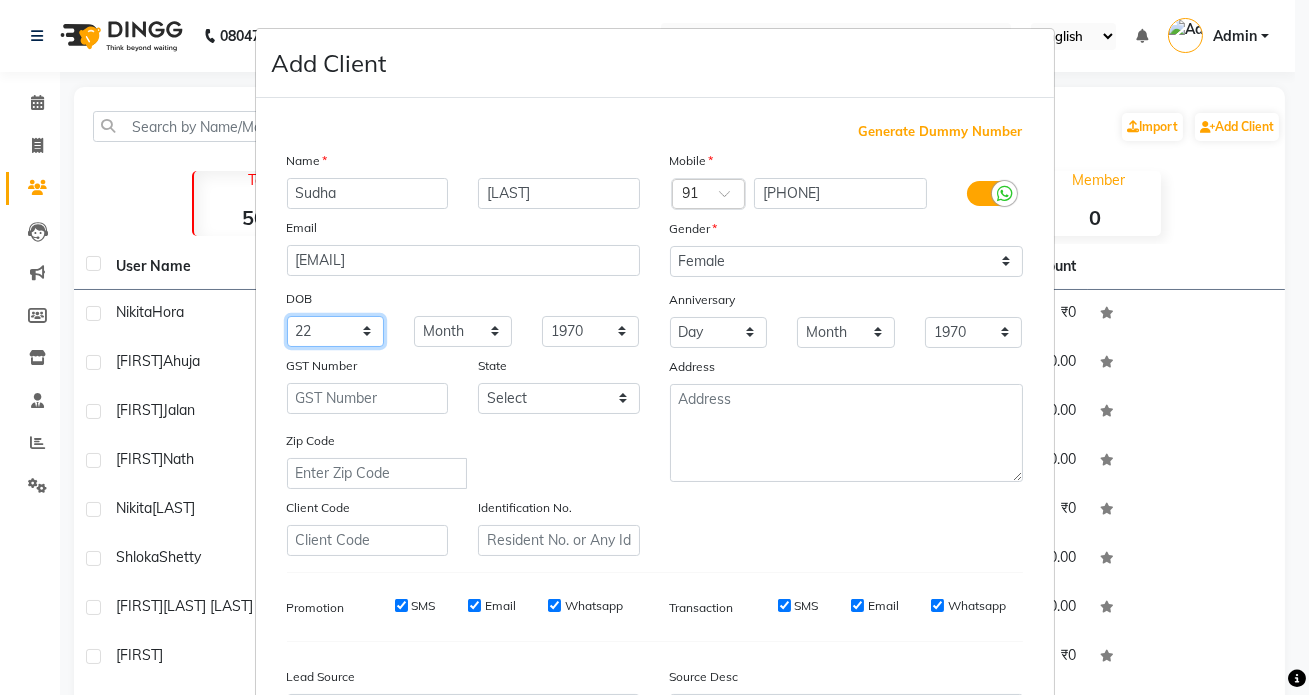 click on "Day 01 02 03 04 05 06 07 08 09 10 11 12 13 14 15 16 17 18 19 20 21 22 23 24 25 26 27 28 29 30 31" at bounding box center [336, 331] 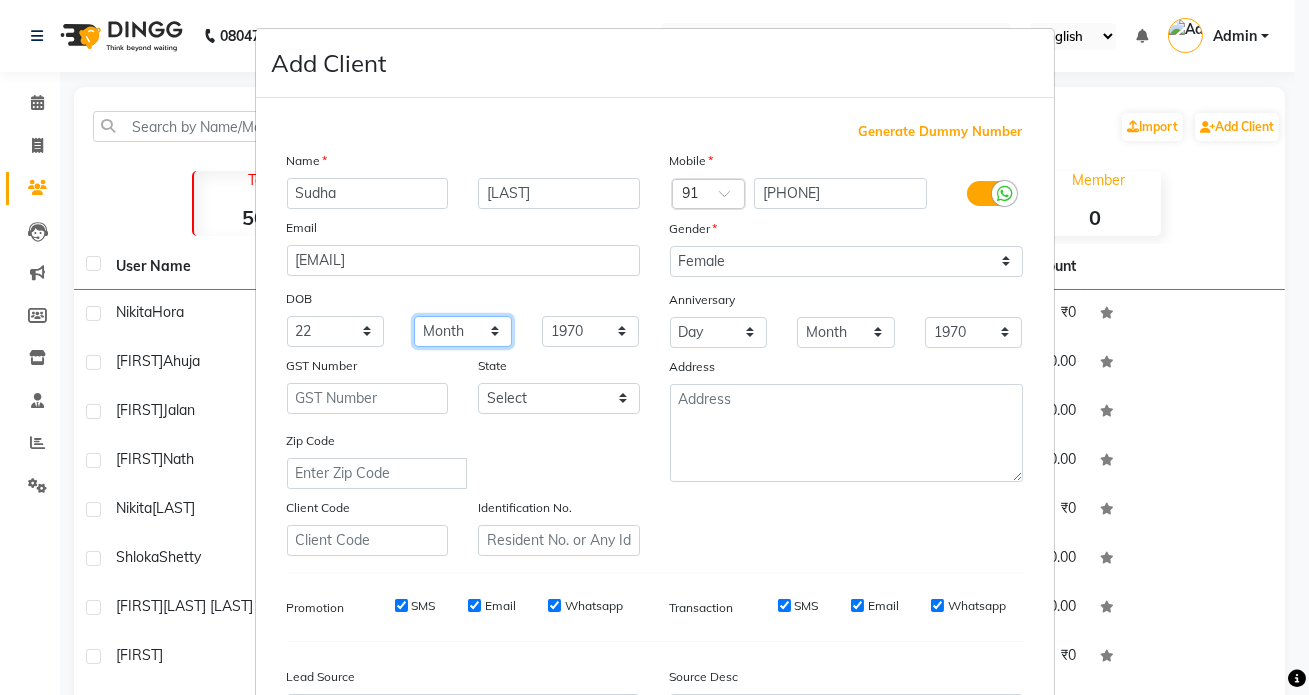 click on "Month January February March April May June July August September October November December" at bounding box center [463, 331] 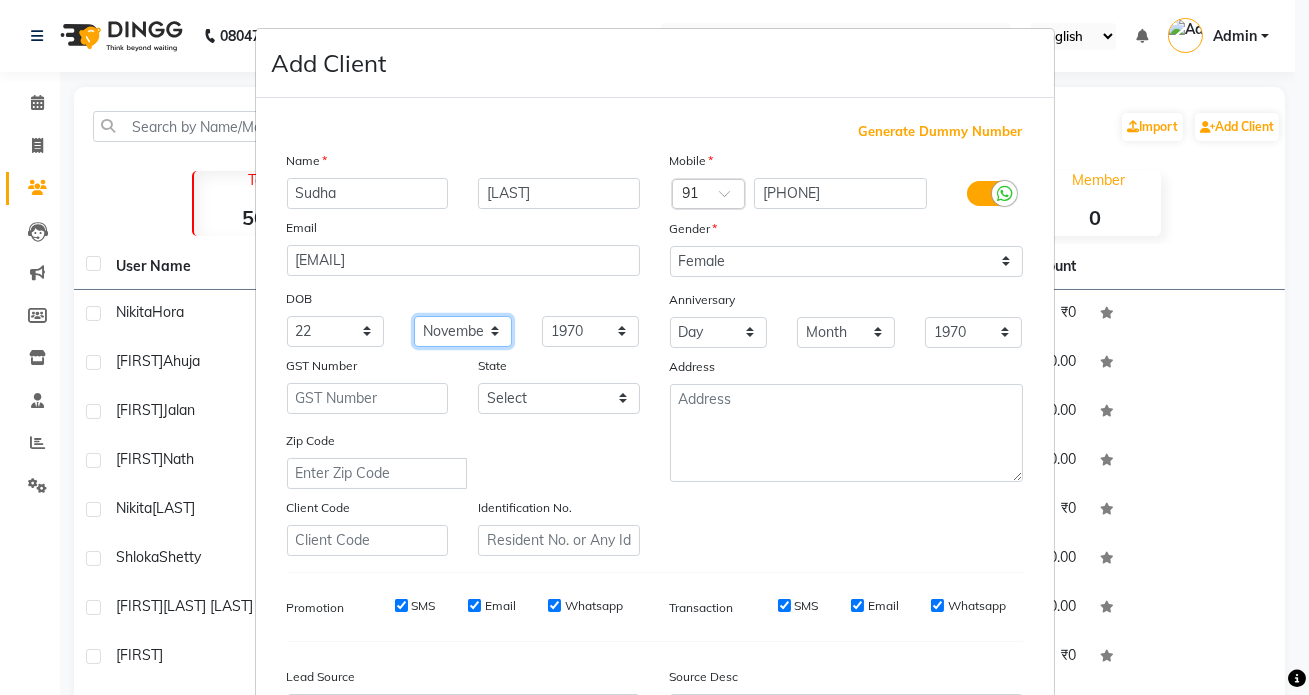 click on "Month January February March April May June July August September October November December" at bounding box center (463, 331) 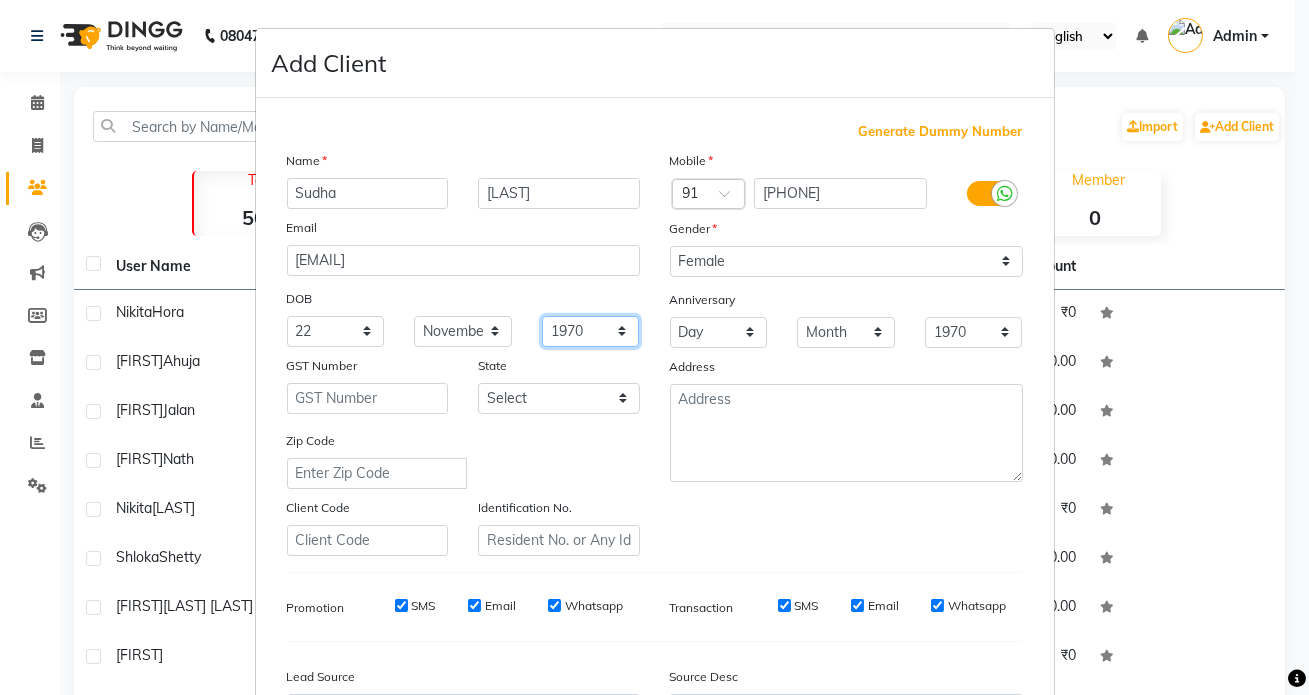 click on "1940 1941 1942 1943 1944 1945 1946 1947 1948 1949 1950 1951 1952 1953 1954 1955 1956 1957 1958 1959 1960 1961 1962 1963 1964 1965 1966 1967 1968 1969 1970 1971 1972 1973 1974 1975 1976 1977 1978 1979 1980 1981 1982 1983 1984 1985 1986 1987 1988 1989 1990 1991 1992 1993 1994 1995 1996 1997 1998 1999 2000 2001 2002 2003 2004 2005 2006 2007 2008 2009 2010 2011 2012 2013 2014 2015 2016 2017 2018 2019 2020 2021 2022 2023 2024" at bounding box center [591, 331] 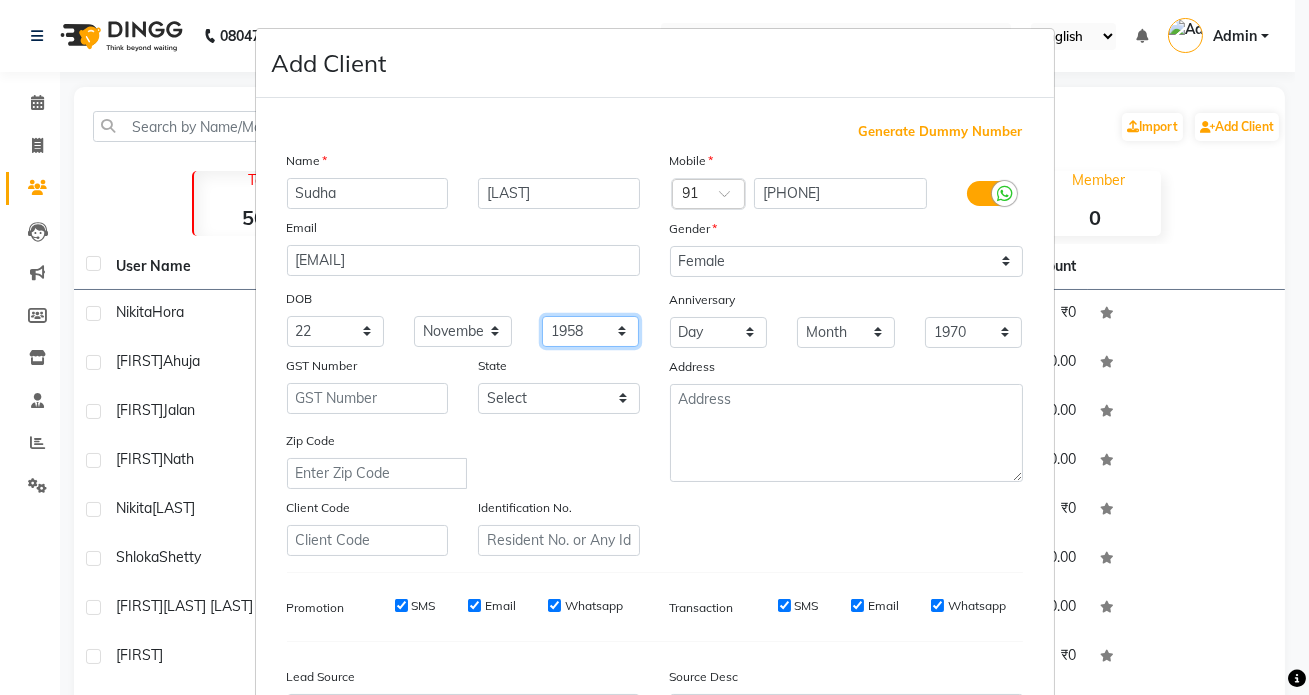 click on "1940 1941 1942 1943 1944 1945 1946 1947 1948 1949 1950 1951 1952 1953 1954 1955 1956 1957 1958 1959 1960 1961 1962 1963 1964 1965 1966 1967 1968 1969 1970 1971 1972 1973 1974 1975 1976 1977 1978 1979 1980 1981 1982 1983 1984 1985 1986 1987 1988 1989 1990 1991 1992 1993 1994 1995 1996 1997 1998 1999 2000 2001 2002 2003 2004 2005 2006 2007 2008 2009 2010 2011 2012 2013 2014 2015 2016 2017 2018 2019 2020 2021 2022 2023 2024" at bounding box center [591, 331] 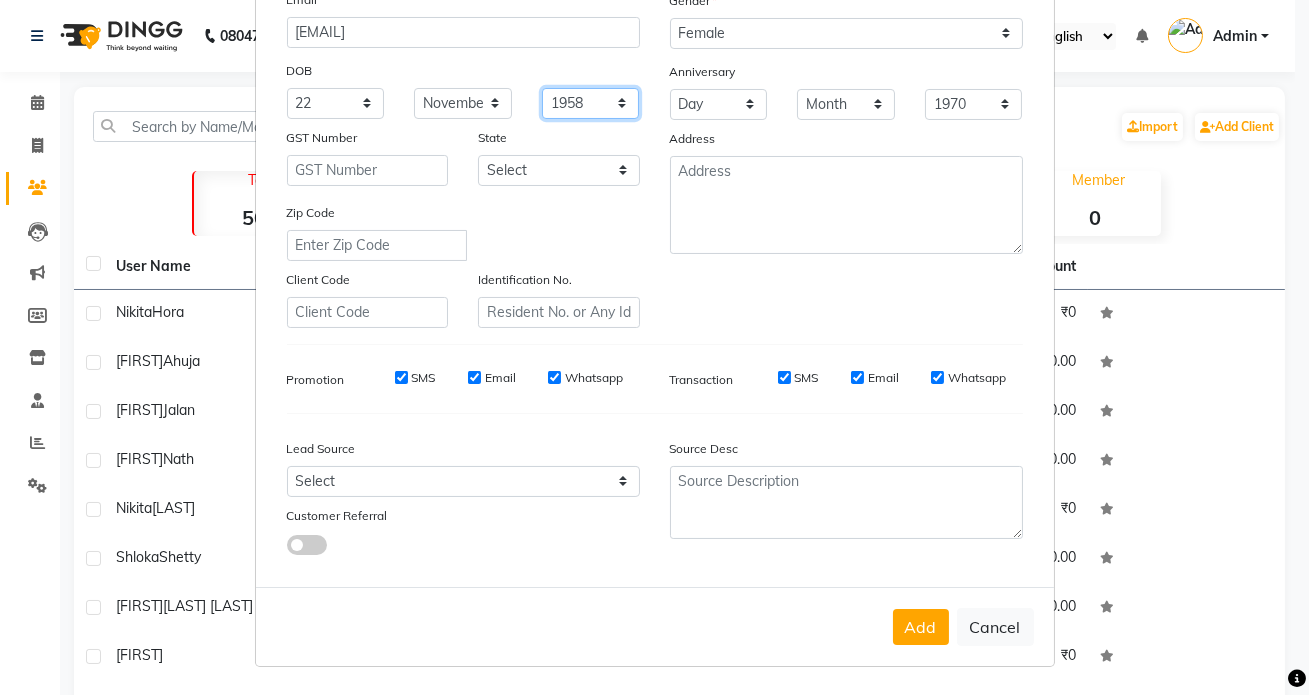 scroll, scrollTop: 233, scrollLeft: 0, axis: vertical 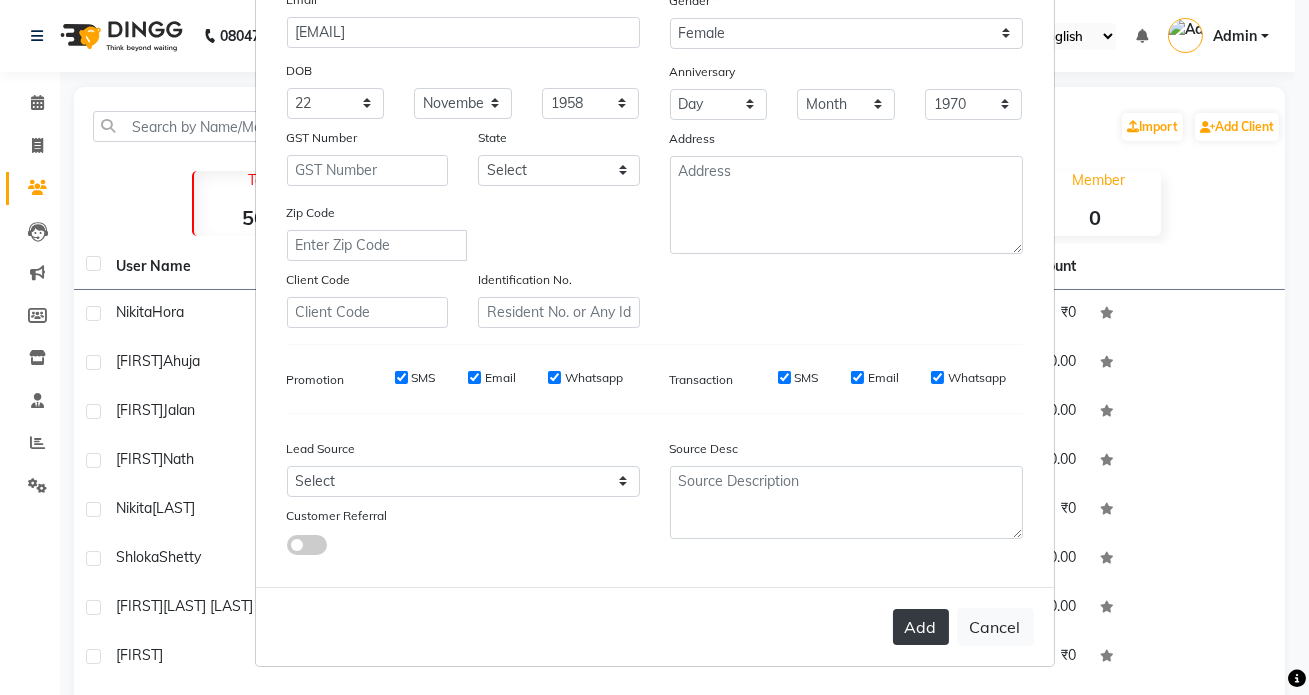 click on "Add" at bounding box center (921, 627) 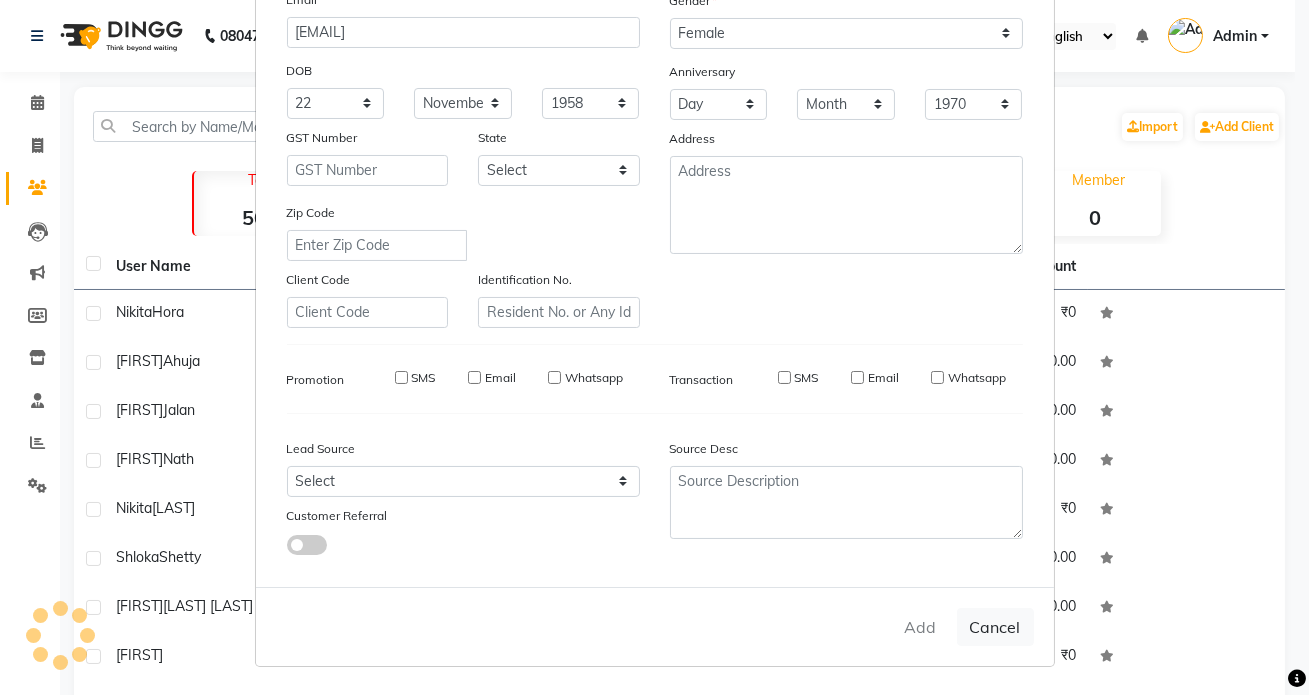 type 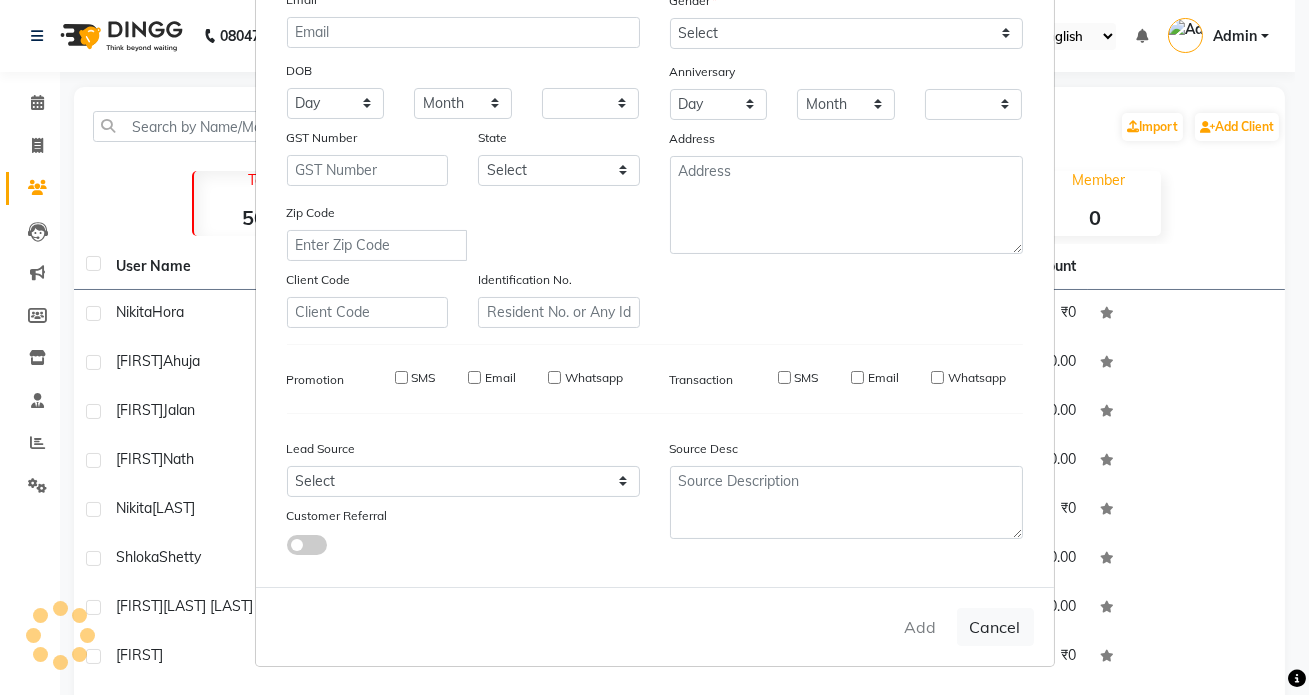 checkbox on "false" 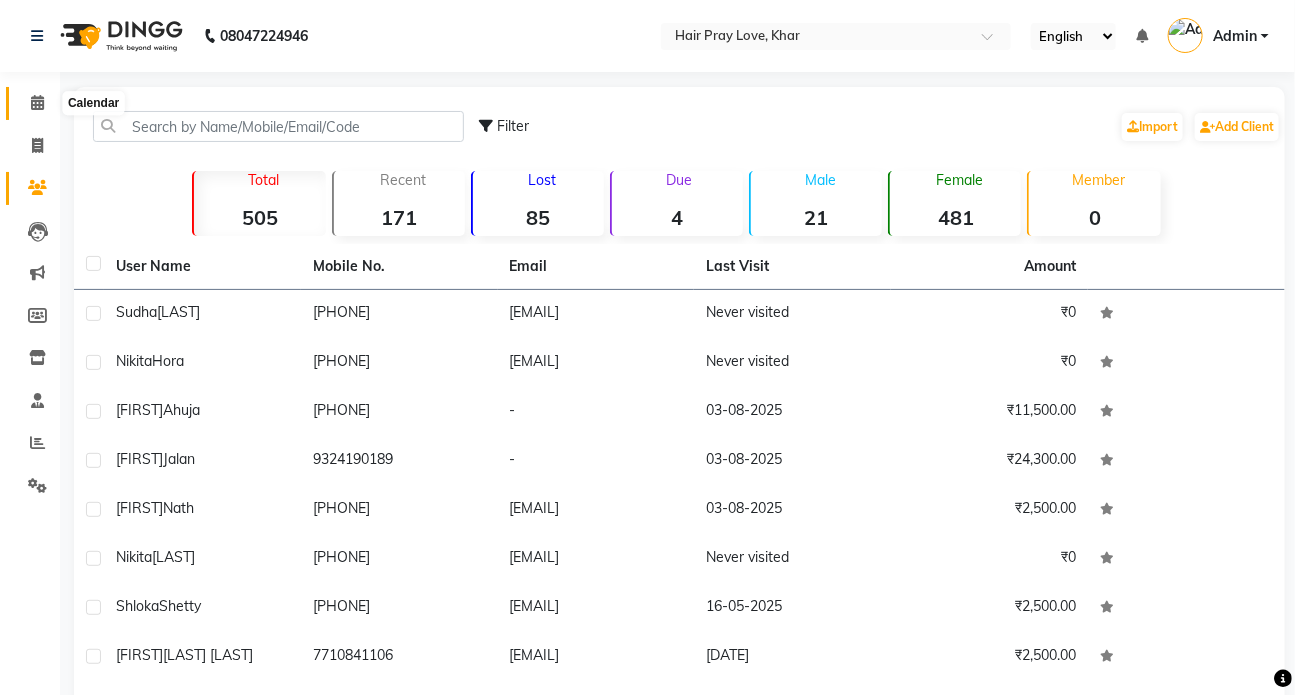 click 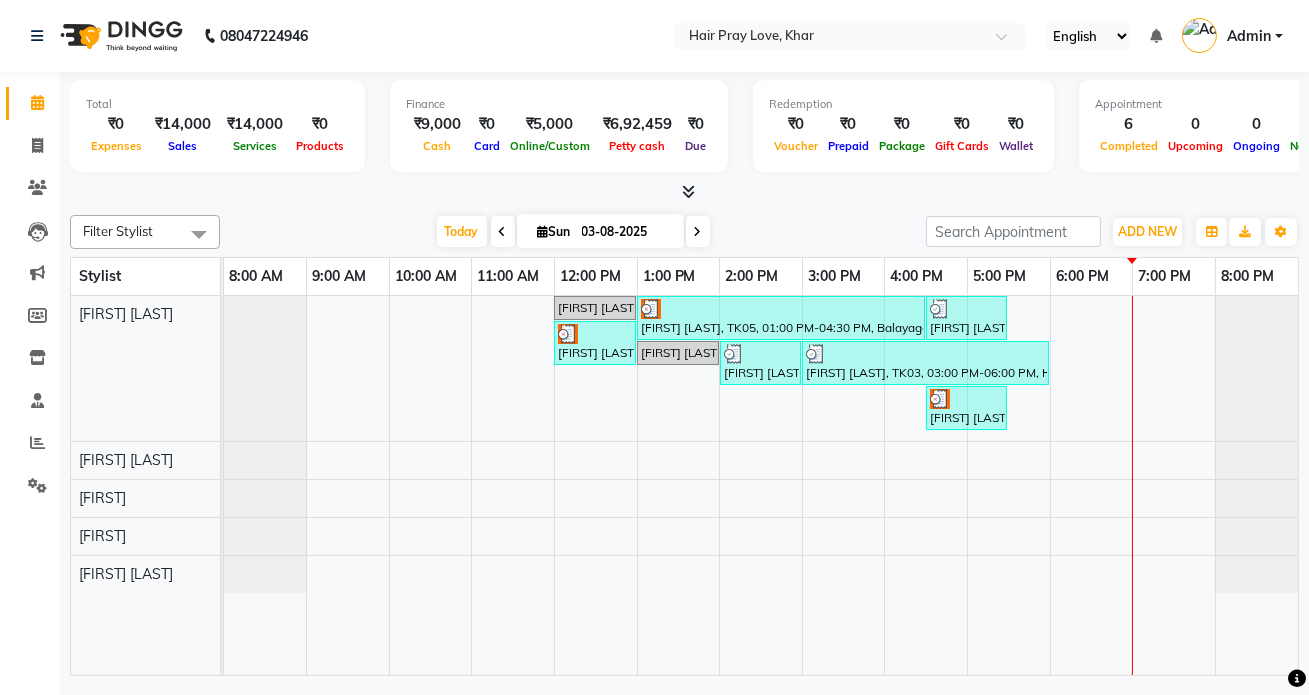 click on "[FIRST] [LAST], TK01, 01:00 PM-02:00 PM, Botox - Medium Hair [FIRST] [LAST], TK05, 01:00 PM-04:30 PM, Balayage Long Hair [FIRST] [LAST], TK04, 04:30 PM-05:30 PM, Hair - Hair Cut - Vans [FIRST] [LAST], TK05, 12:00 PM-01:00 PM, Hair - Hair Cut - Vans [FIRST] [LAST], TK01, 01:00 PM-02:00 PM, Loreal Hair Spa With B/D - Long Hair [FIRST] [LAST], TK02, 02:00 PM-03:00 PM, Hair - Roots - Vans [FIRST] [LAST], TK03, 03:00 PM-06:00 PM, Hair - Hair Cut - Vans,low lights half head,Hair - Roots - Vans [FIRST] [LAST], TK05, 04:30 PM-05:30 PM, Add On Olaplex - Long Hair" at bounding box center [761, 485] 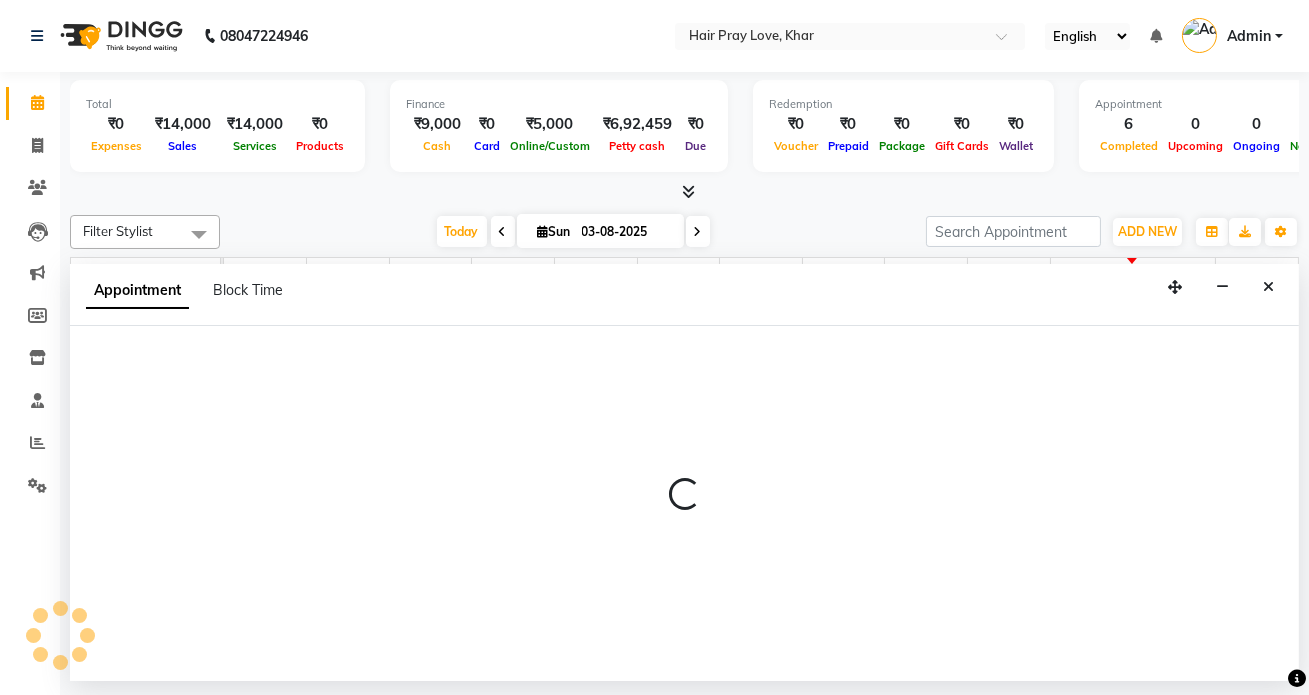 select on "54376" 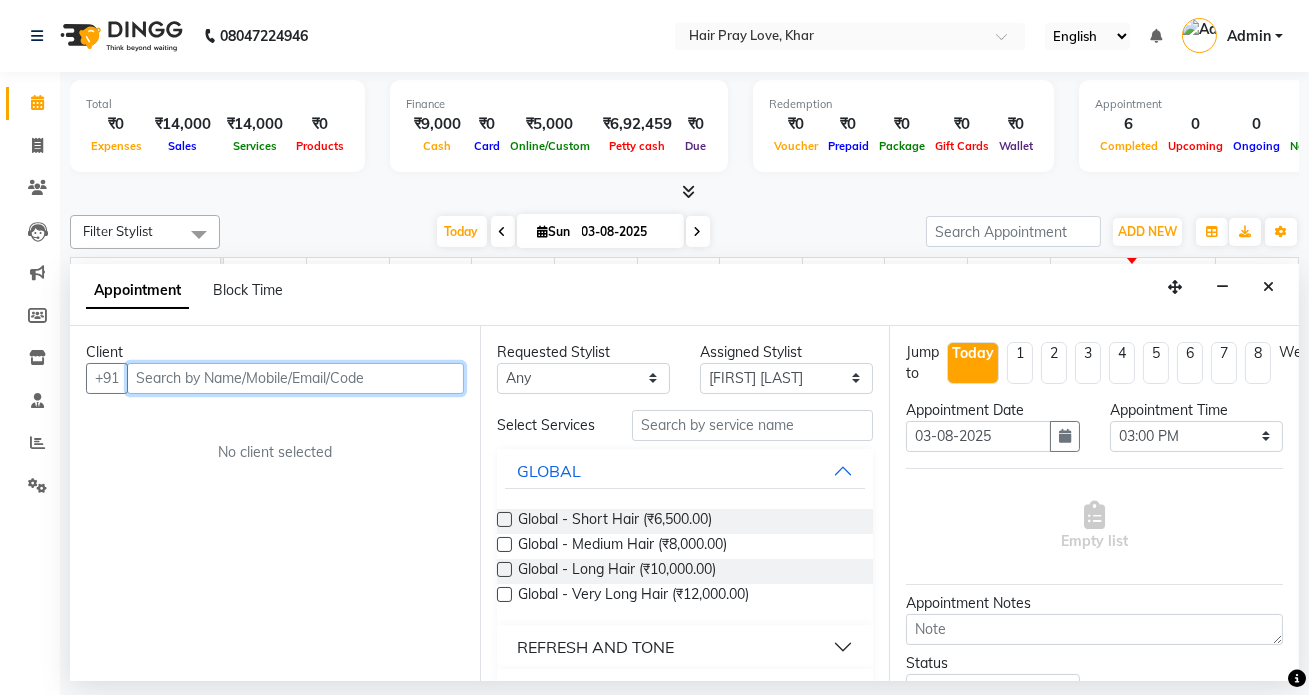 drag, startPoint x: 450, startPoint y: 373, endPoint x: 488, endPoint y: 371, distance: 38.052597 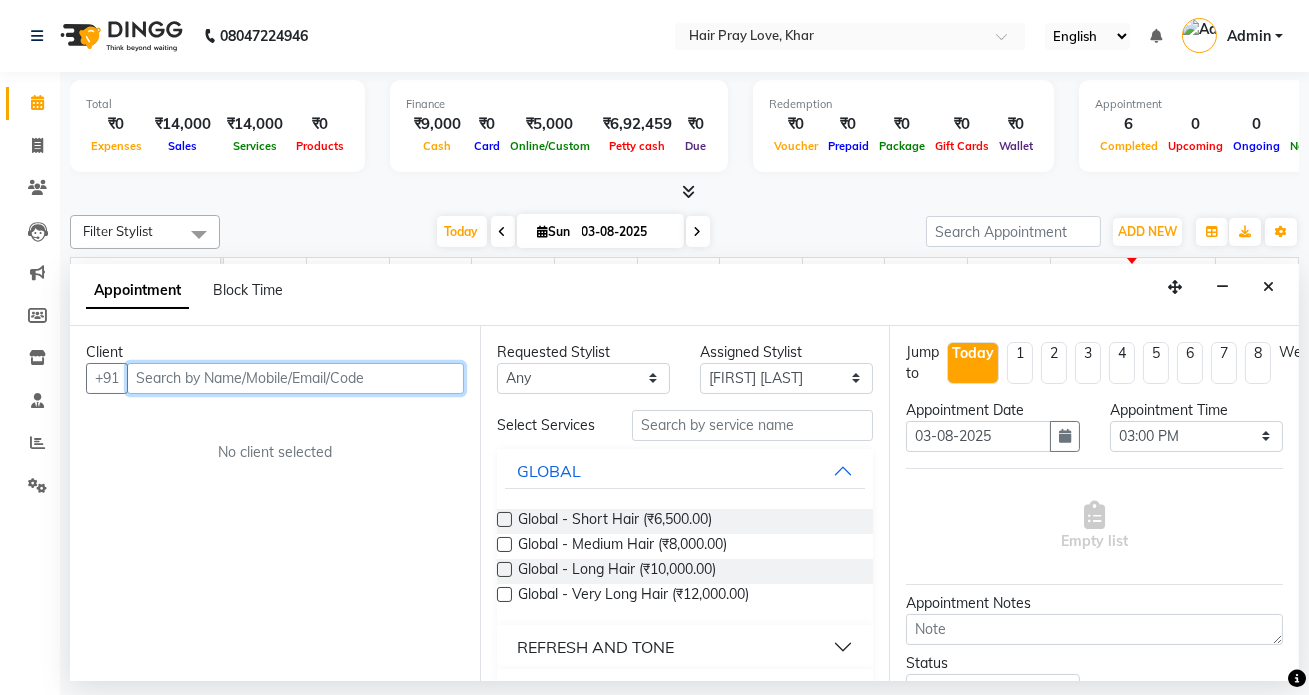 click on "Client +91  No client selected" at bounding box center (275, 503) 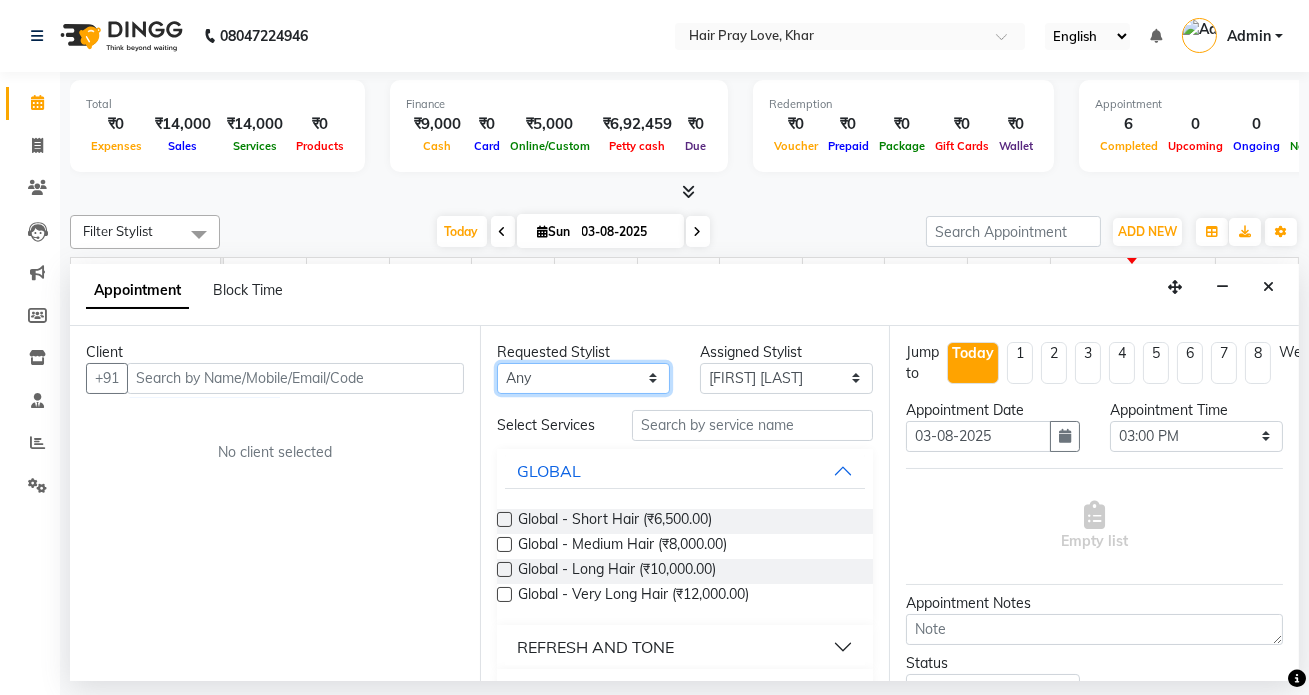 click on "Any [FIRST] [LAST] [FIRST] [LAST] [FIRST]" at bounding box center (583, 378) 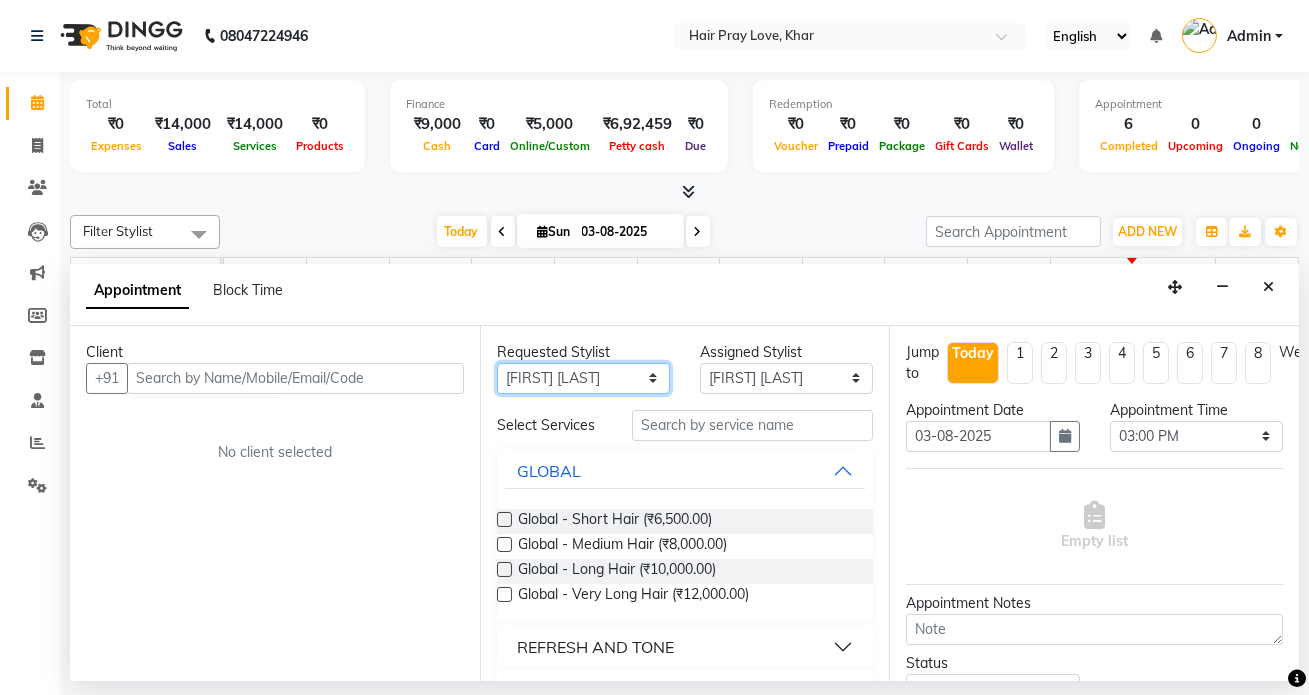 click on "Any [FIRST] [LAST] [FIRST] [LAST] [FIRST]" at bounding box center (583, 378) 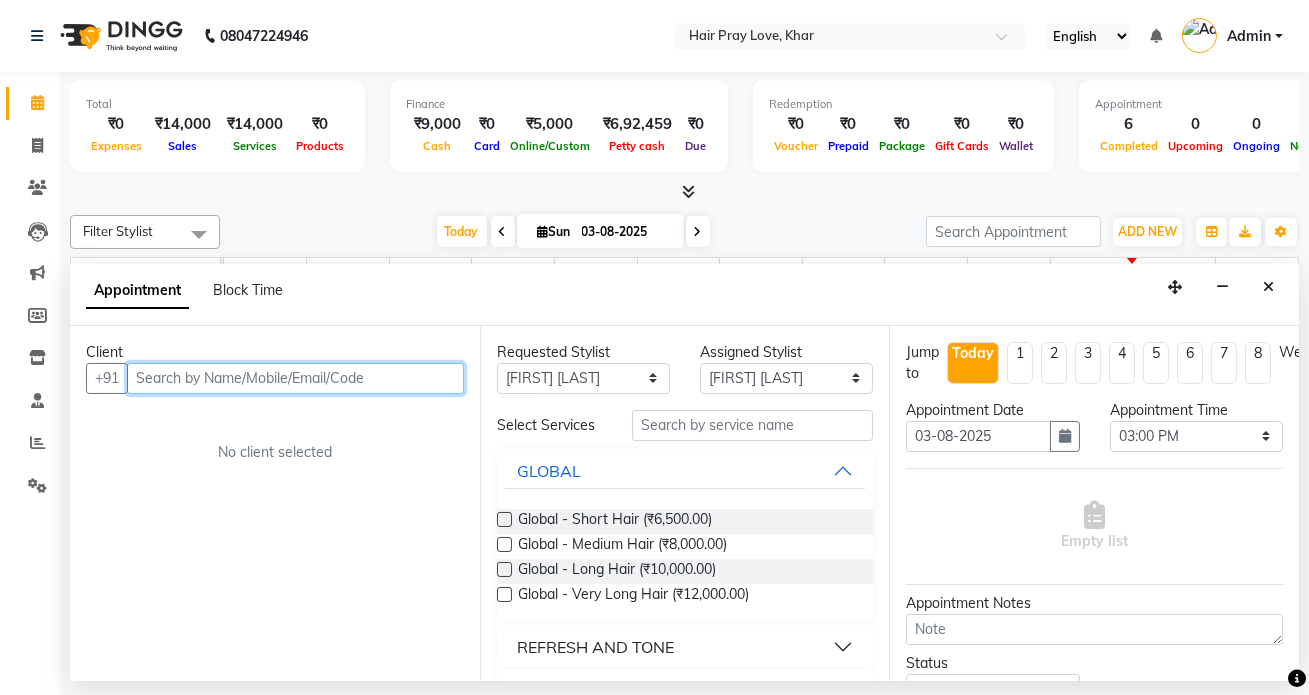 click at bounding box center [295, 378] 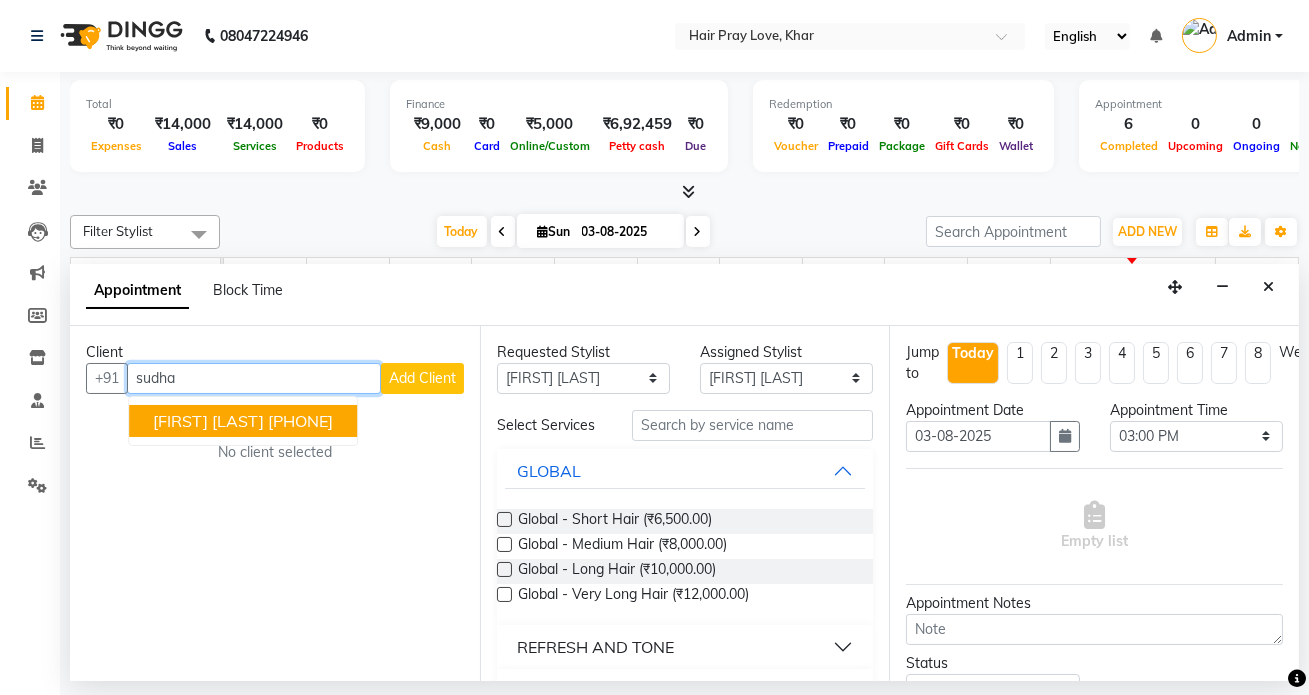 click on "[FIRST] [LAST]" at bounding box center (208, 421) 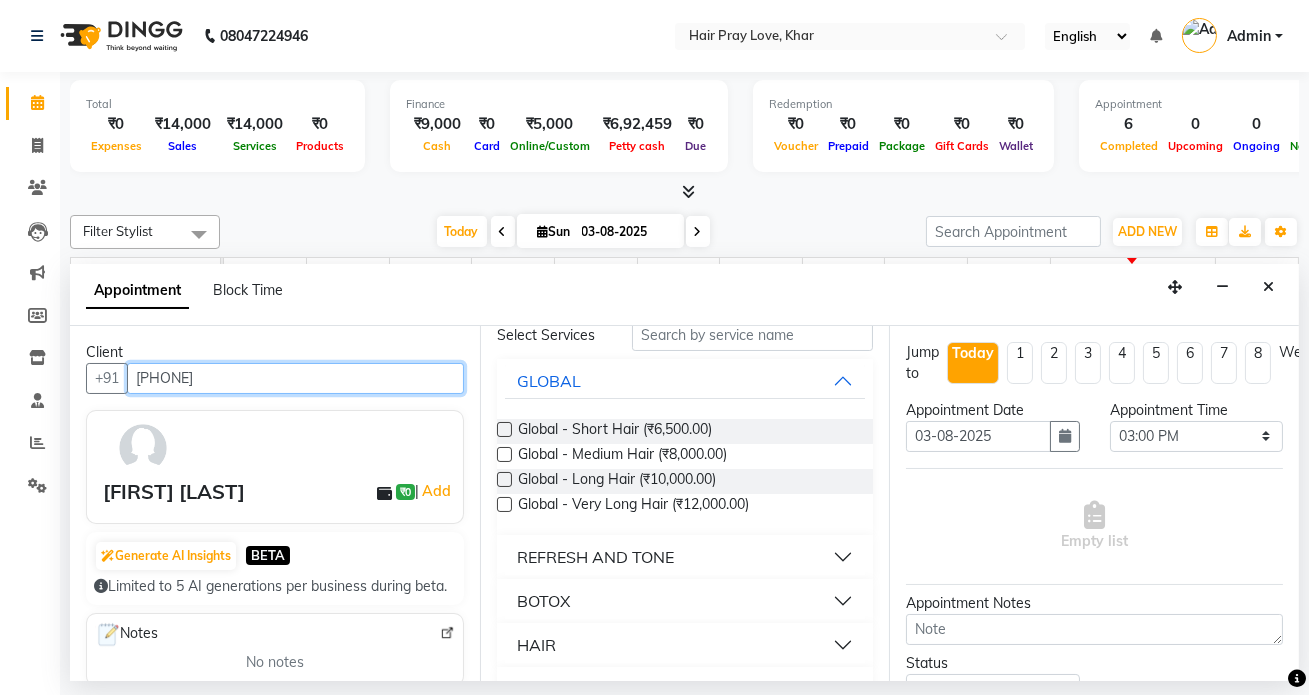 scroll, scrollTop: 181, scrollLeft: 0, axis: vertical 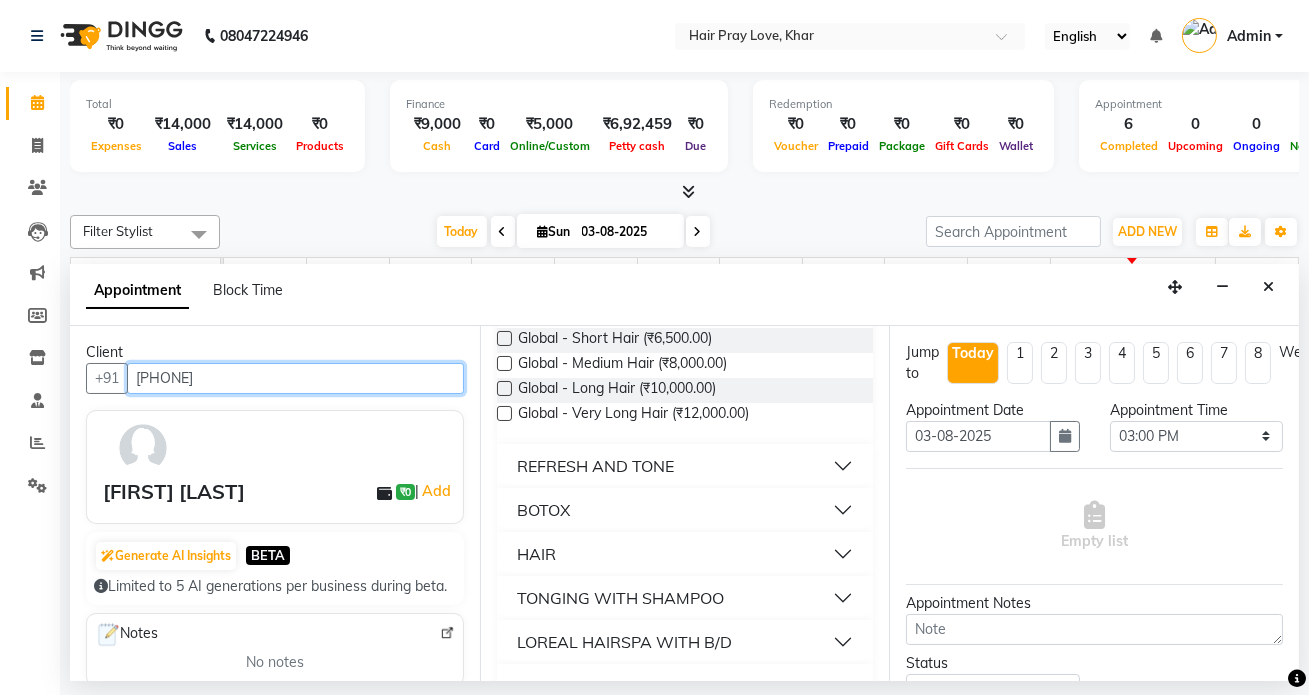 type on "[PHONE]" 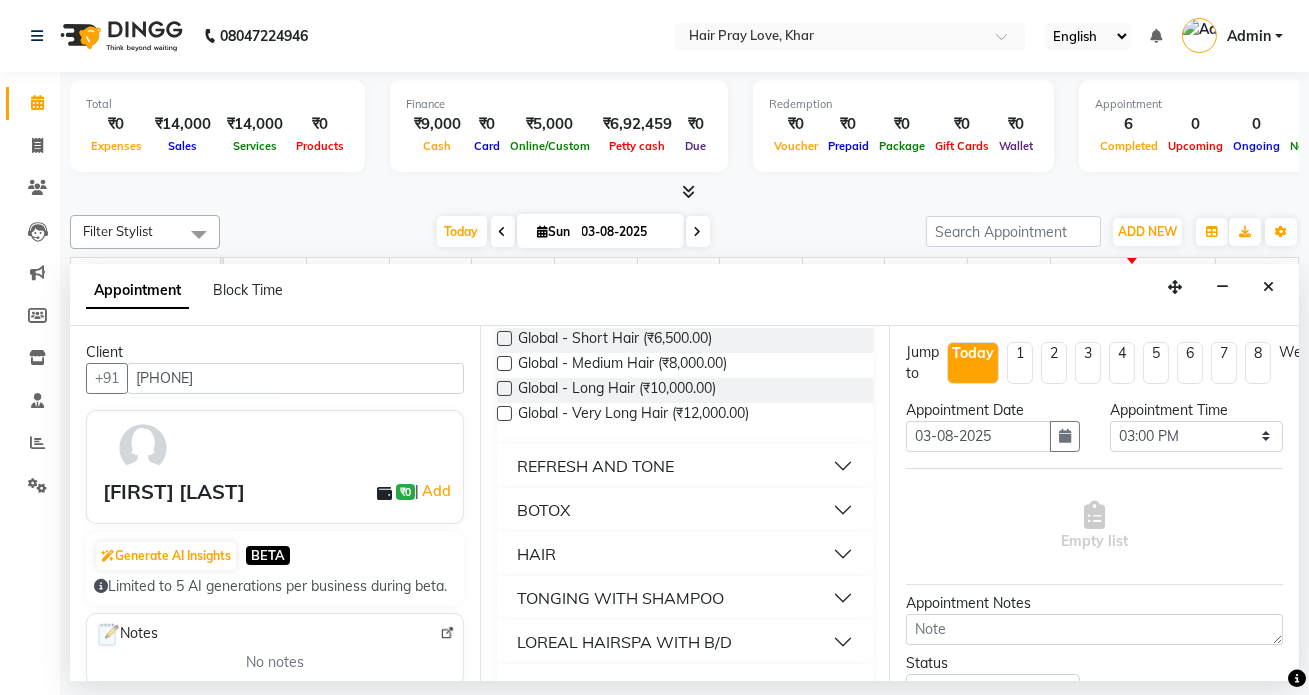 click on "REFRESH AND TONE" at bounding box center (595, 466) 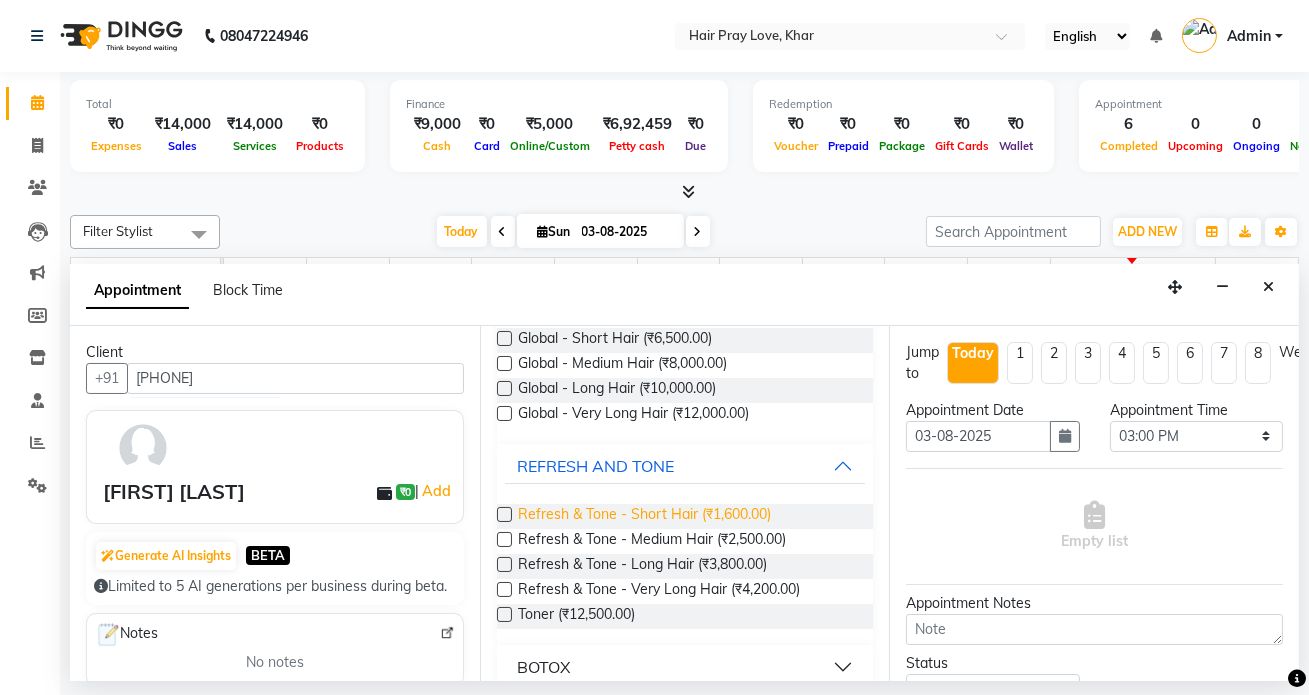 click on "Refresh & Tone - Short Hair (₹1,600.00)" at bounding box center [644, 516] 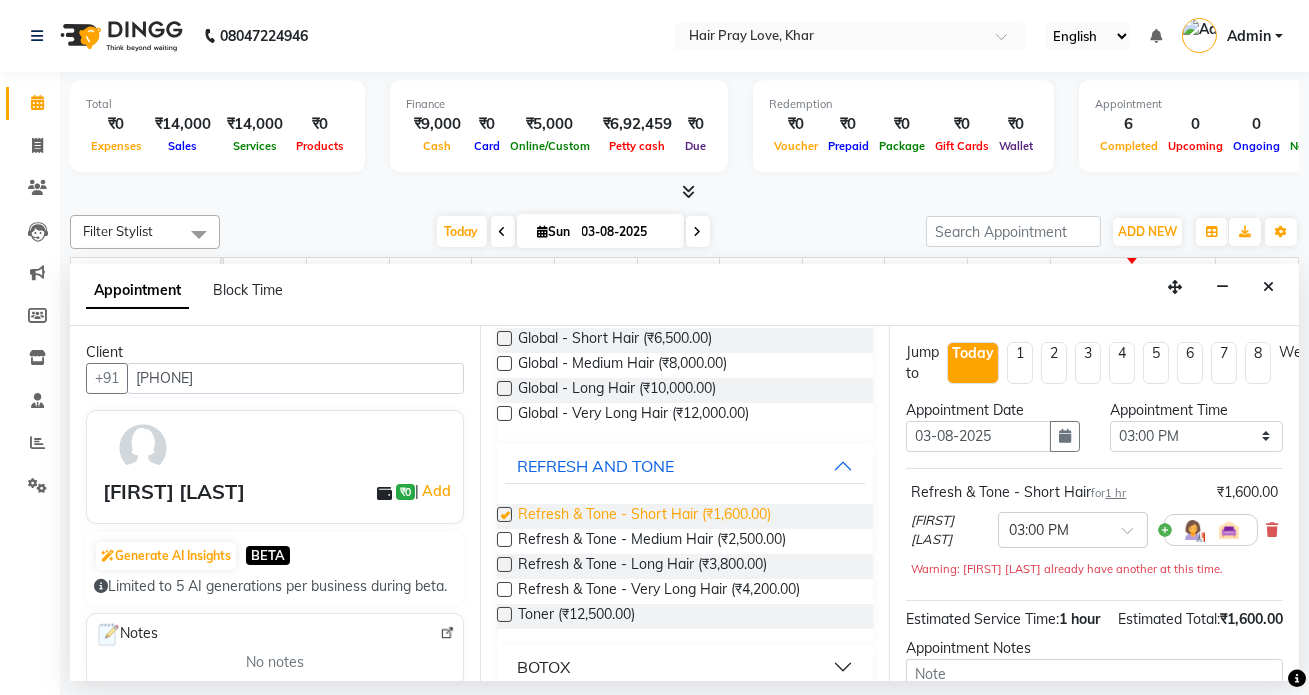 checkbox on "false" 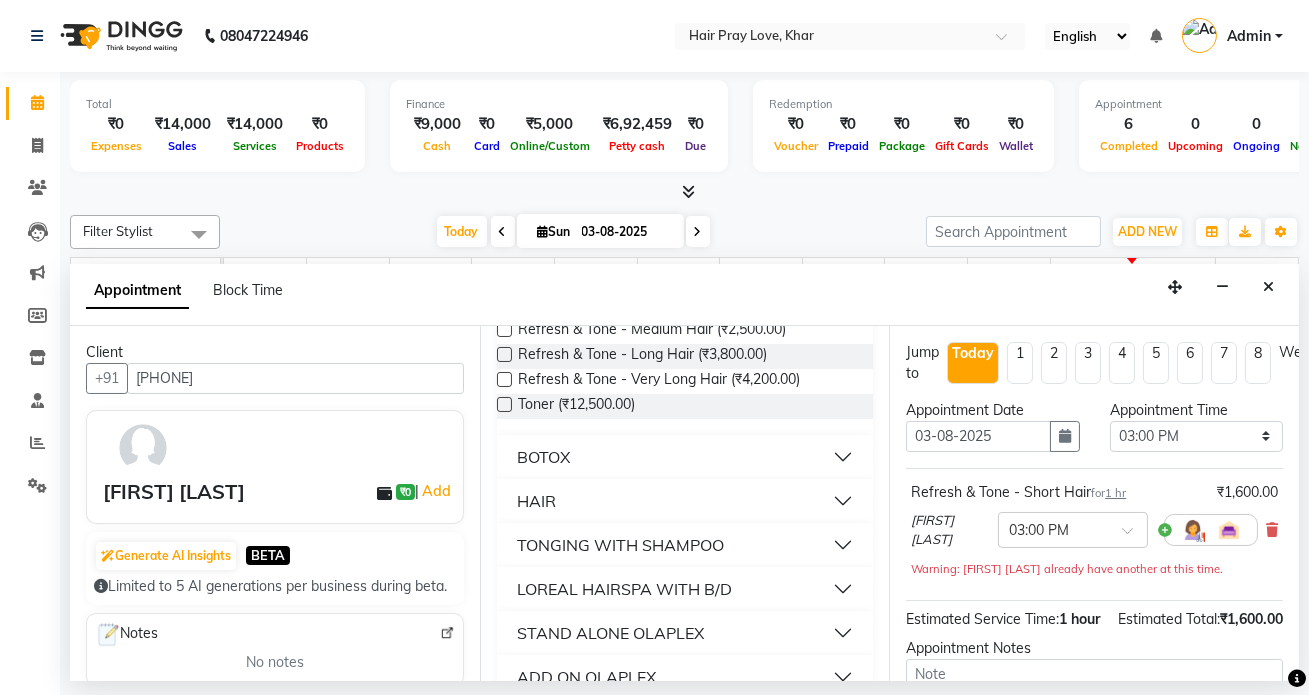 scroll, scrollTop: 362, scrollLeft: 0, axis: vertical 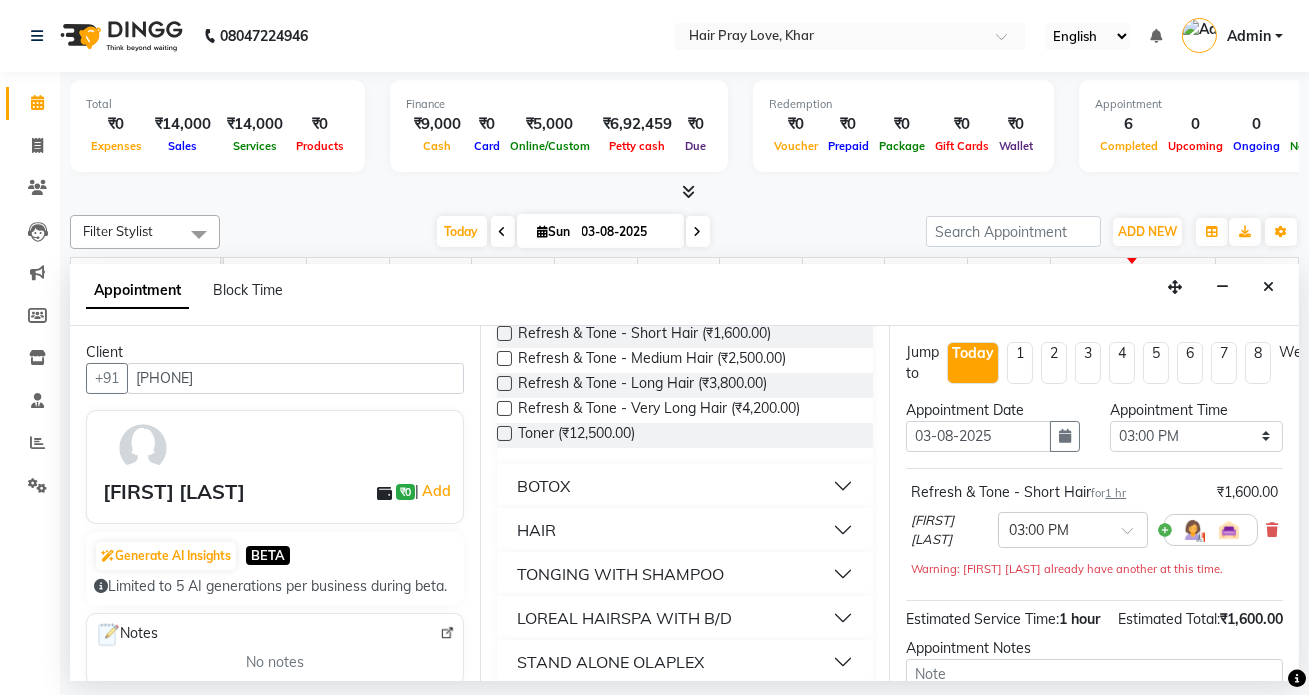 click on "HAIR" at bounding box center [685, 530] 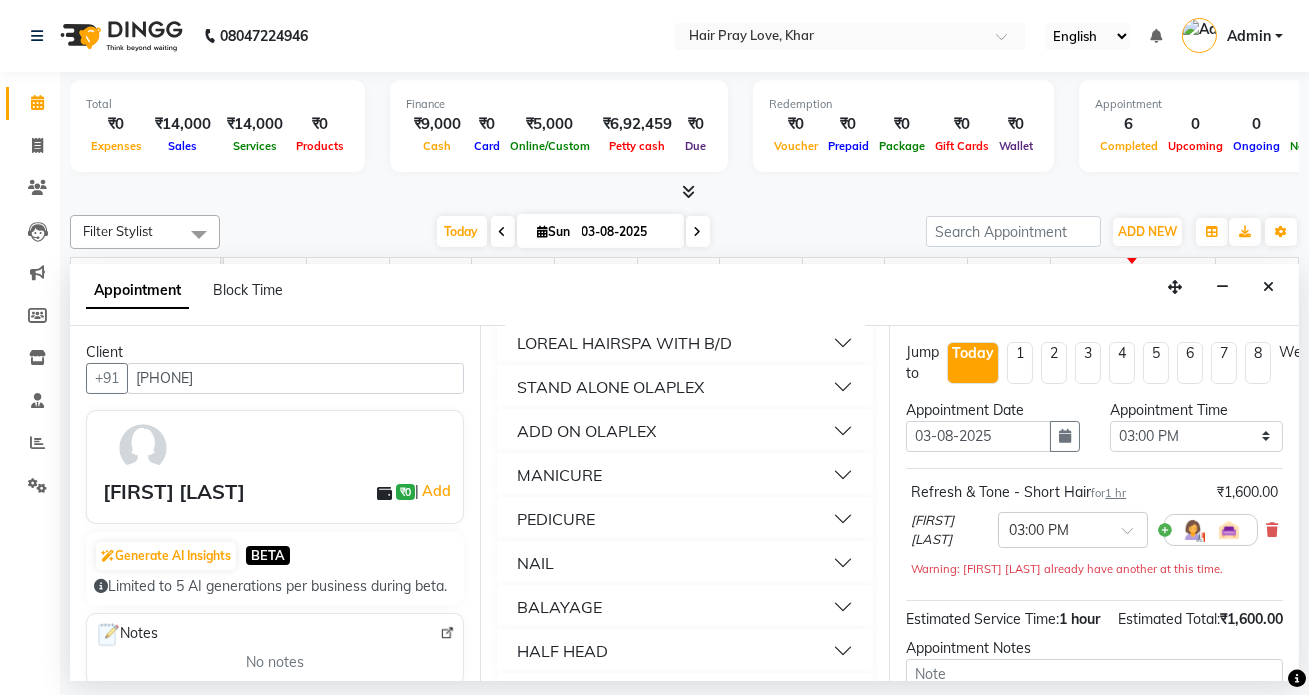 scroll, scrollTop: 983, scrollLeft: 0, axis: vertical 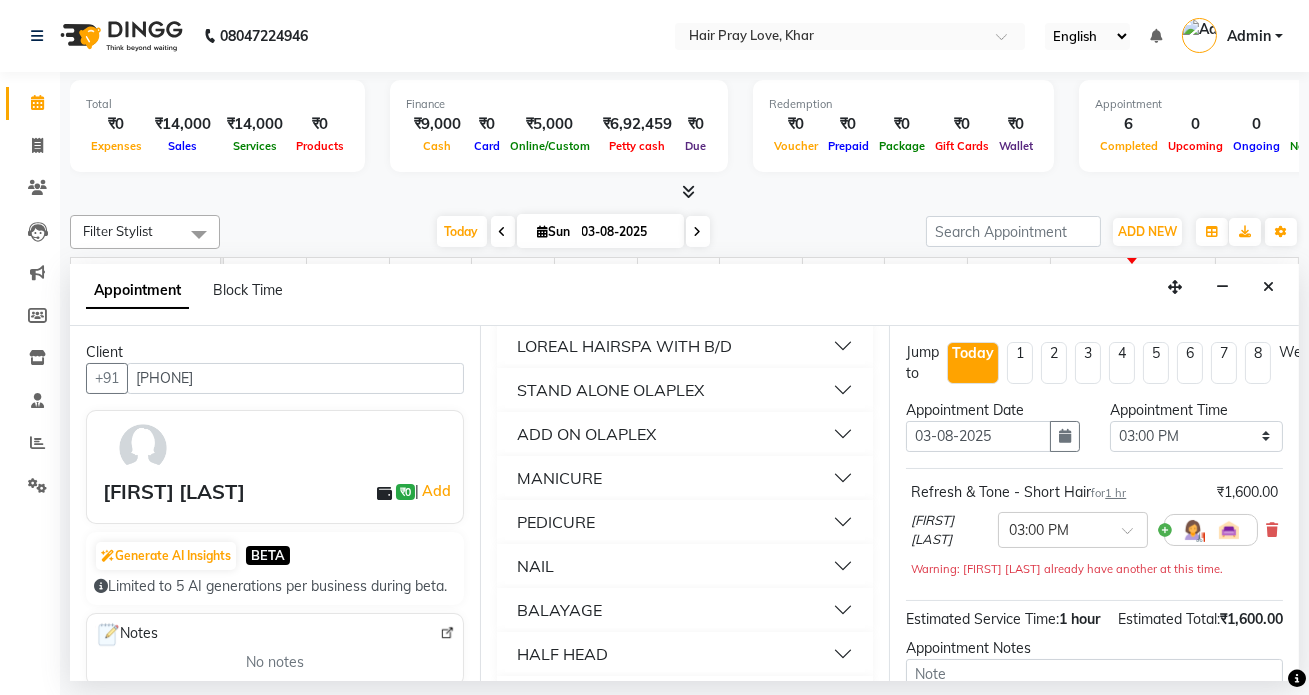click on "BALAYAGE" at bounding box center [559, 610] 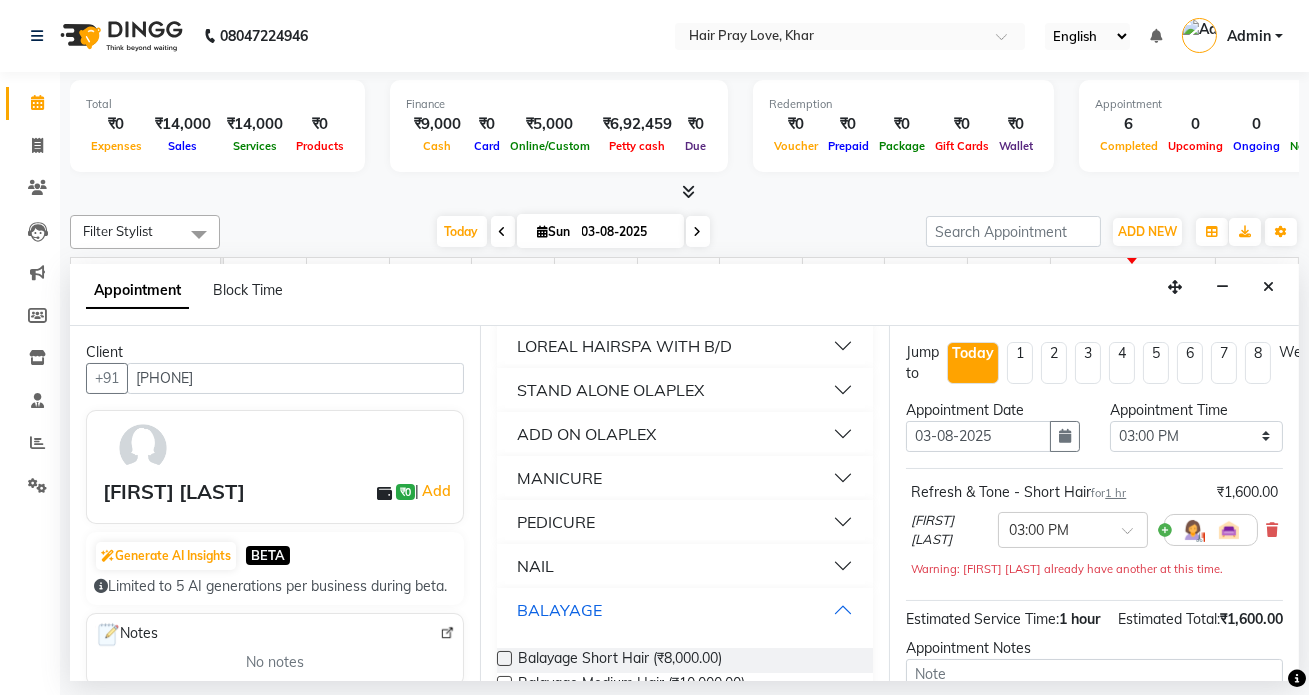 scroll, scrollTop: 1165, scrollLeft: 0, axis: vertical 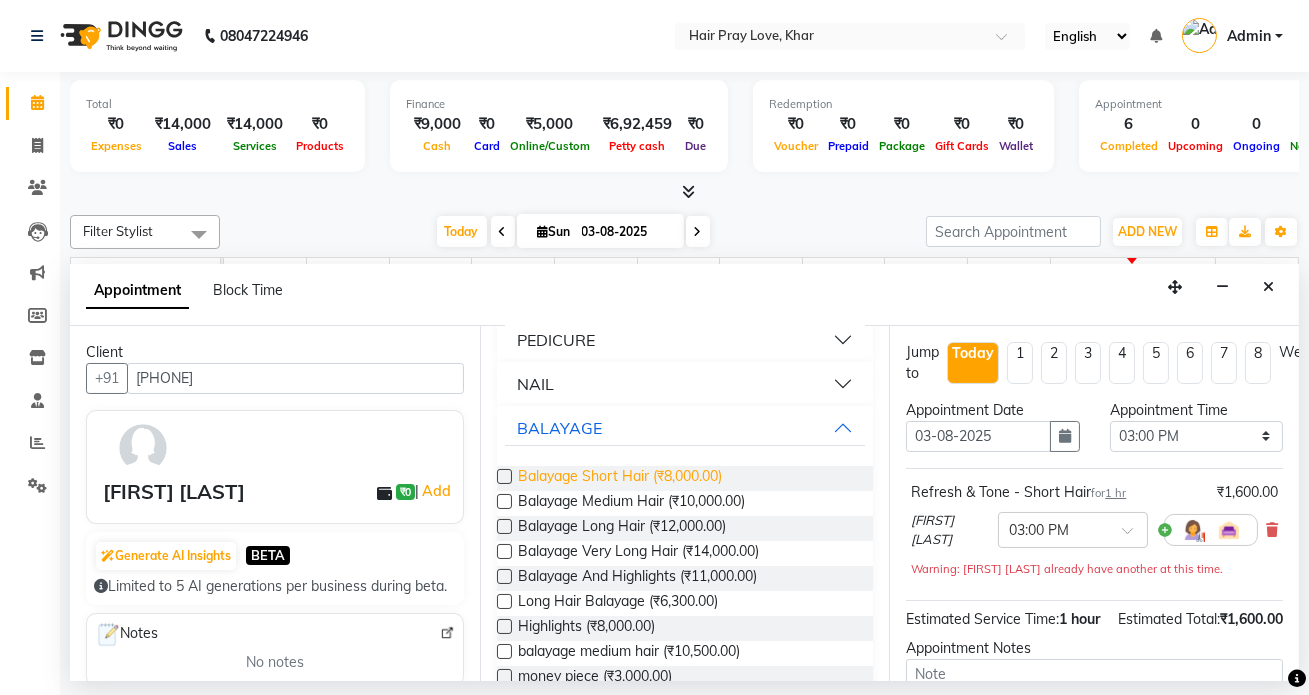 click on "Balayage Short Hair (₹8,000.00)" at bounding box center (620, 478) 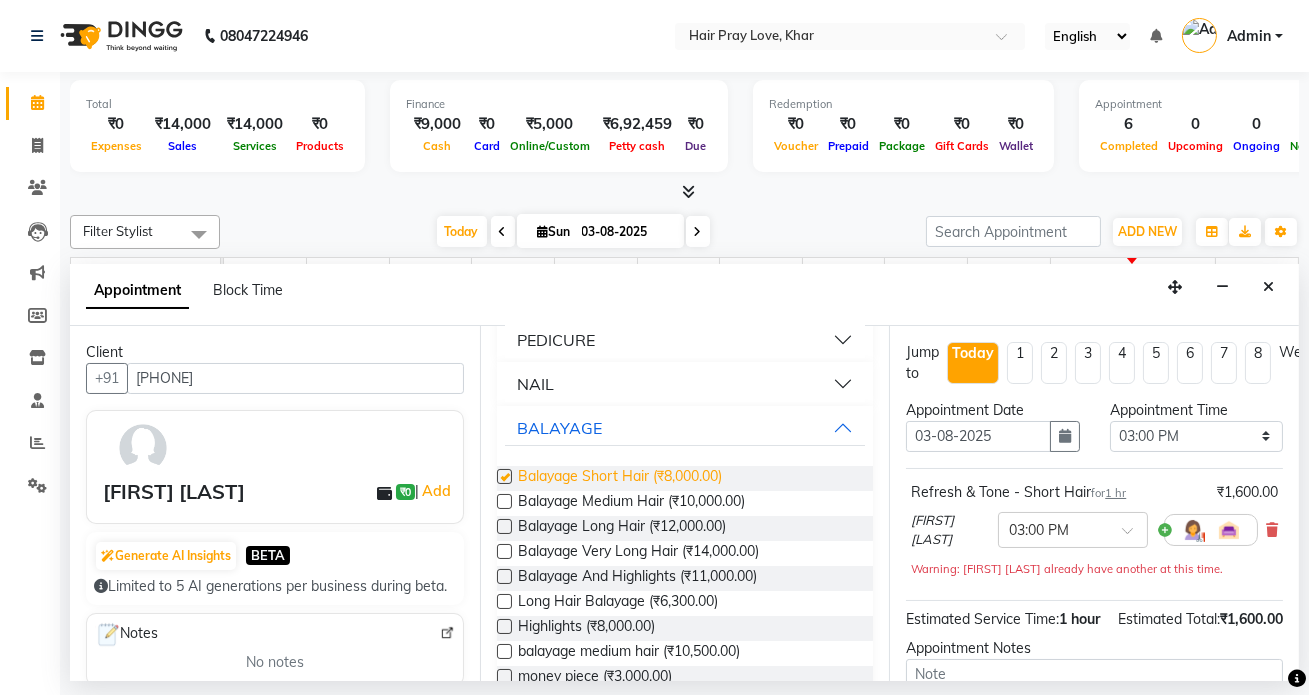 checkbox on "false" 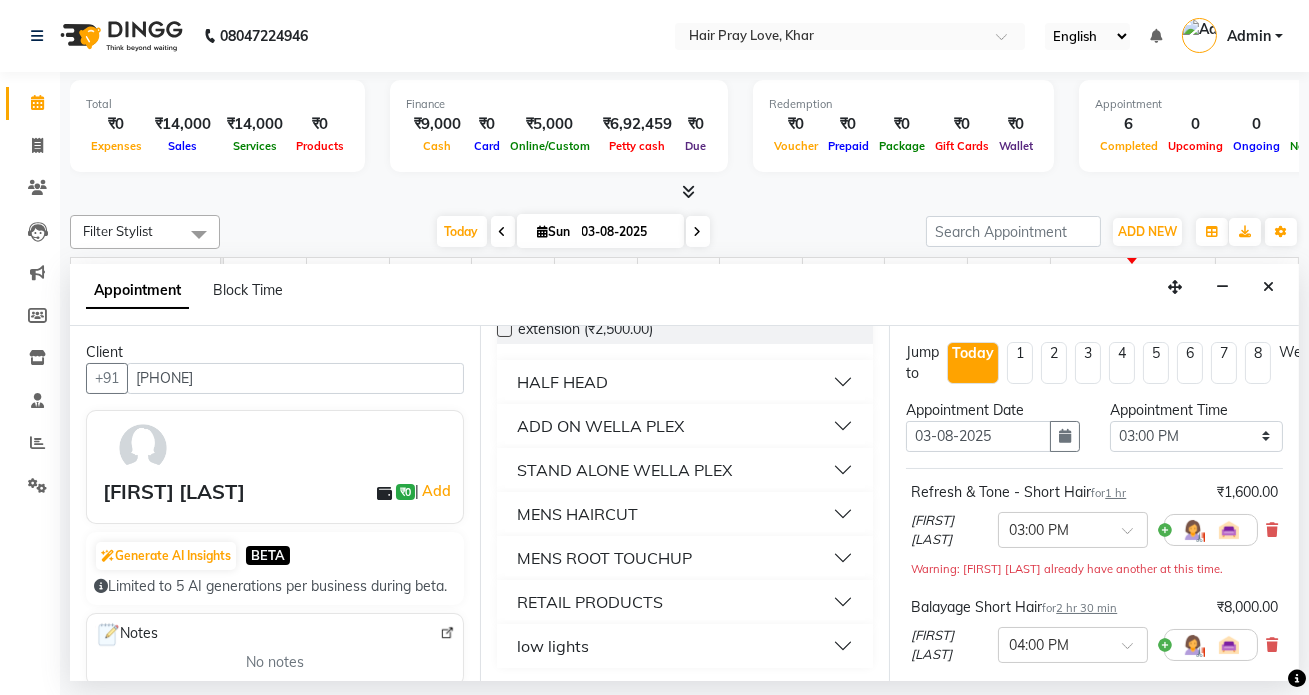 scroll, scrollTop: 1563, scrollLeft: 0, axis: vertical 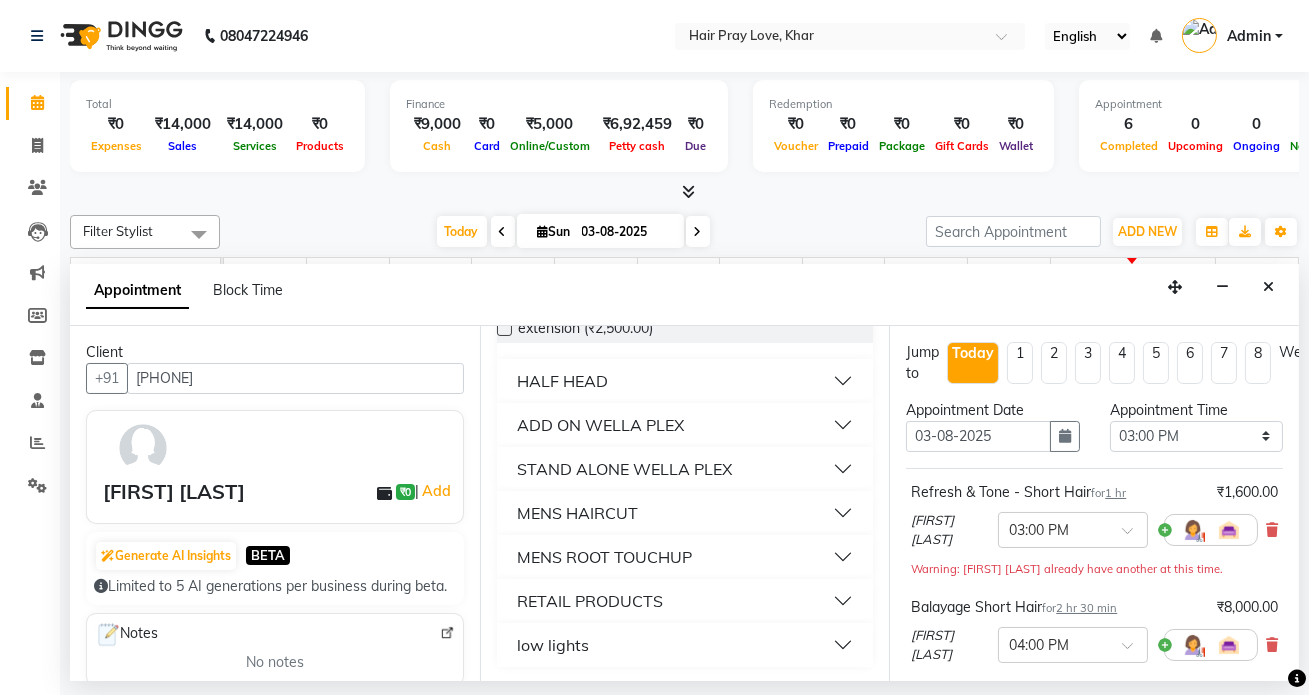click on "RETAIL PRODUCTS" at bounding box center [590, 601] 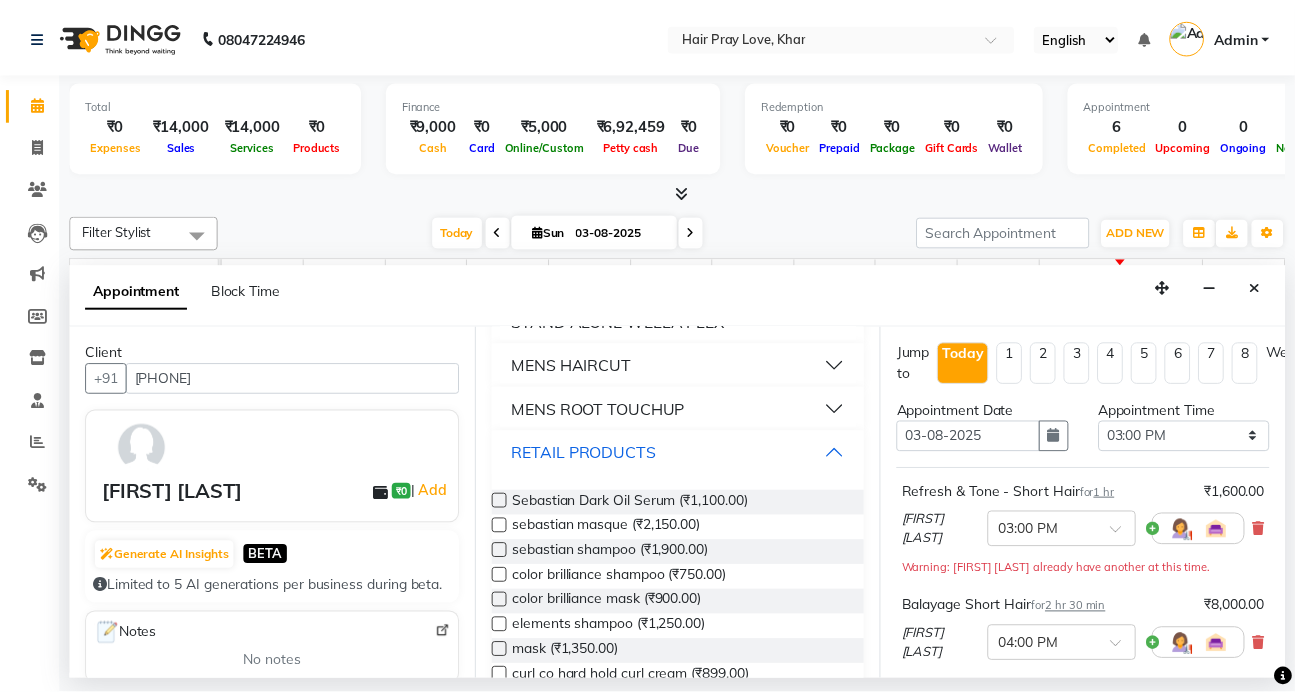 scroll, scrollTop: 1639, scrollLeft: 0, axis: vertical 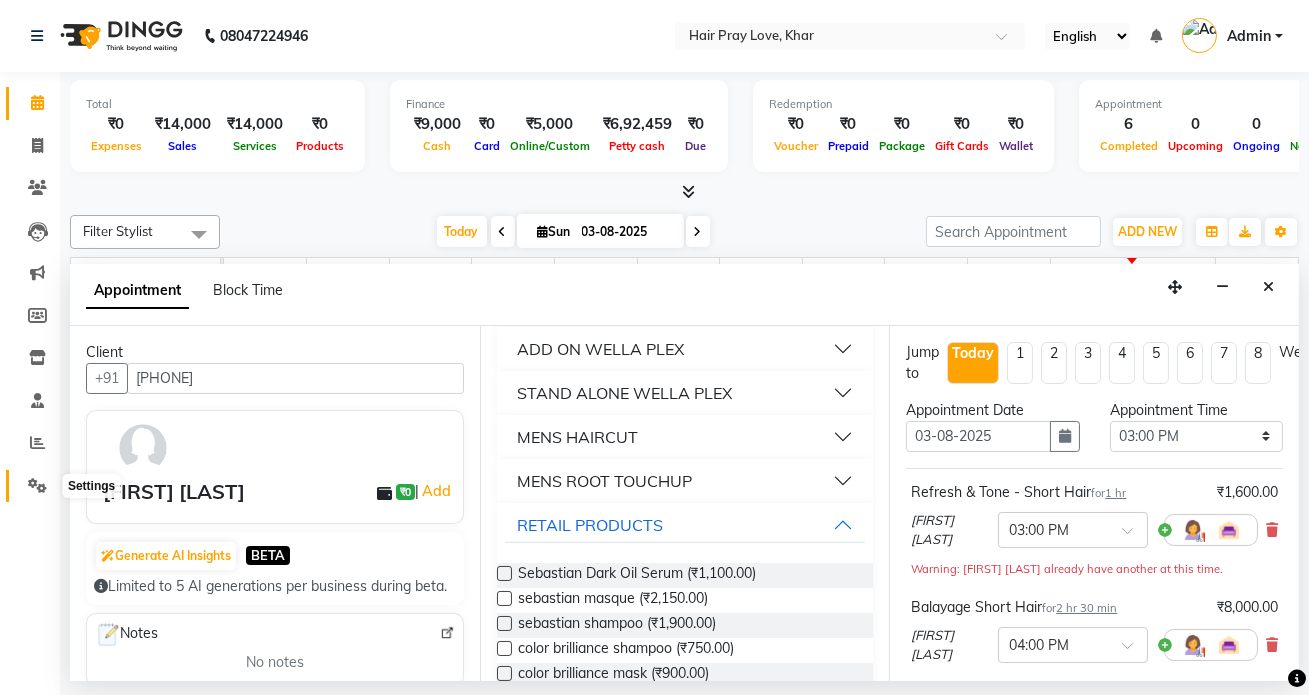 click 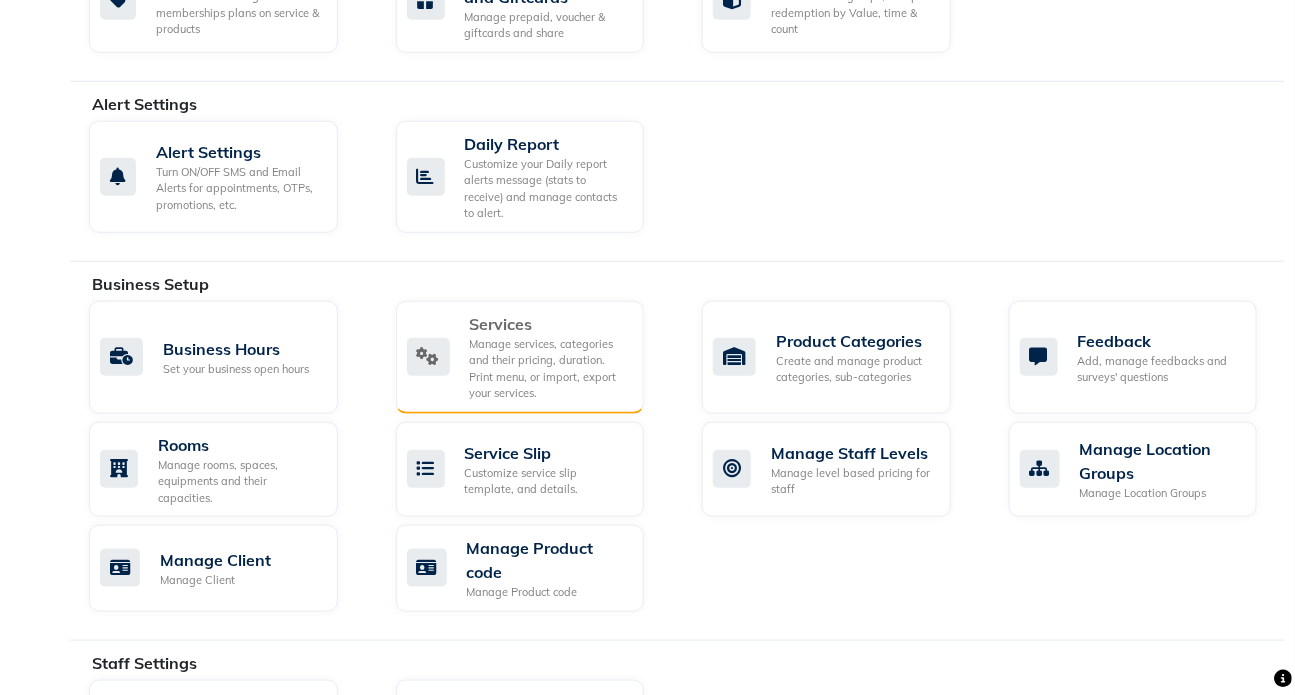 scroll, scrollTop: 545, scrollLeft: 0, axis: vertical 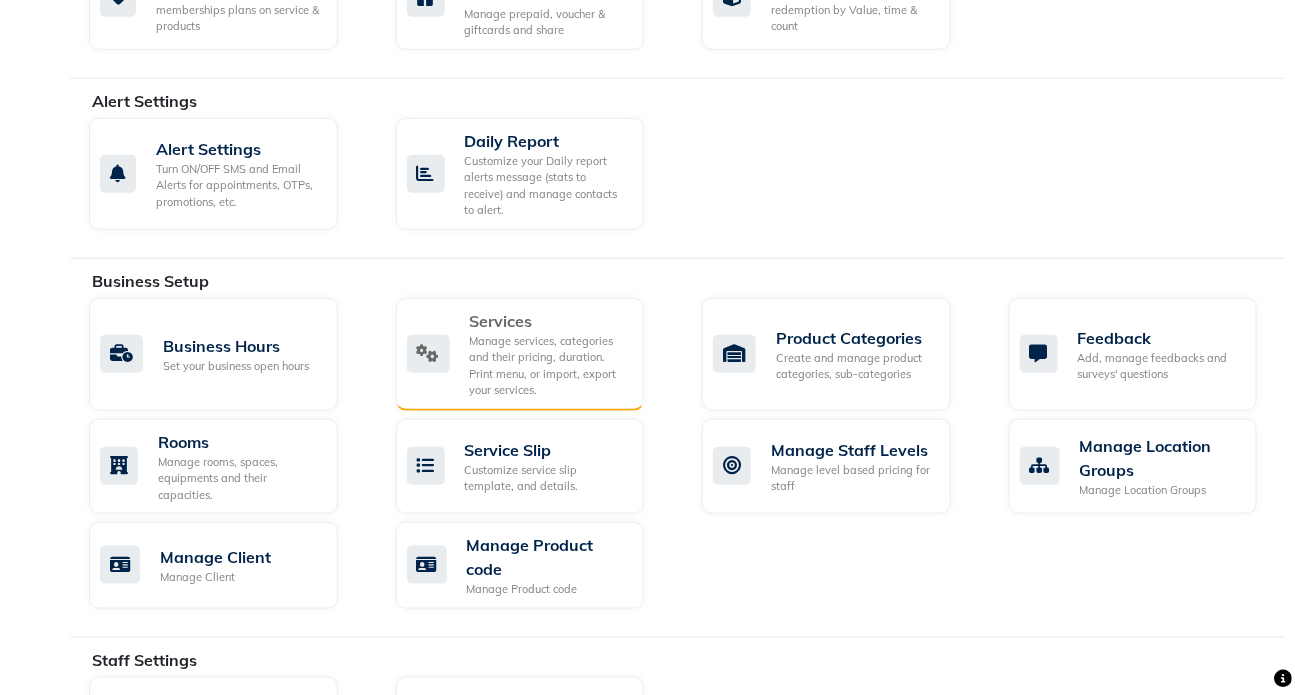 click on "Manage services, categories and their pricing, duration. Print menu, or import, export your services." 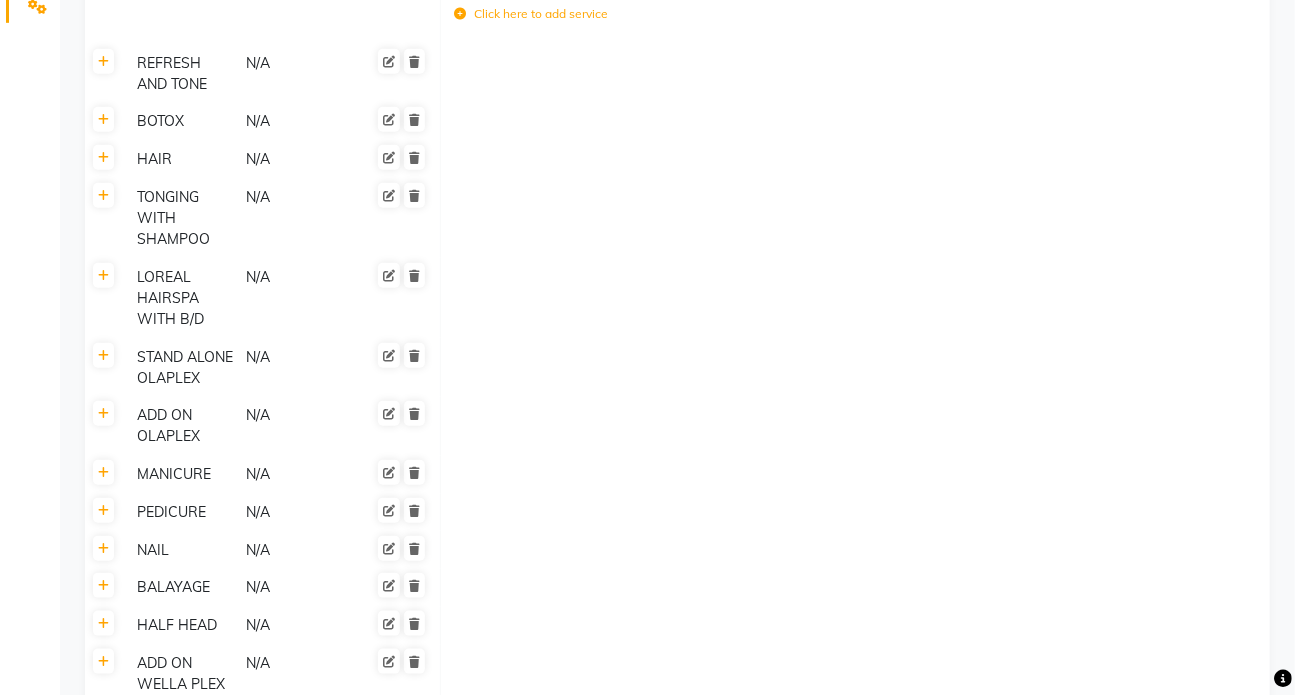 scroll, scrollTop: 447, scrollLeft: 0, axis: vertical 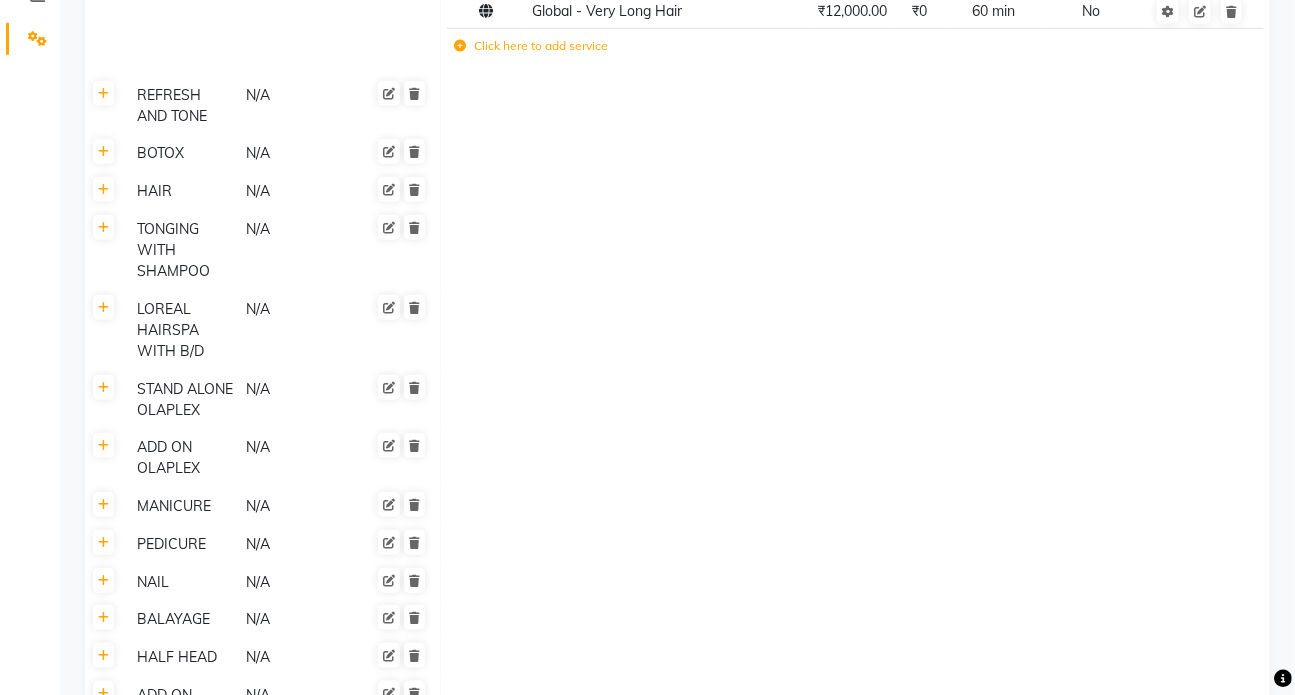 click 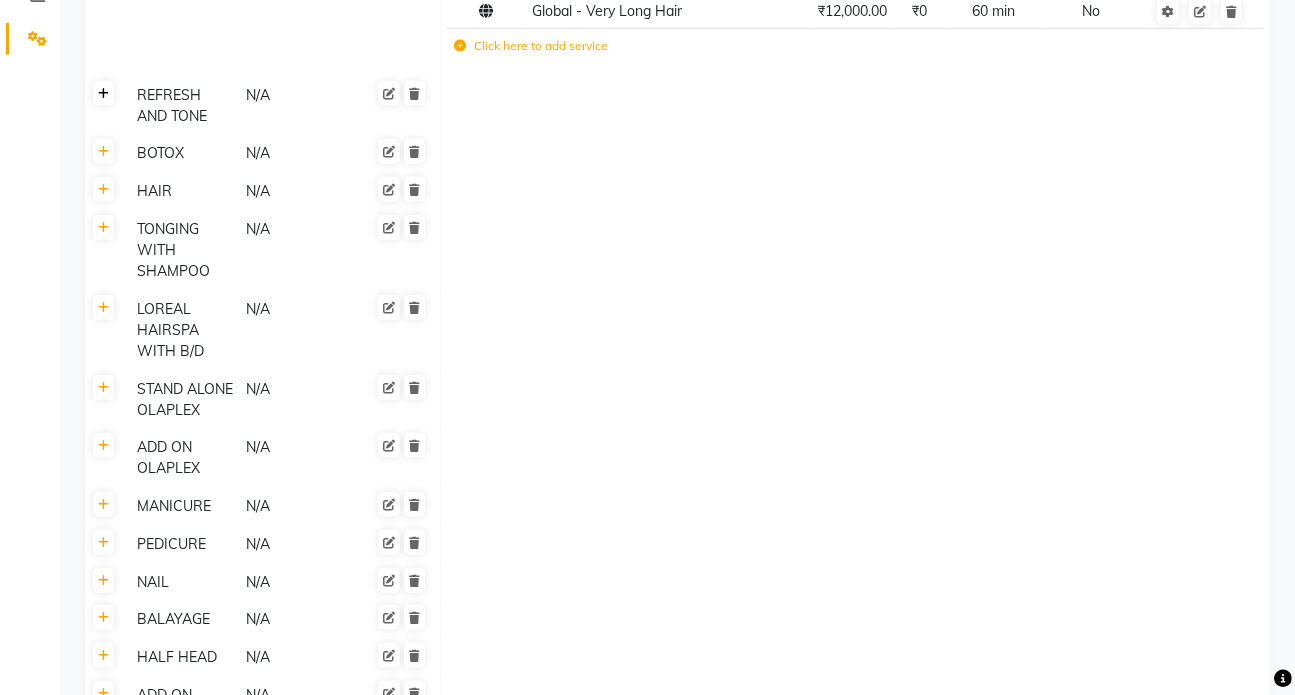 click 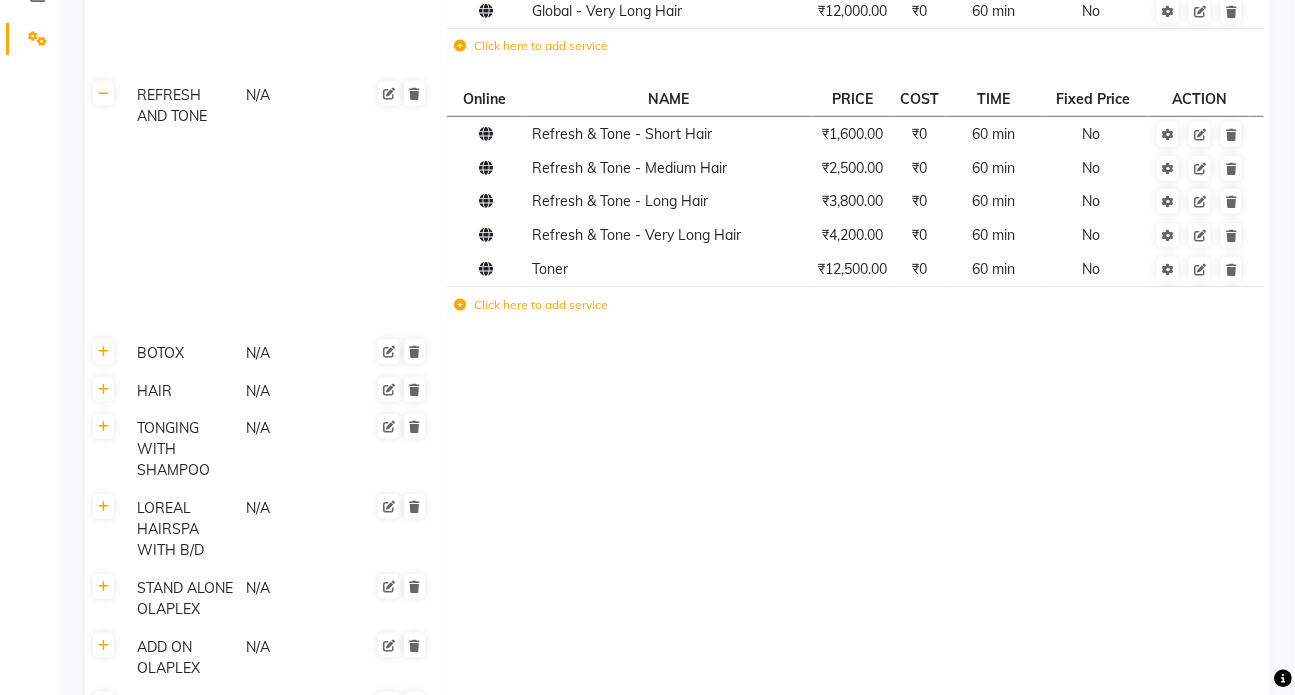 click on "Click here to add service" 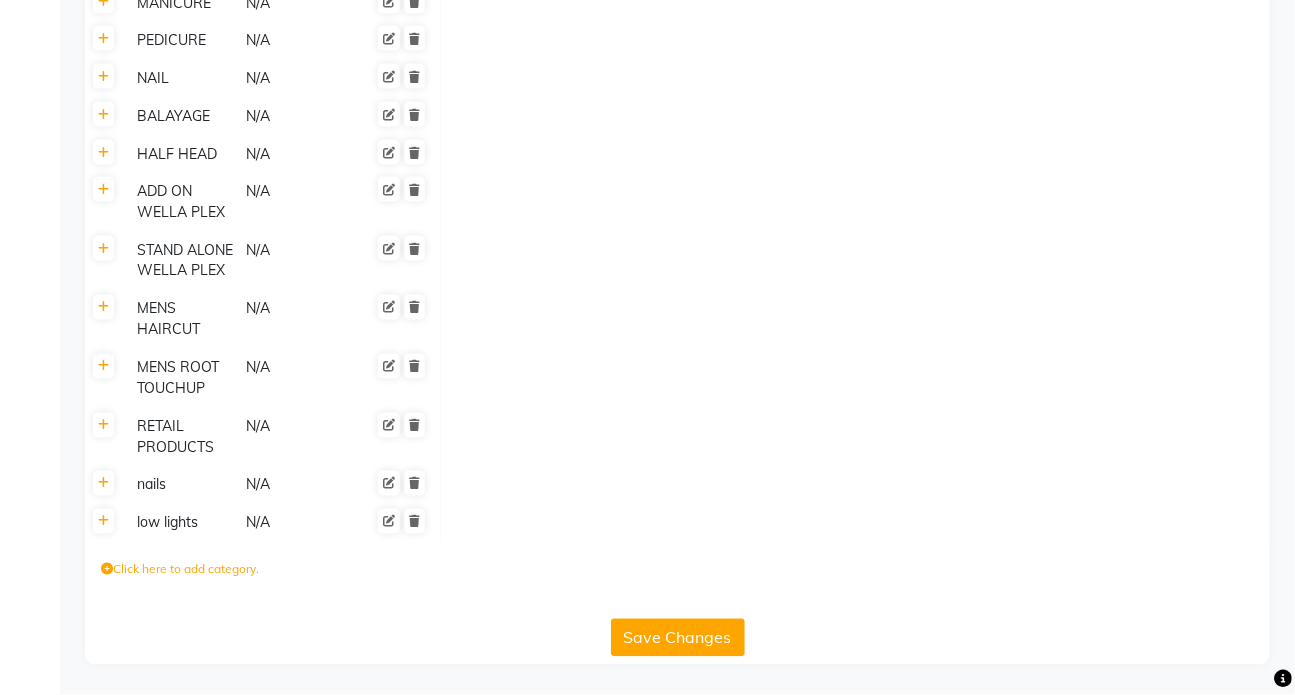 scroll, scrollTop: 1227, scrollLeft: 0, axis: vertical 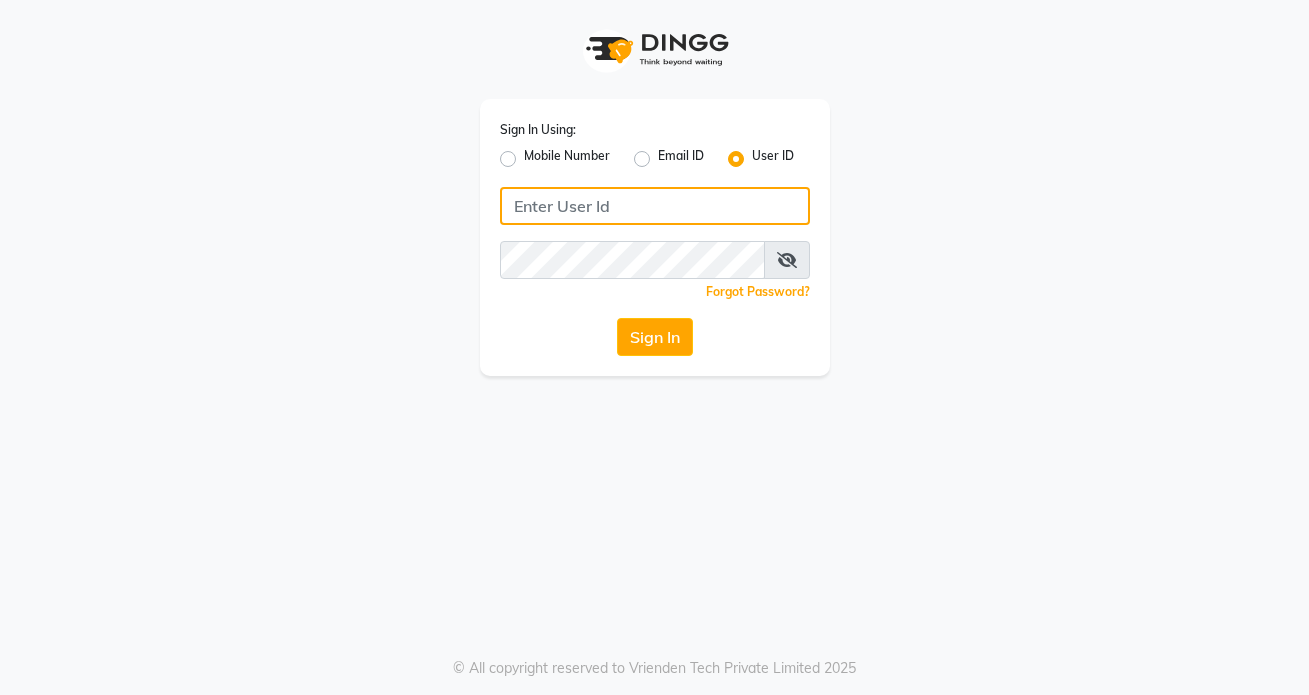 type on "hpl" 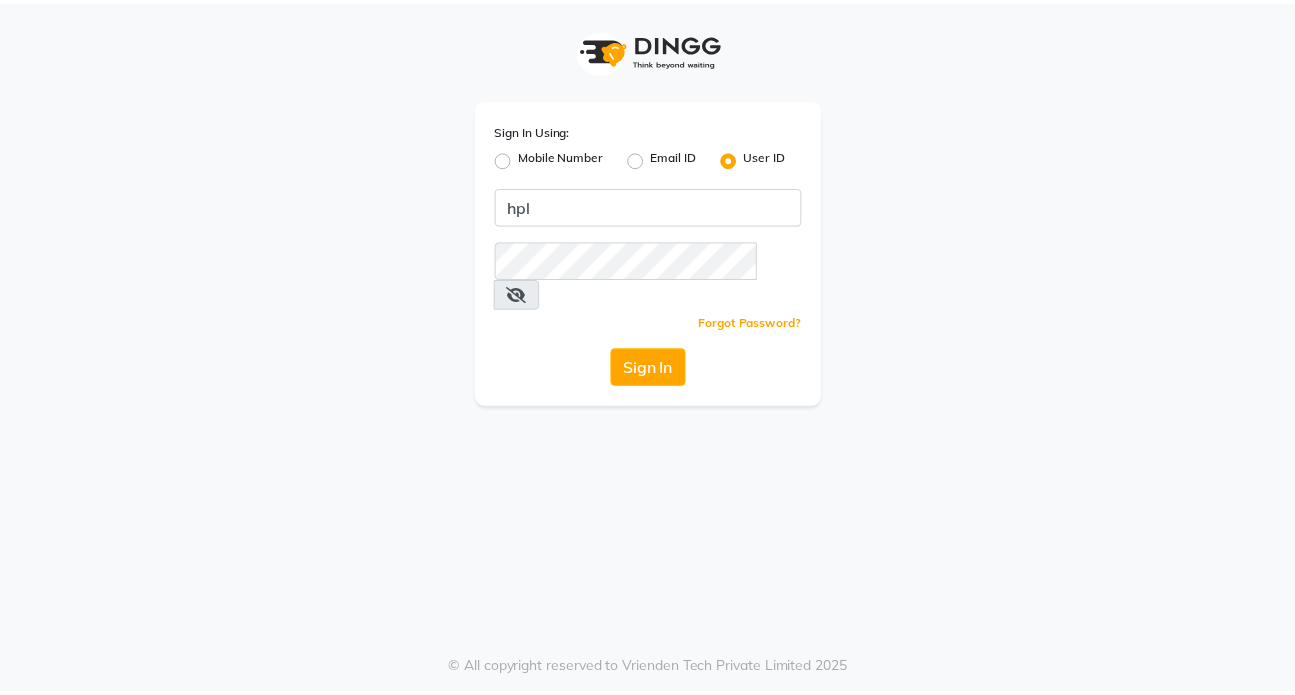 scroll, scrollTop: 0, scrollLeft: 0, axis: both 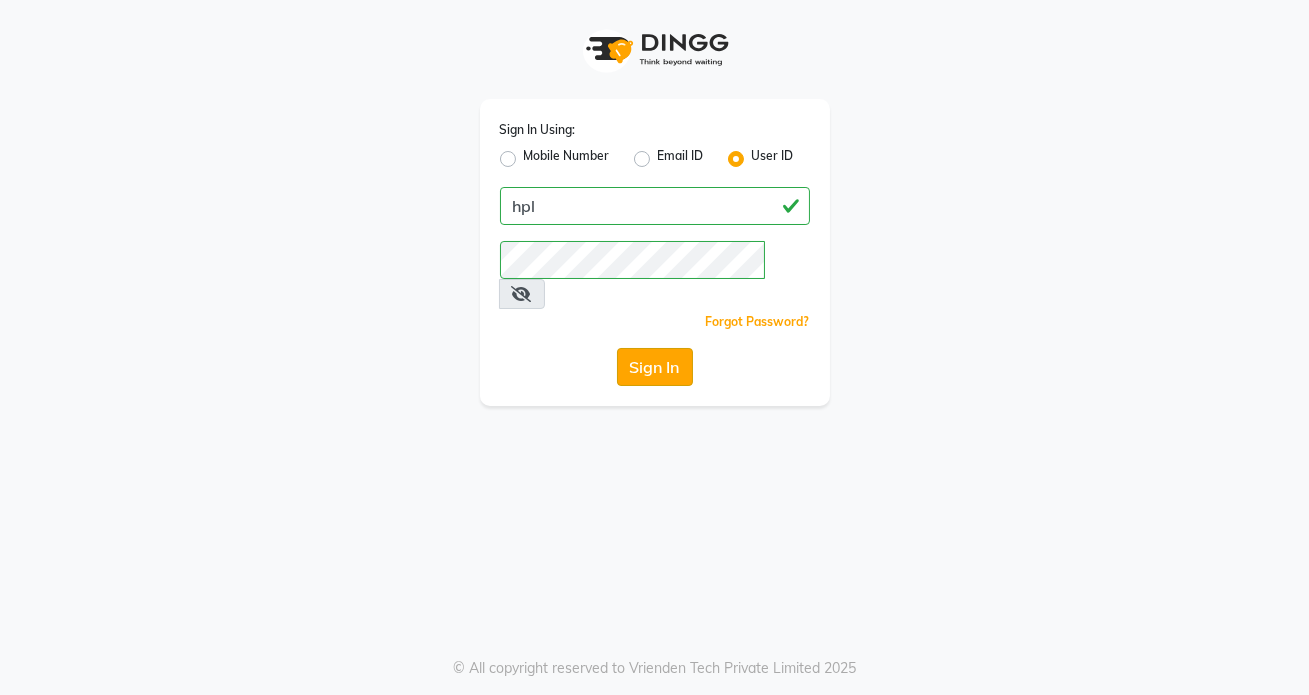 click on "Sign In" 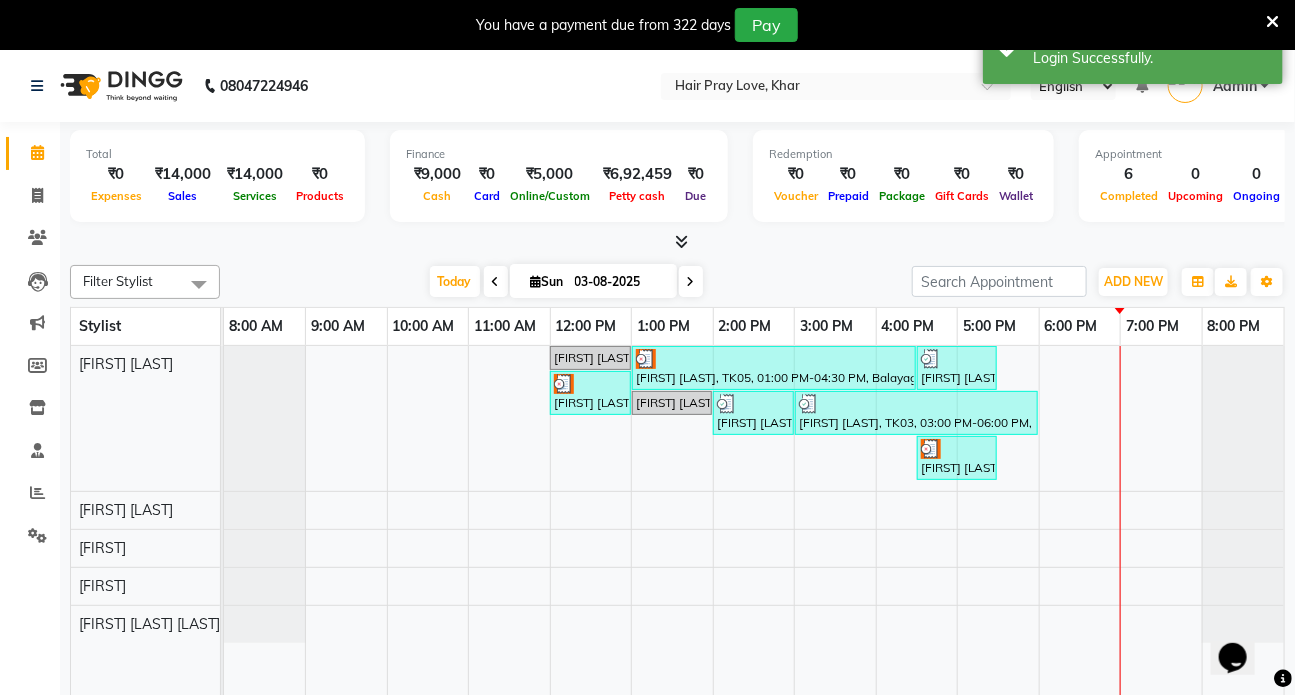 scroll, scrollTop: 0, scrollLeft: 0, axis: both 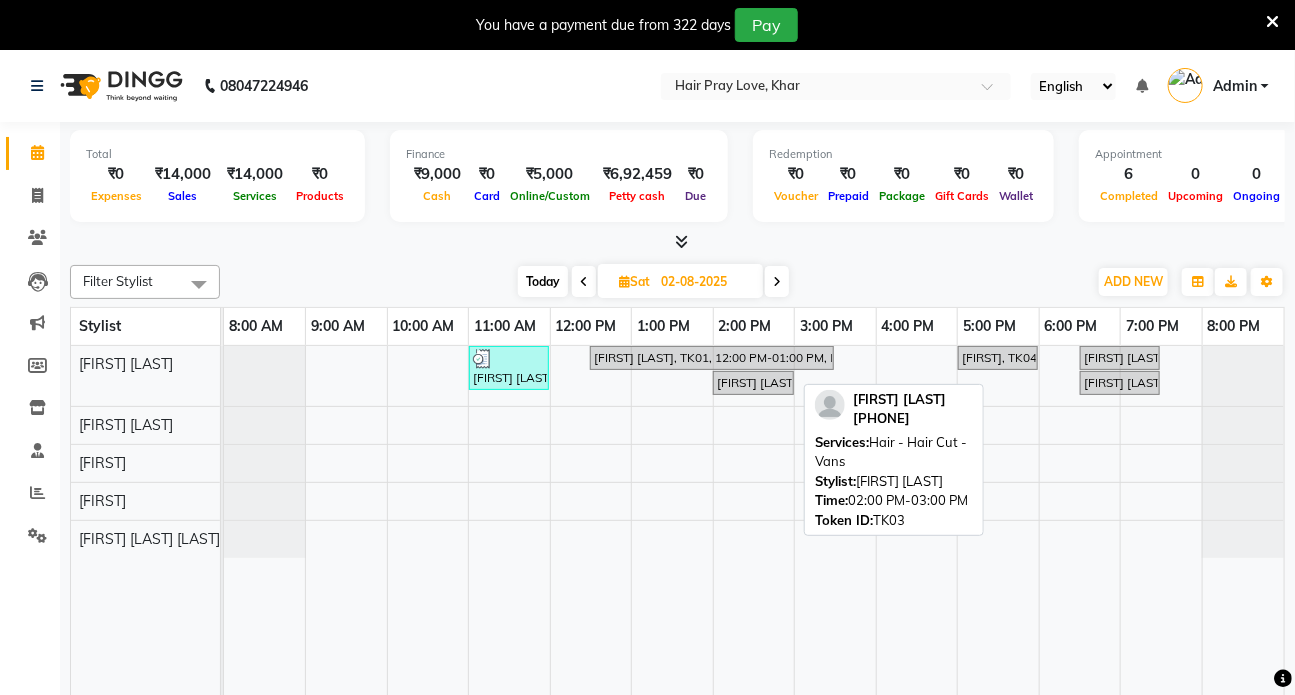 click on "Aakansha Dalal, TK03, 02:00 PM-03:00 PM, Hair - Hair Cut - Vans" at bounding box center [753, 383] 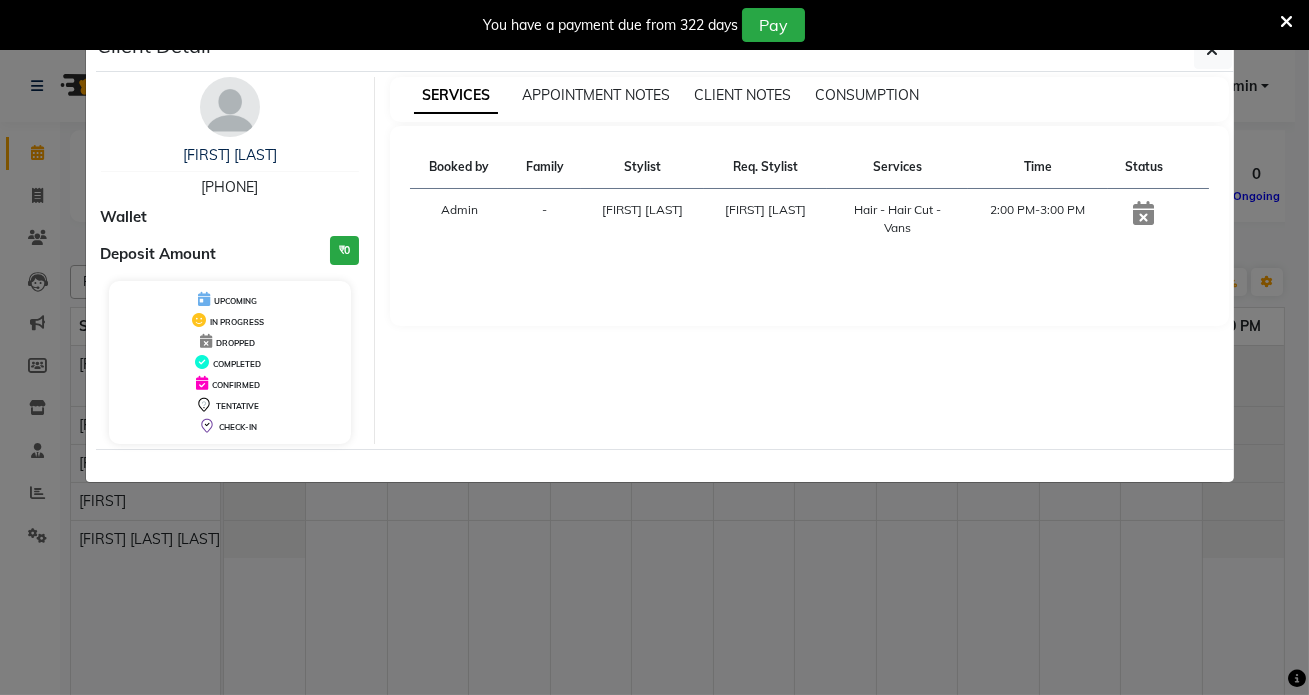 click at bounding box center (1286, 22) 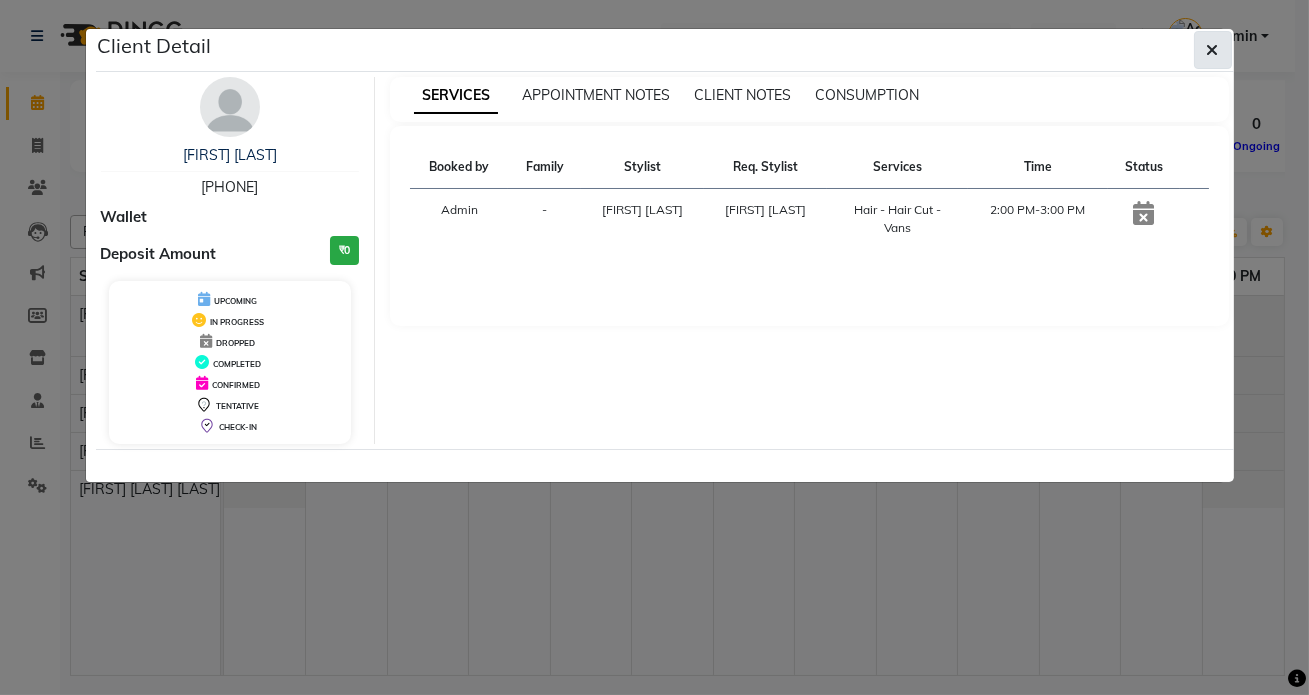 drag, startPoint x: 0, startPoint y: 530, endPoint x: 1223, endPoint y: 47, distance: 1314.9213 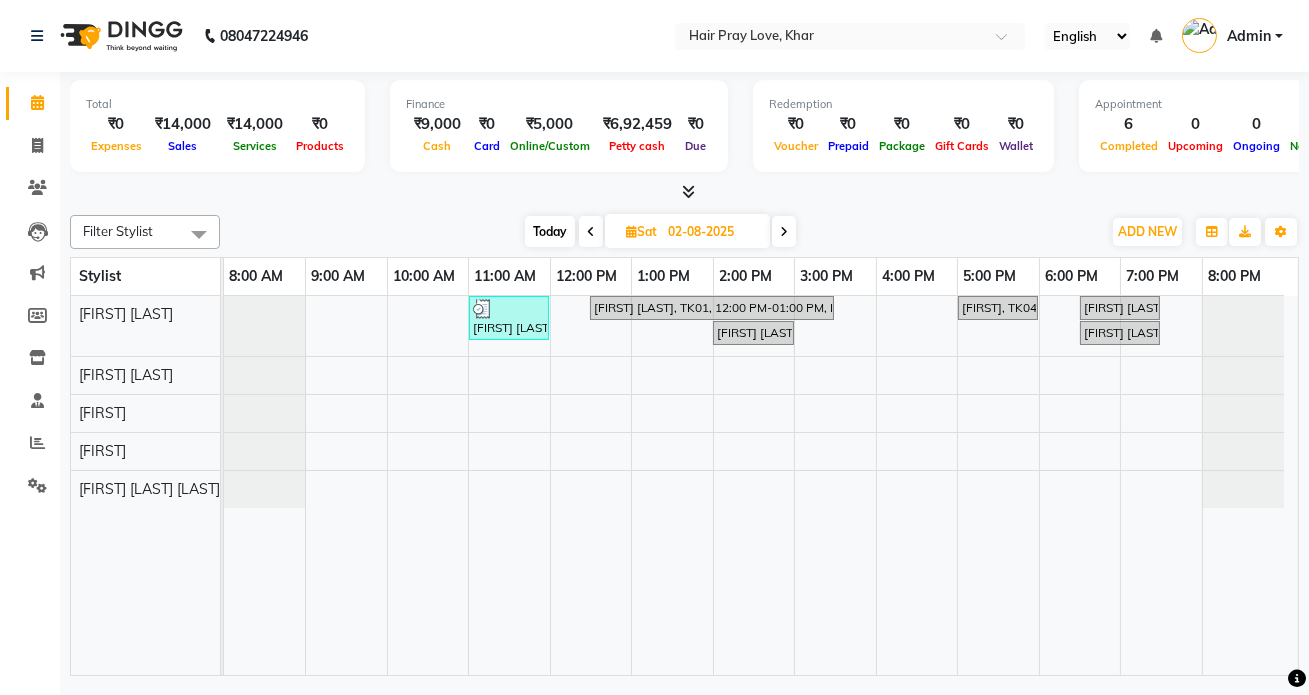 click at bounding box center [591, 232] 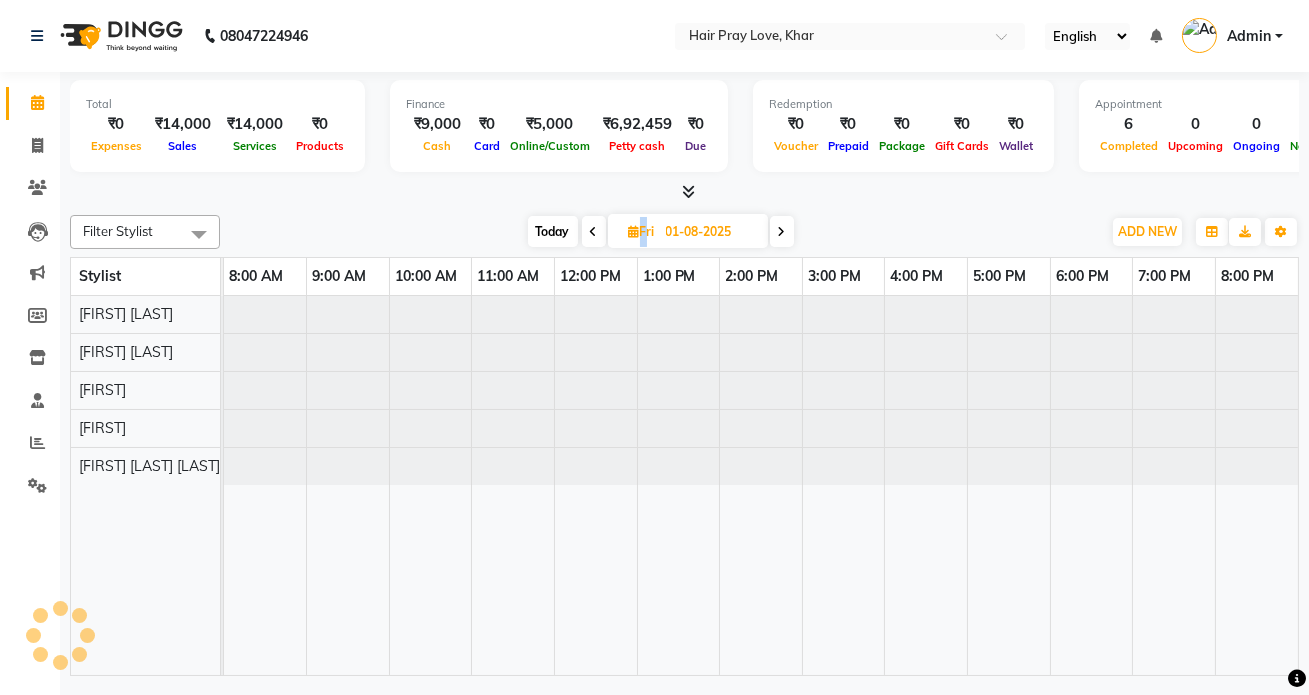 click at bounding box center [594, 232] 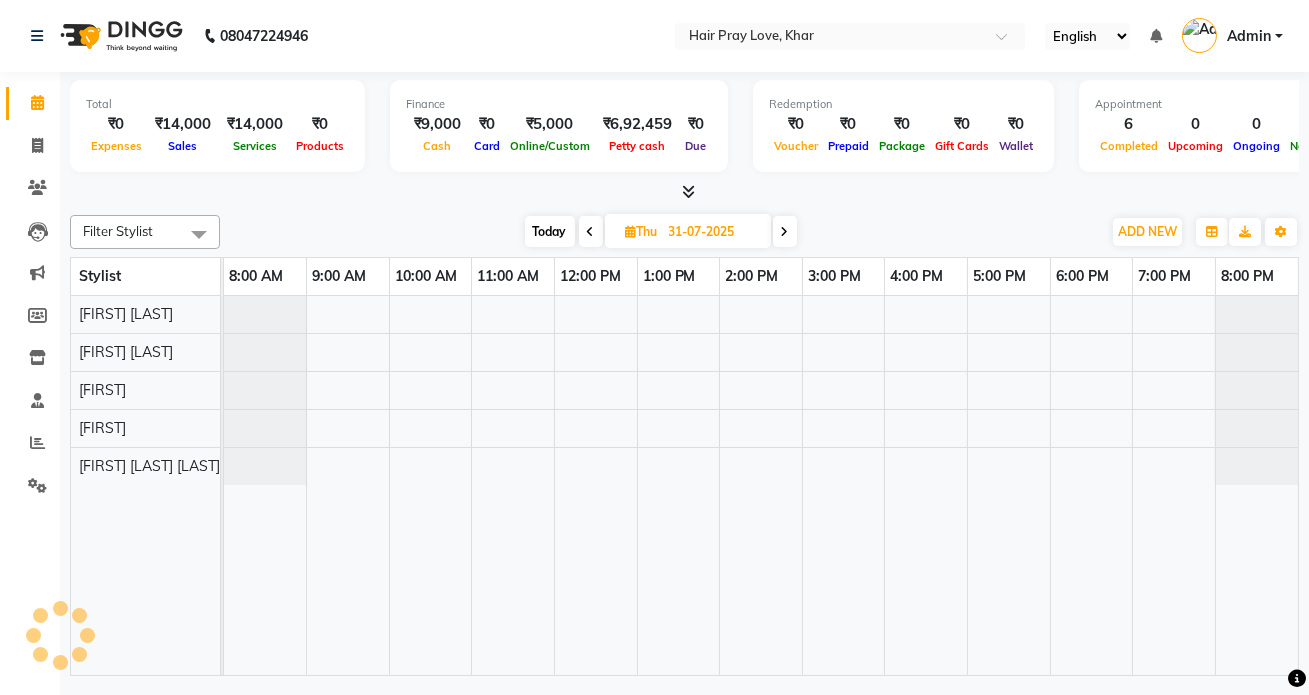 click at bounding box center (591, 232) 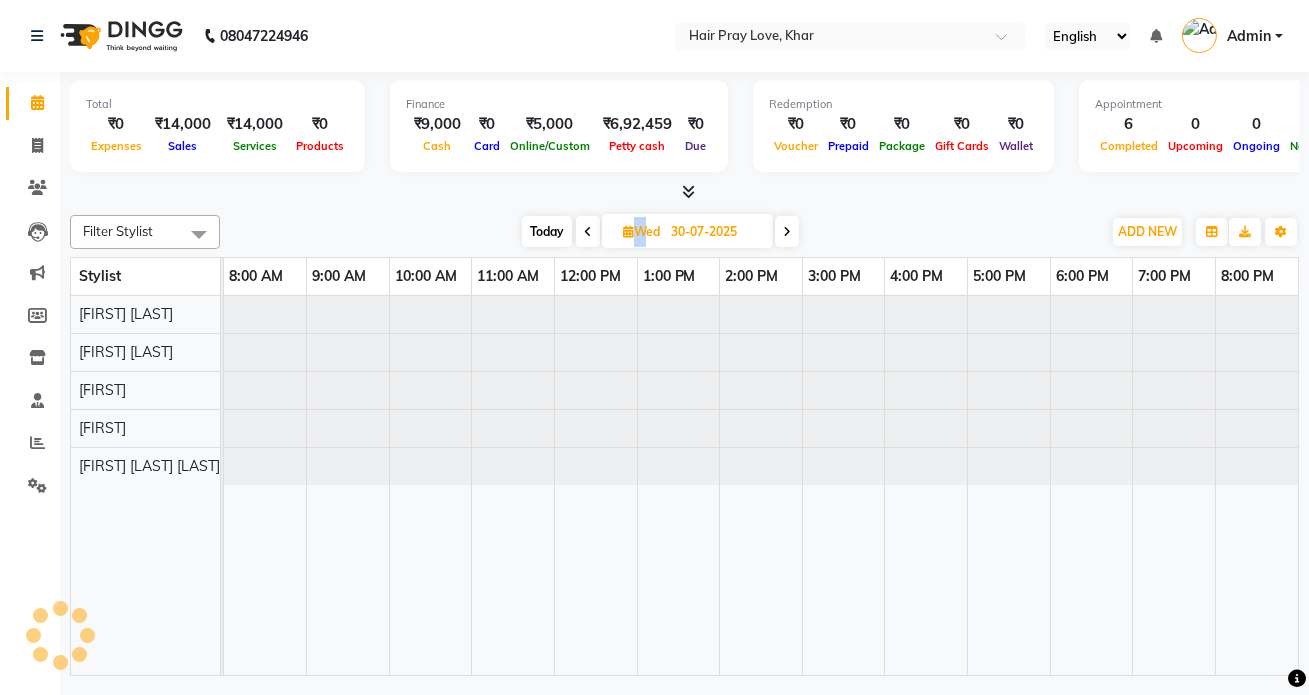 click at bounding box center [588, 232] 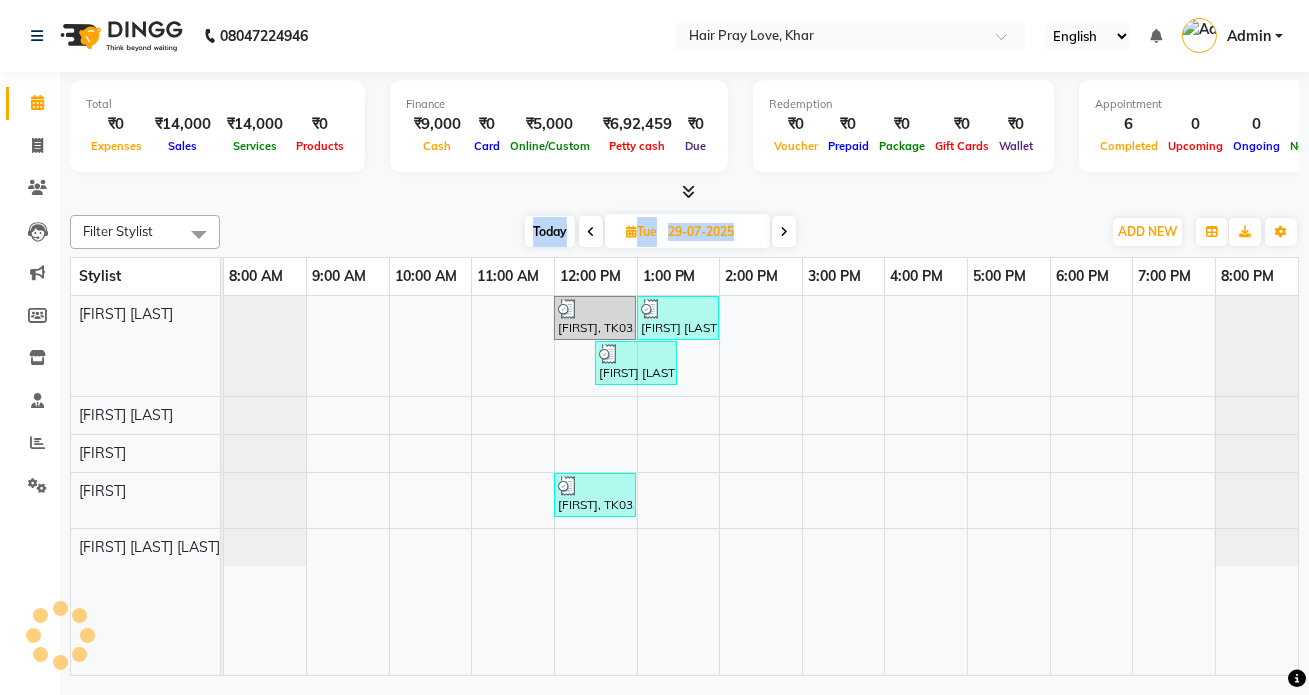 click at bounding box center [591, 232] 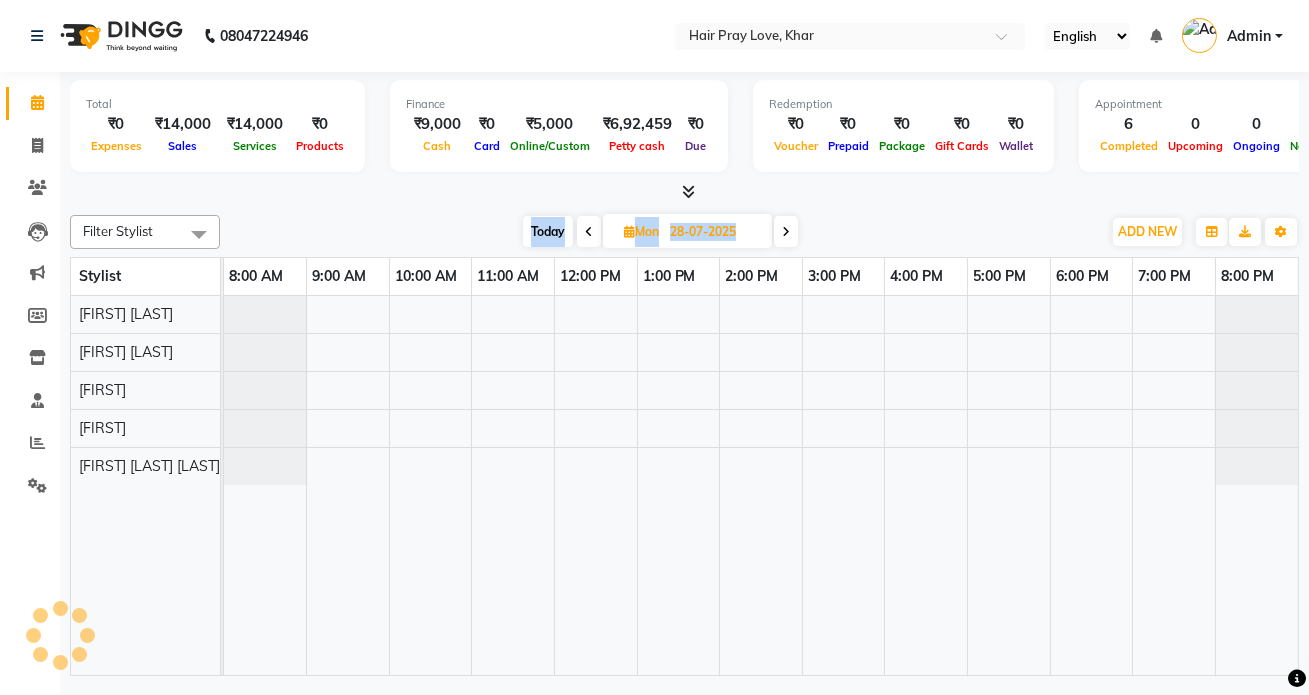 click at bounding box center (589, 232) 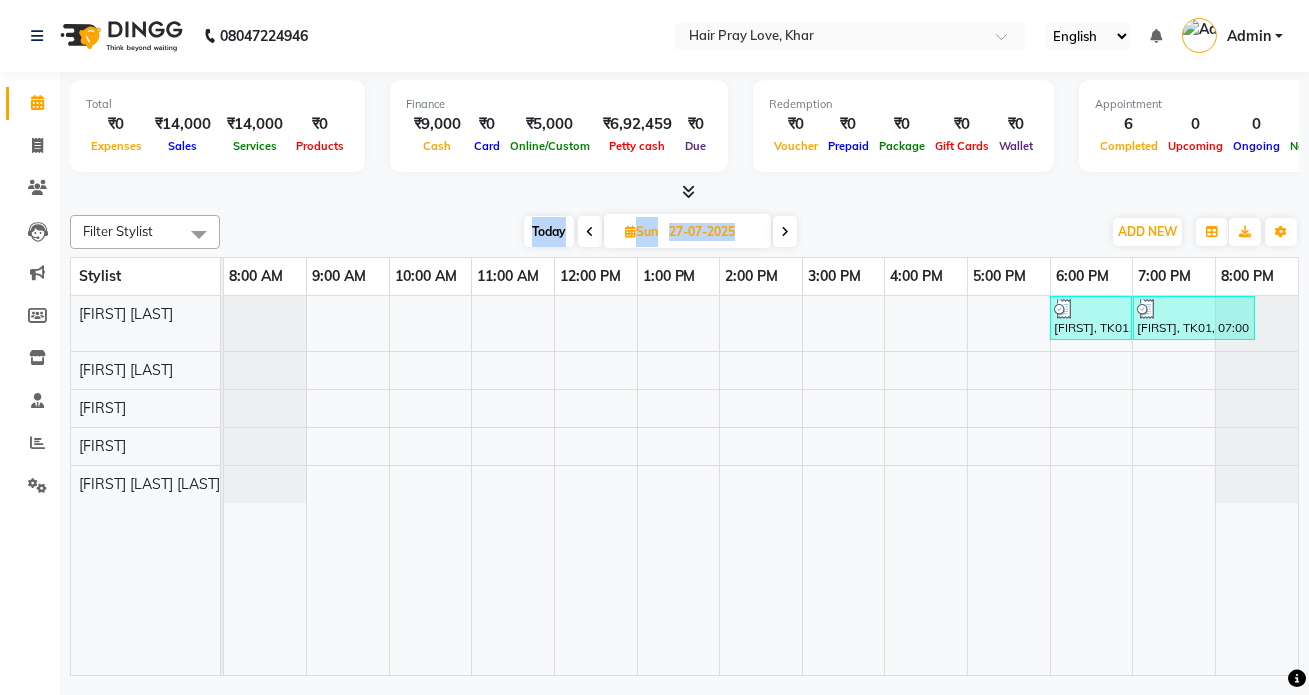 click at bounding box center (590, 232) 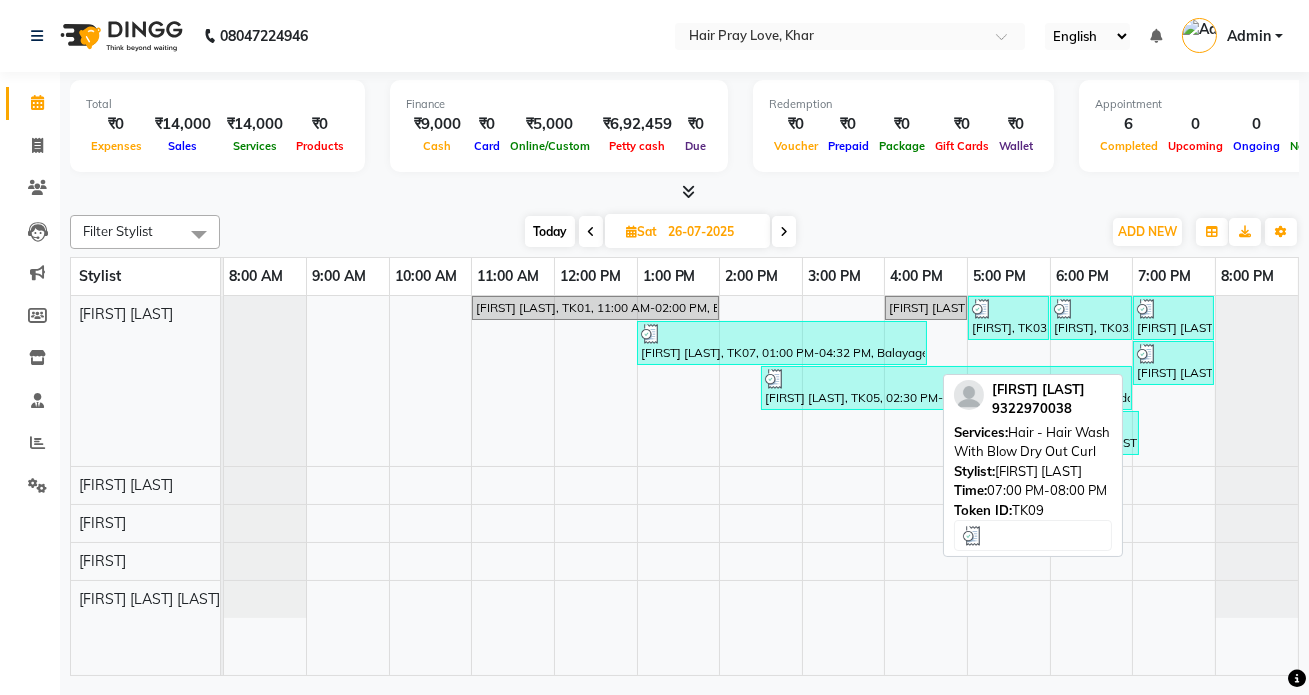 click on "Shweta Sharma, TK09, 07:00 PM-08:00 PM, Hair - Hair Wash With Blow Dry Out Curl" at bounding box center (1173, 363) 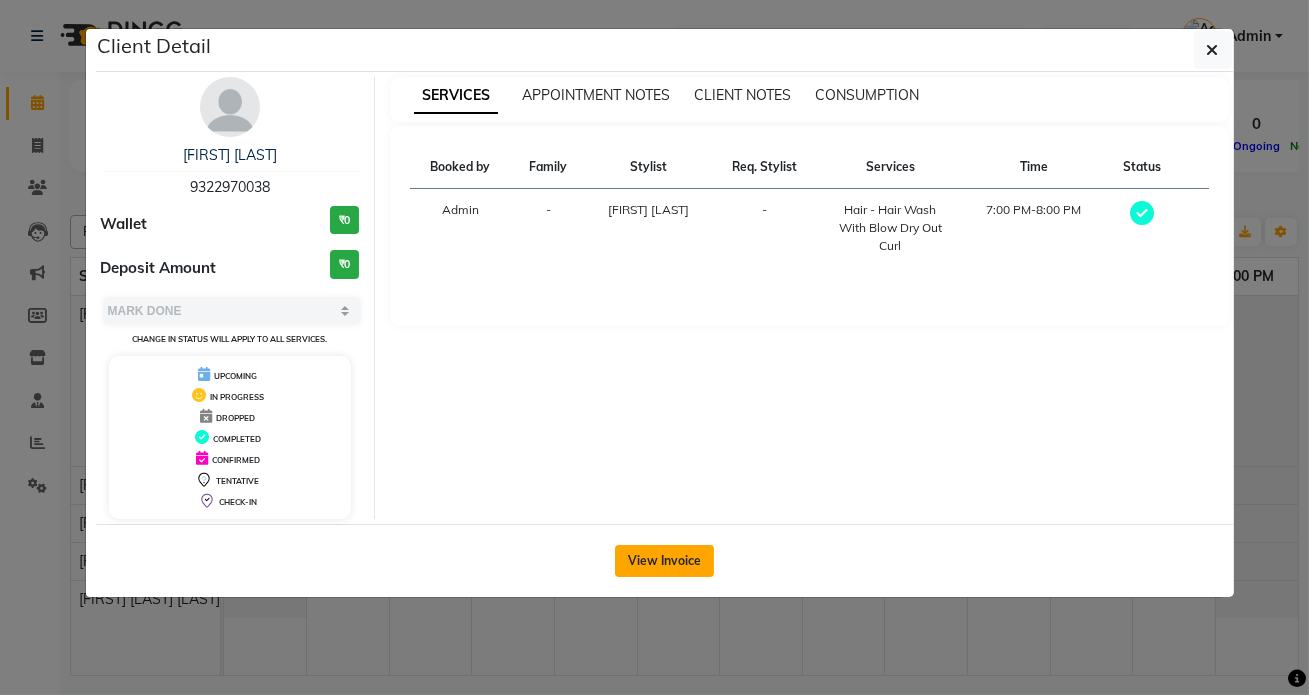 click on "View Invoice" 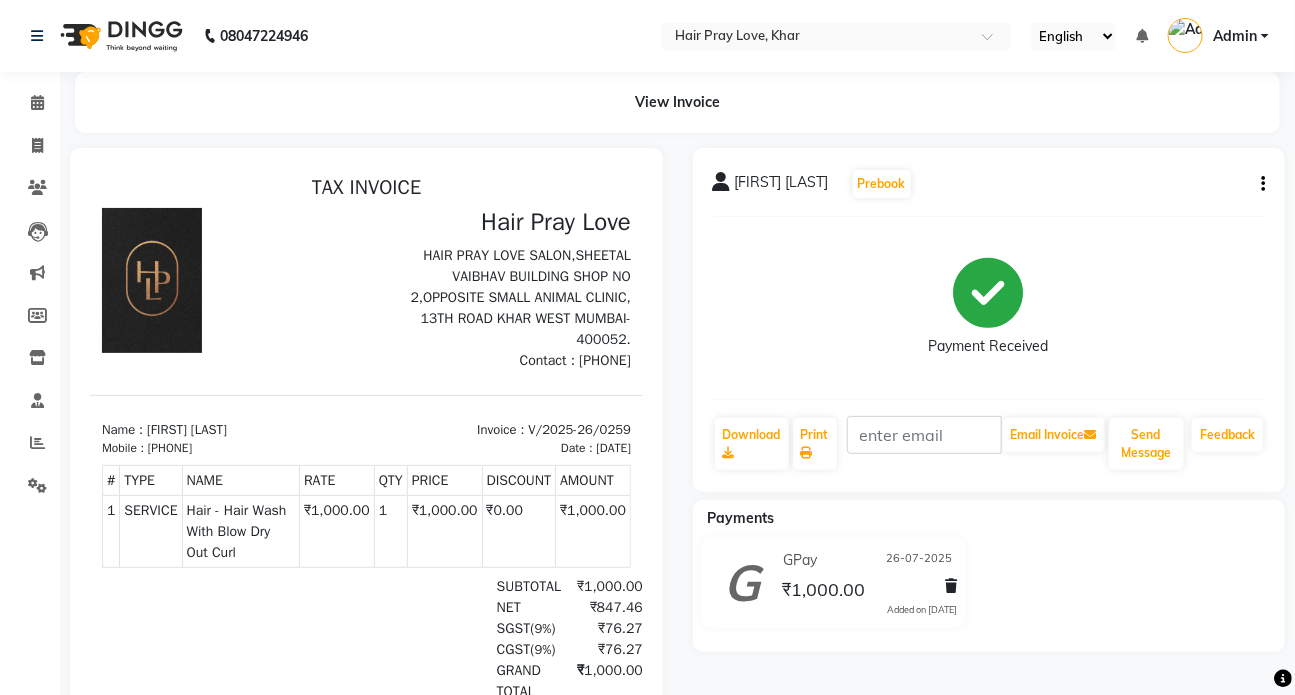 scroll, scrollTop: 30, scrollLeft: 0, axis: vertical 